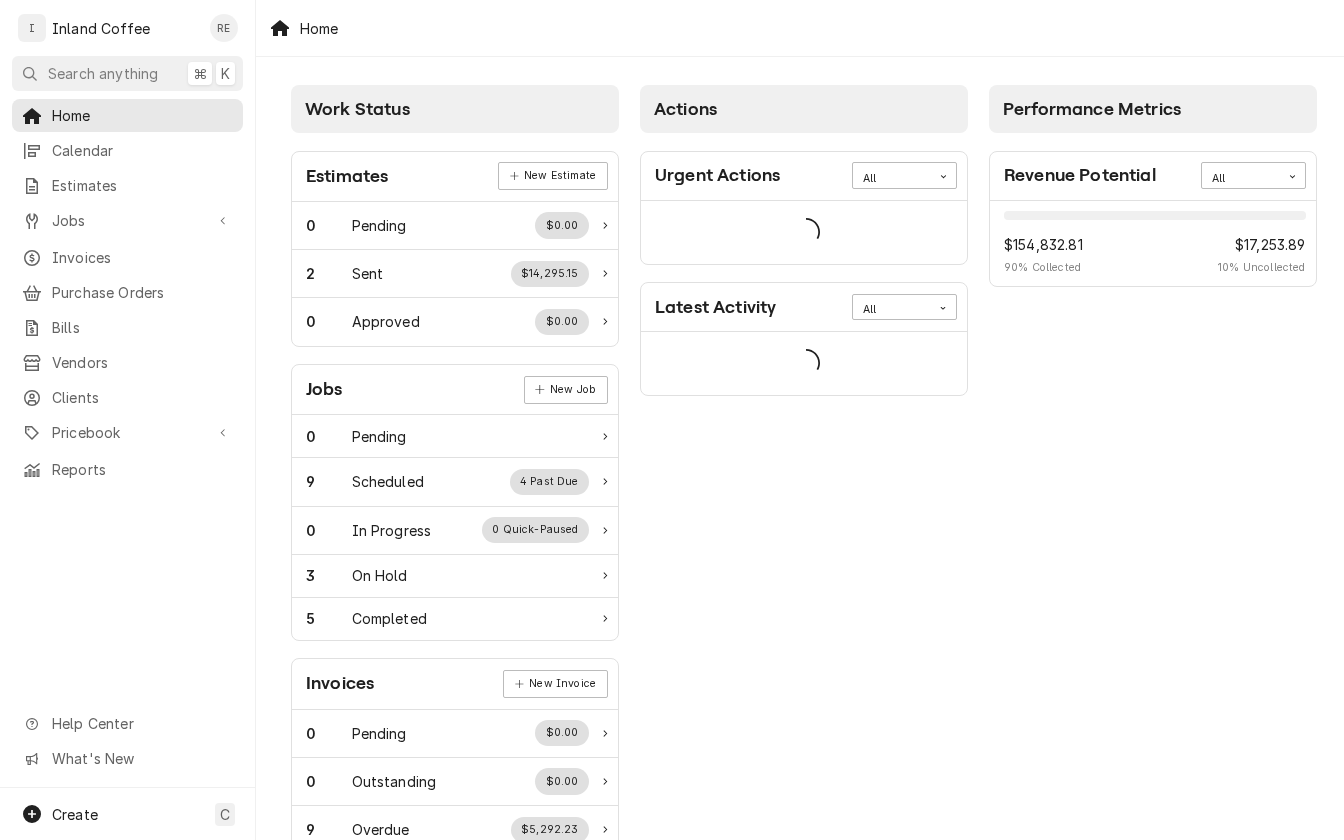 scroll, scrollTop: 0, scrollLeft: 0, axis: both 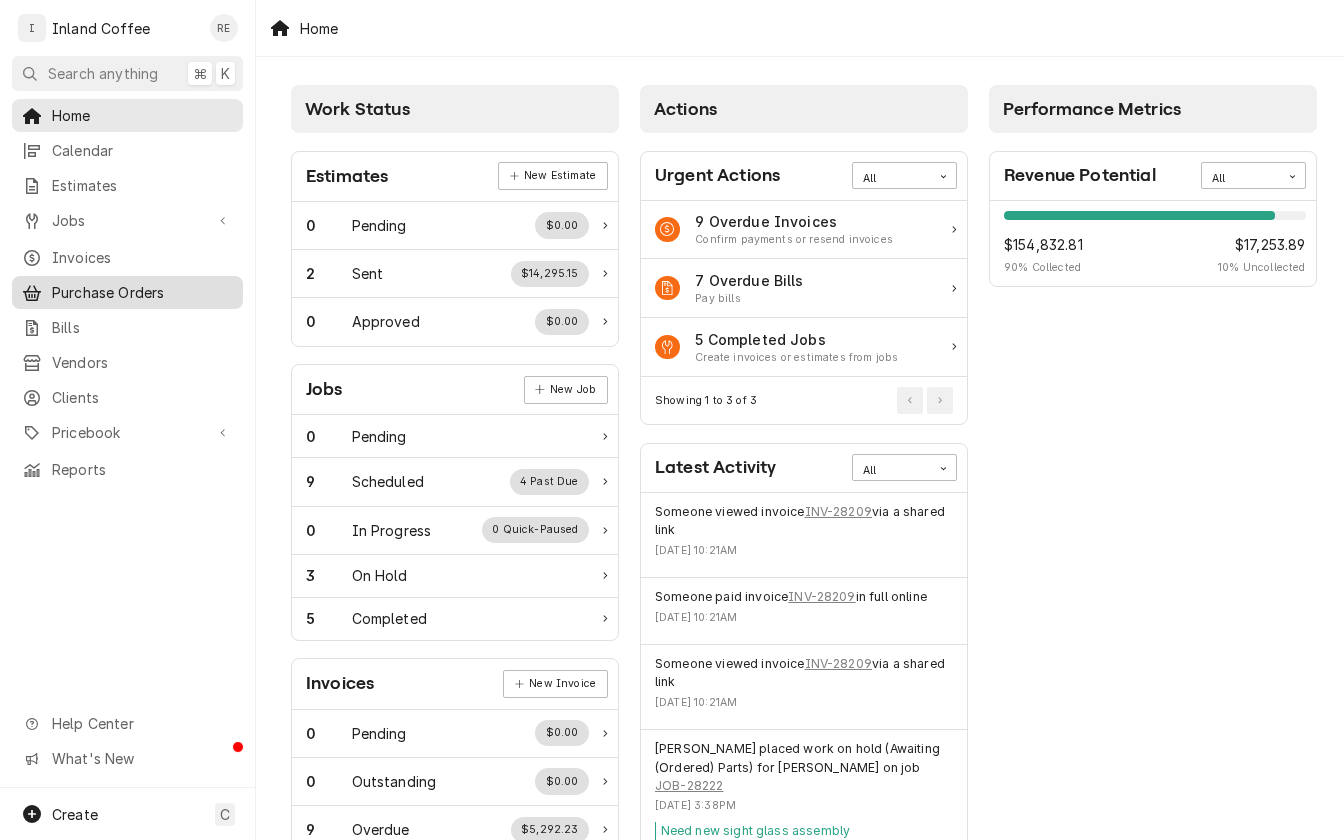 click on "Purchase Orders" at bounding box center (142, 292) 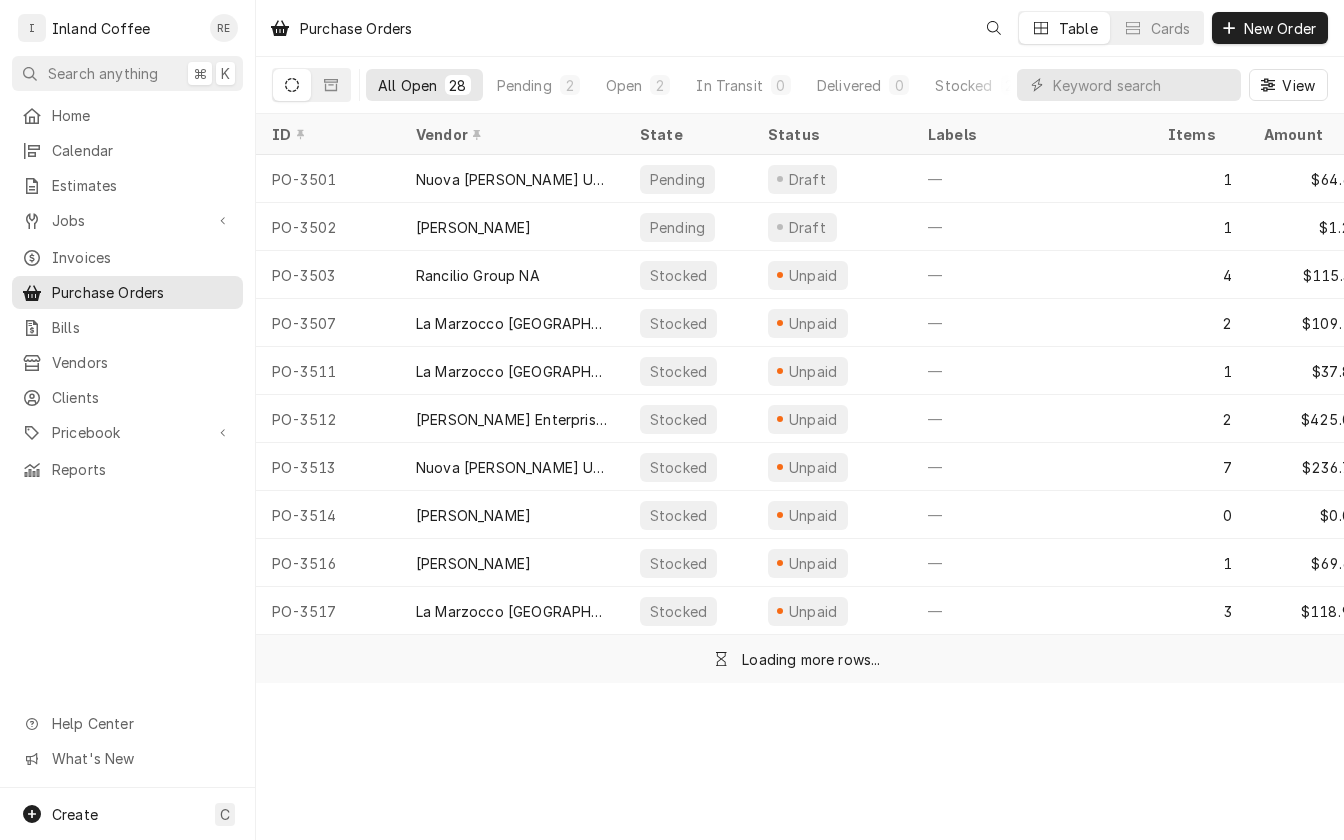 scroll, scrollTop: 0, scrollLeft: 0, axis: both 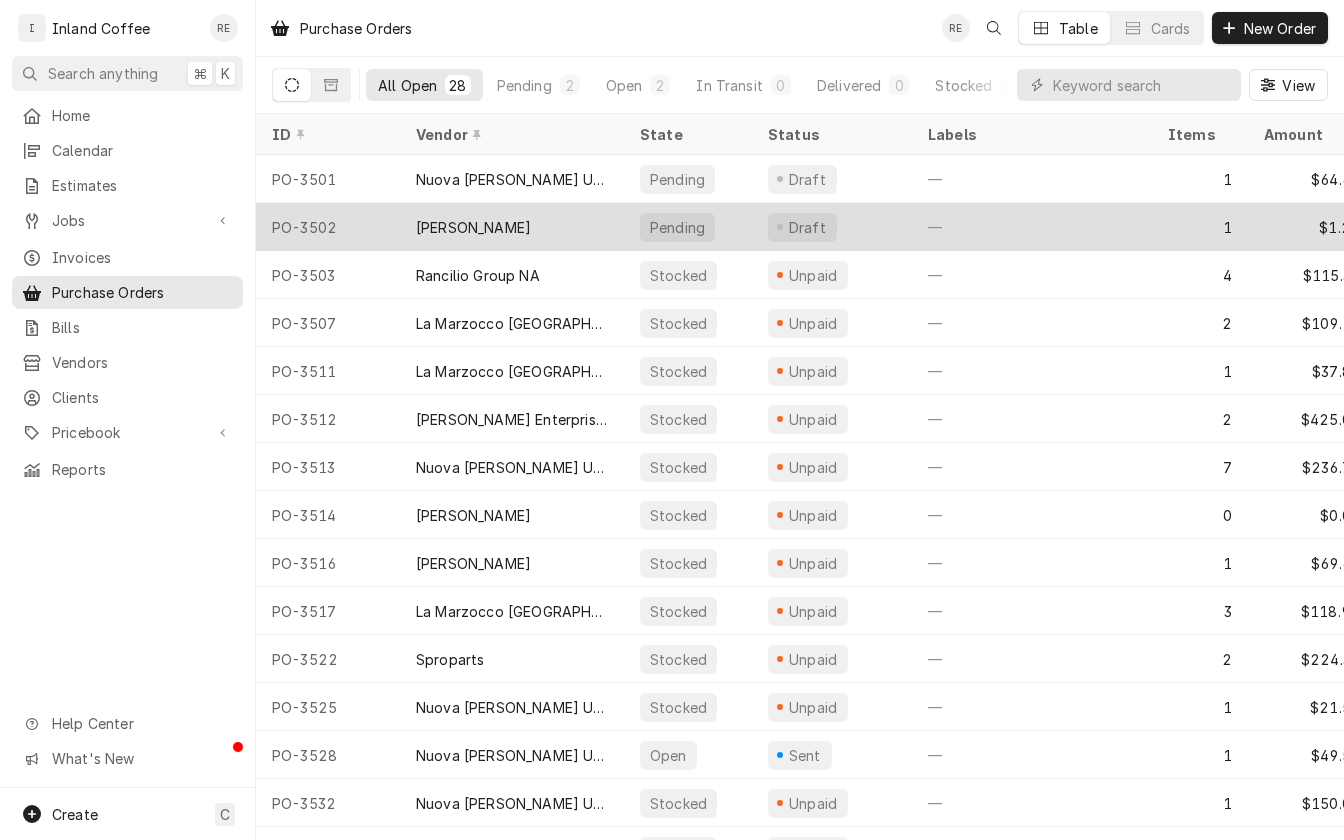 click on "Bunn" at bounding box center (512, 227) 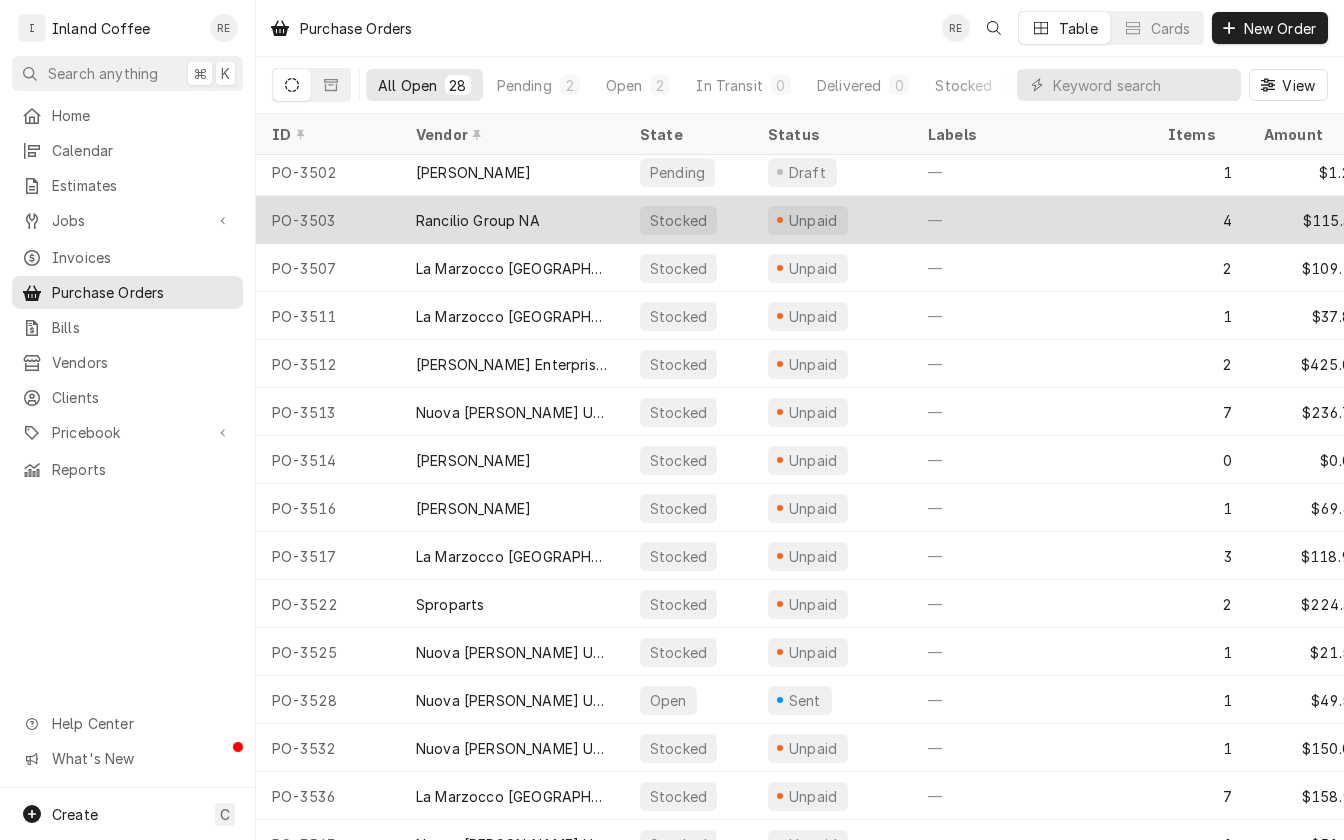 scroll, scrollTop: 328, scrollLeft: 0, axis: vertical 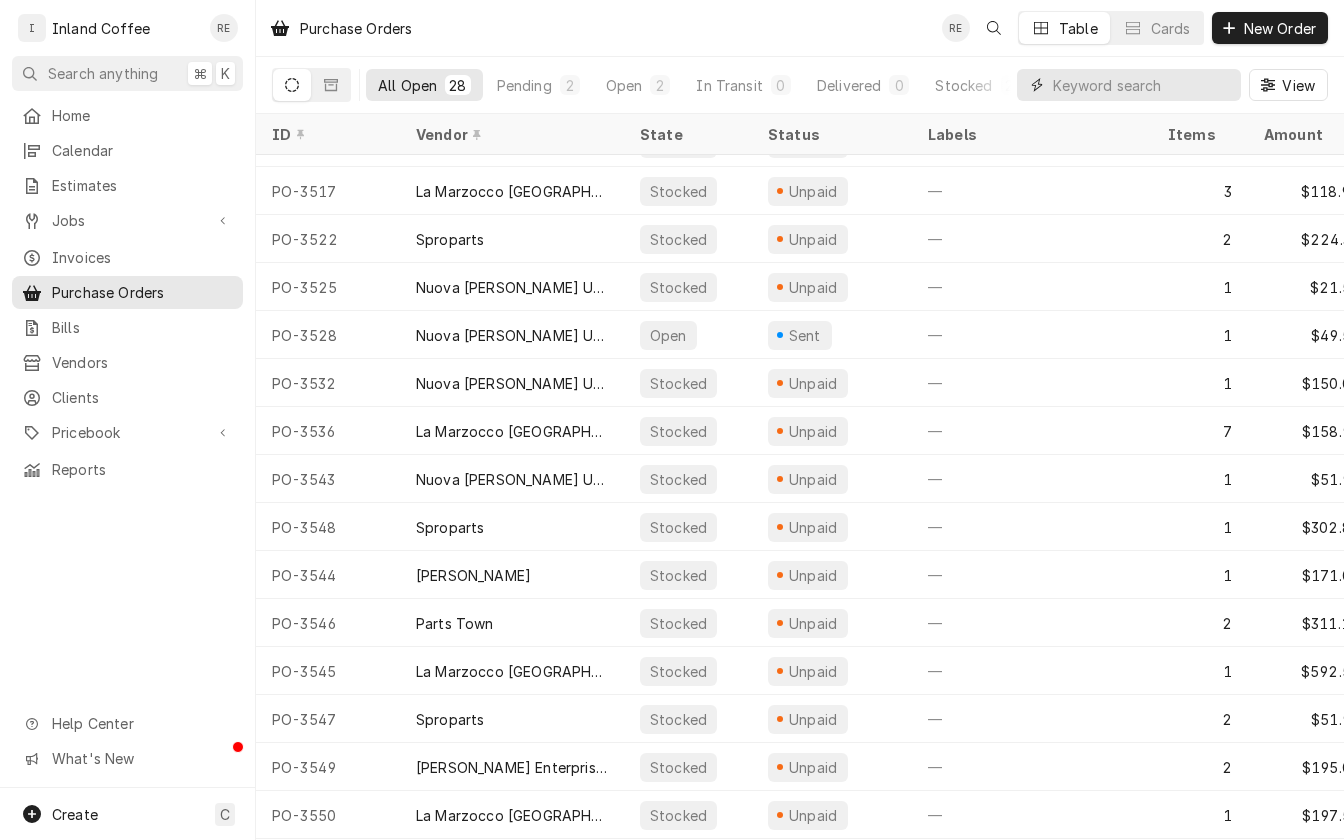click at bounding box center [1142, 85] 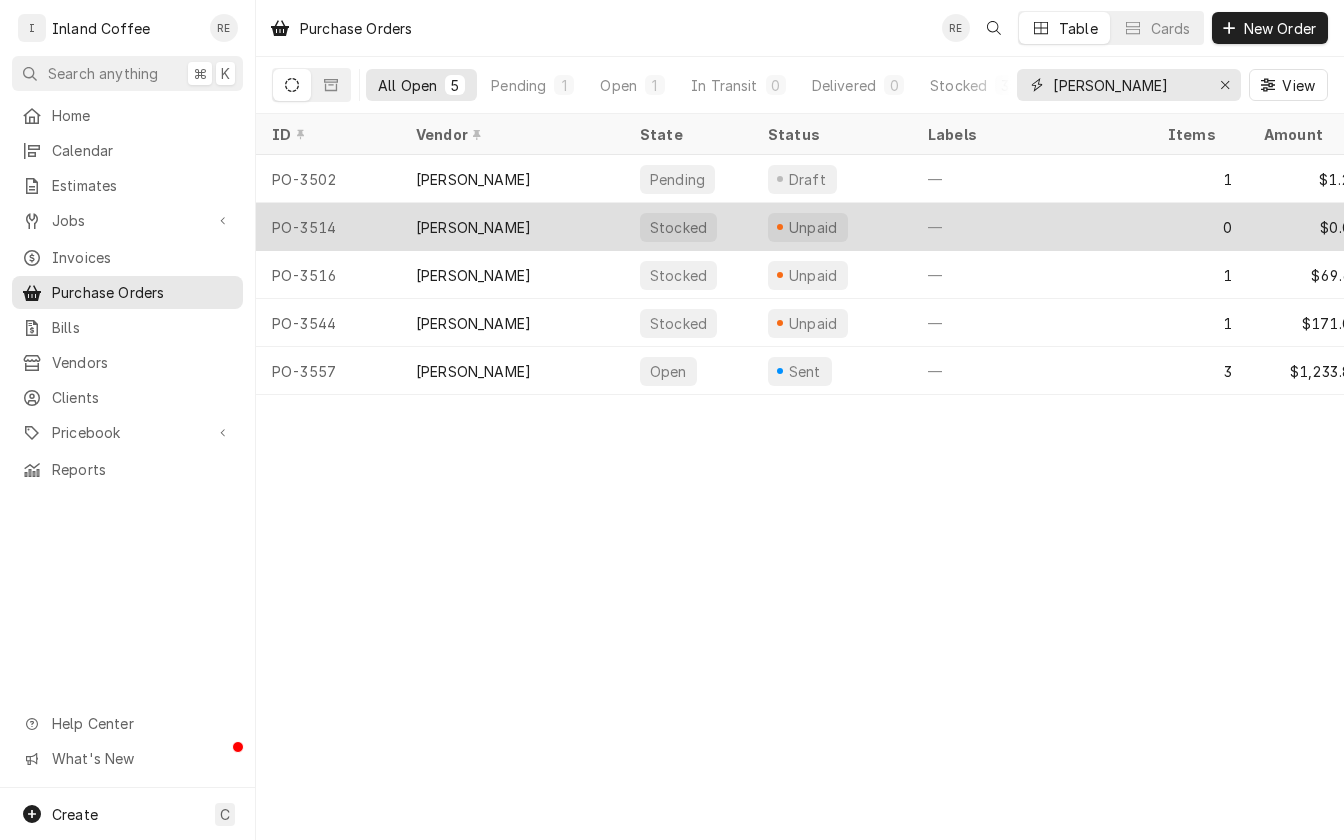 scroll, scrollTop: 0, scrollLeft: 0, axis: both 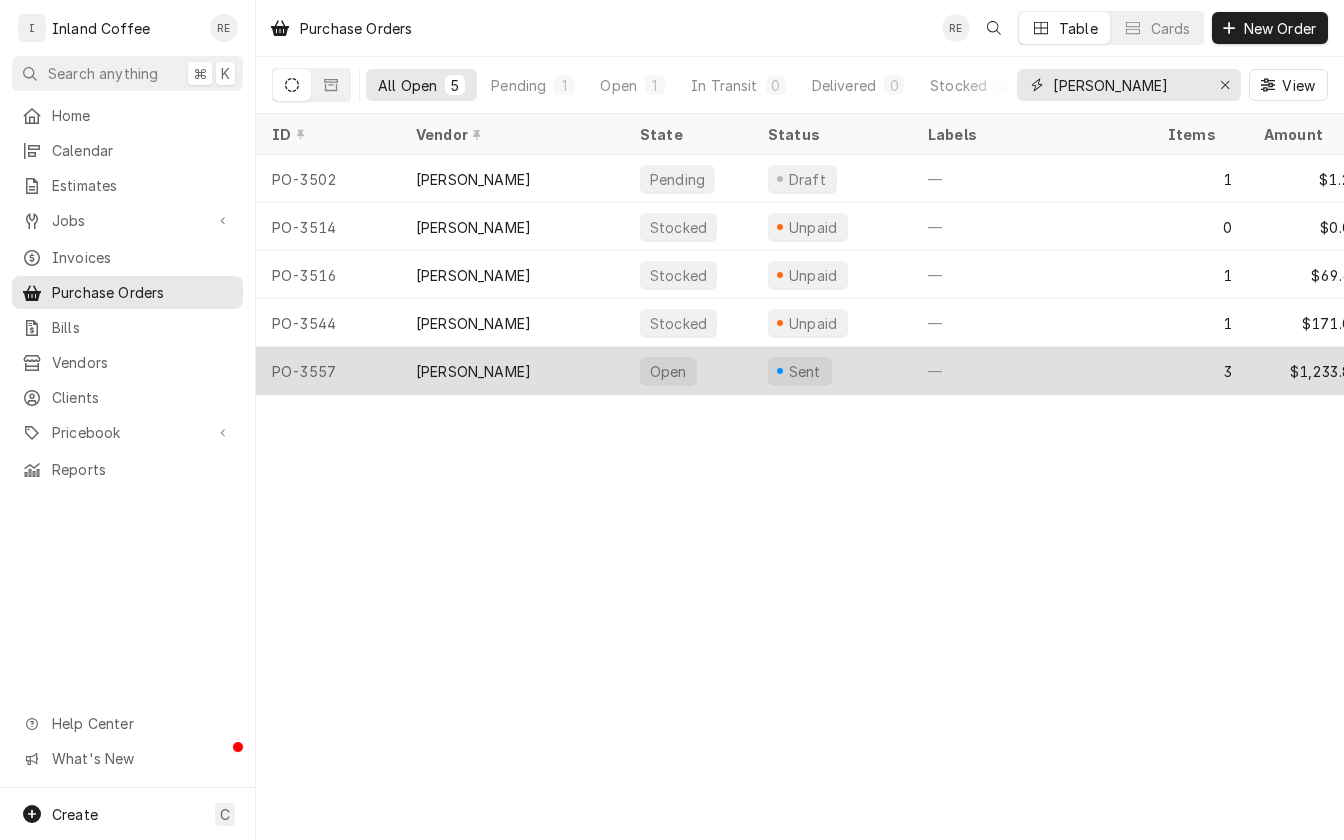 type on "Bunn" 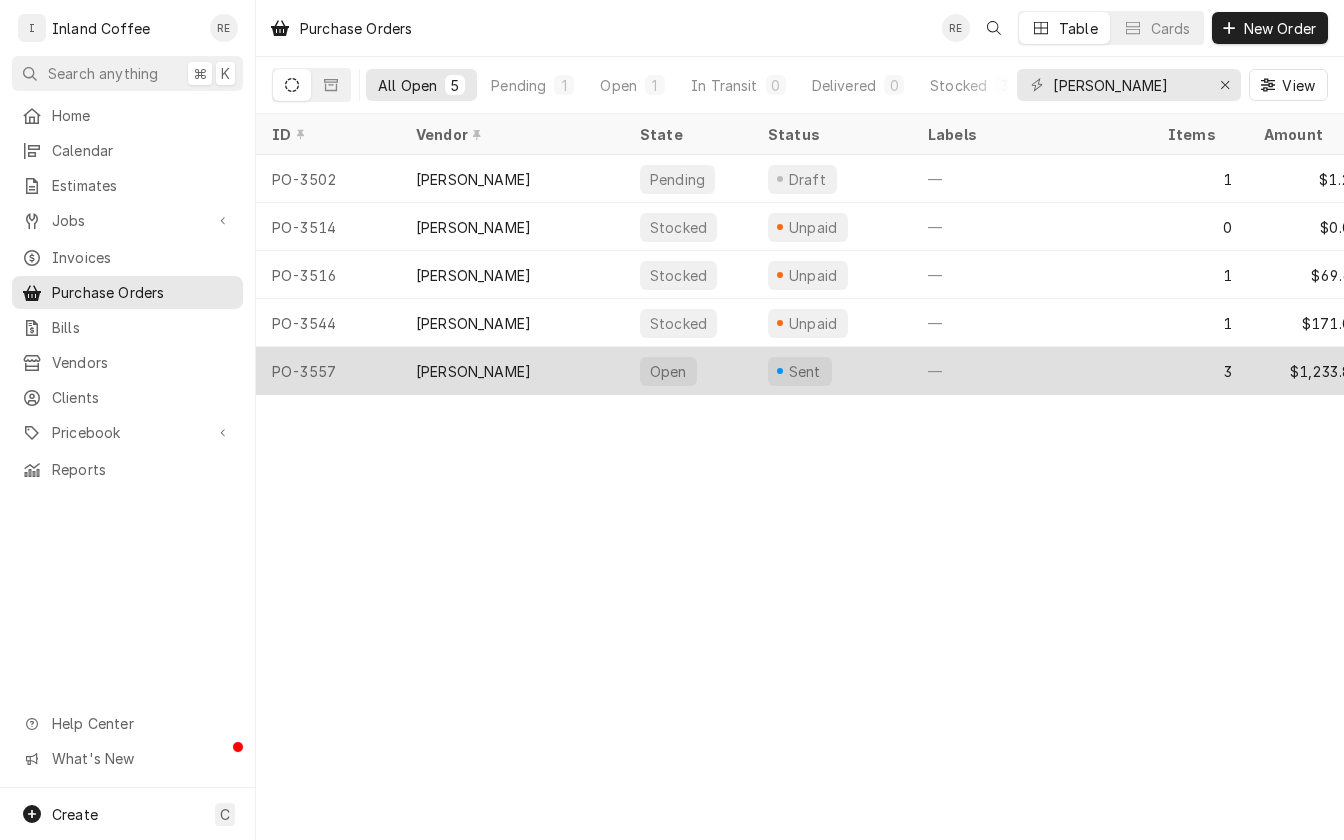 click on "PO-3557" at bounding box center [328, 371] 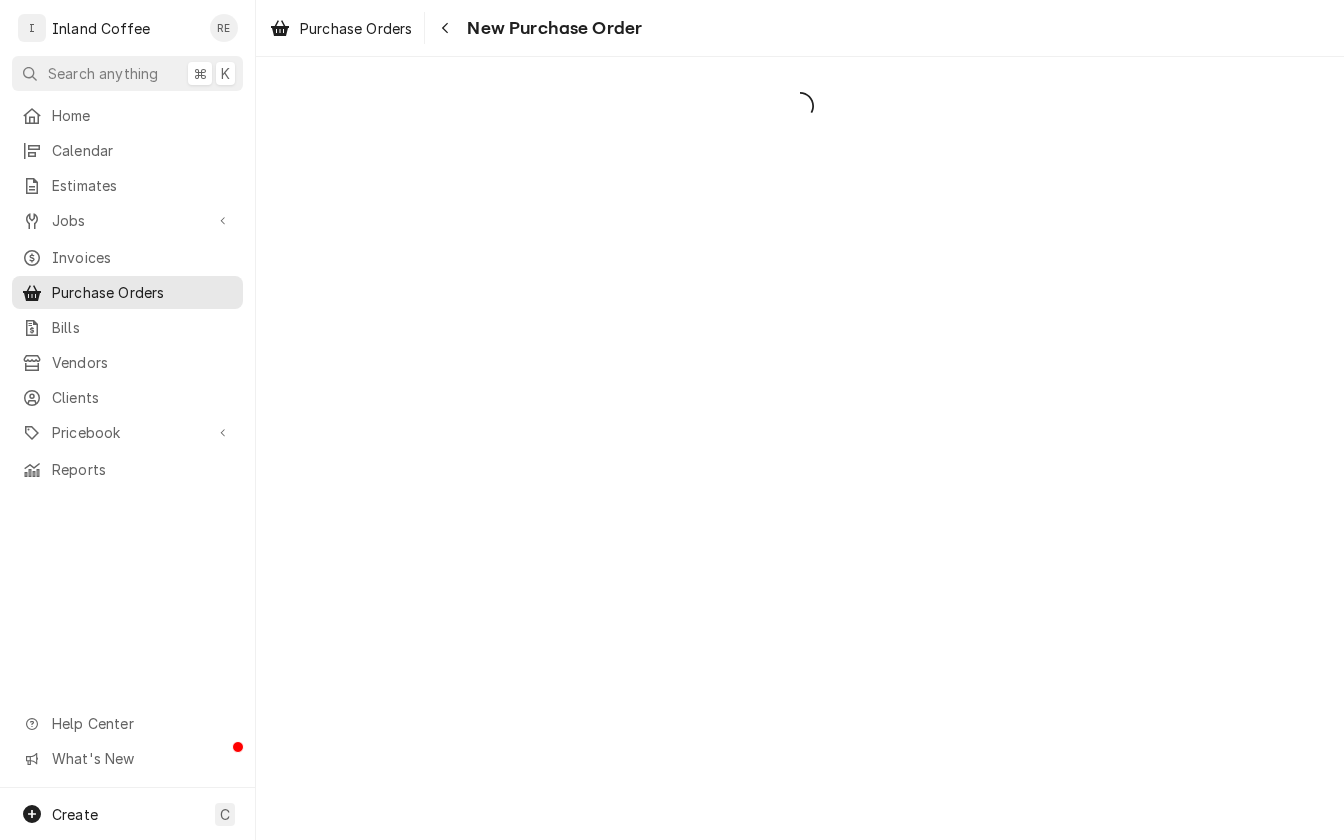 scroll, scrollTop: 0, scrollLeft: 0, axis: both 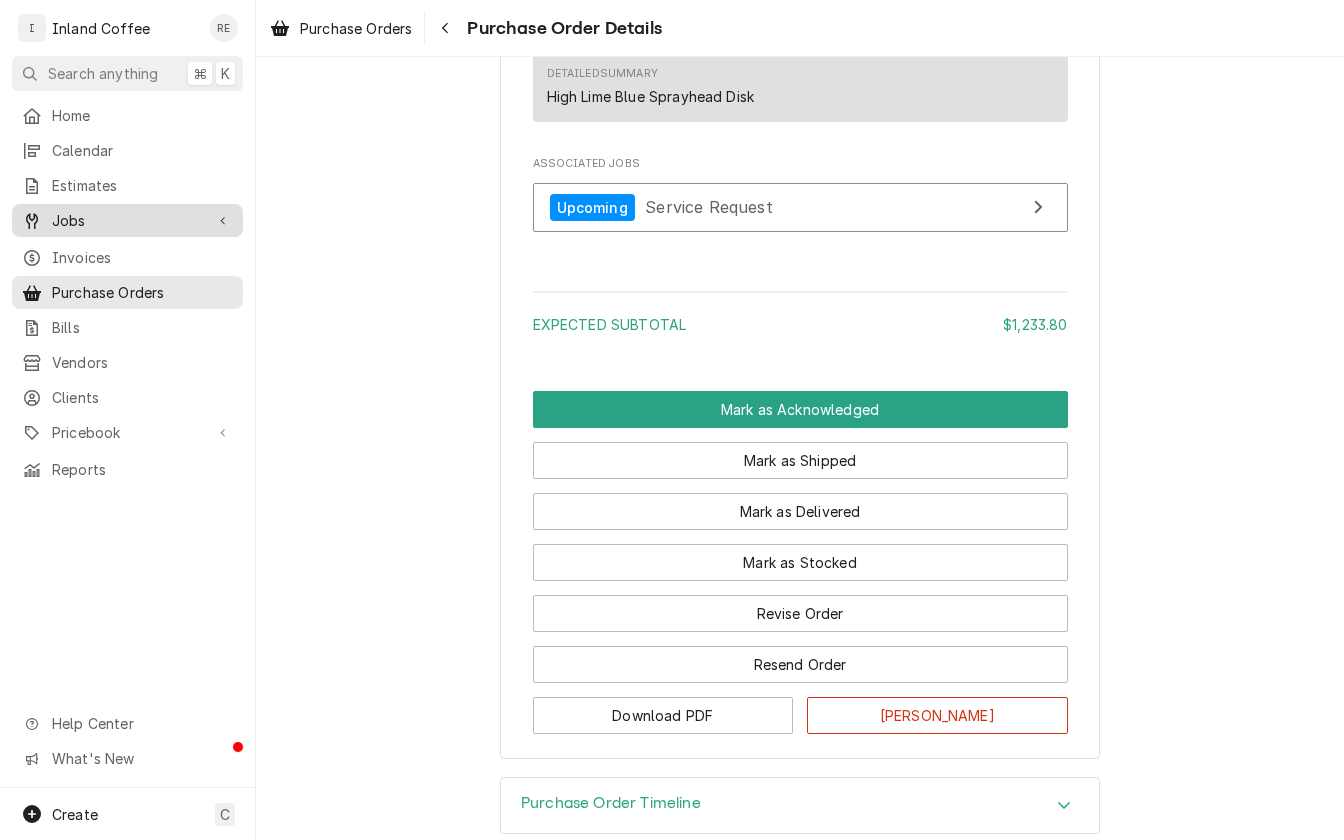 click on "Jobs" at bounding box center (127, 220) 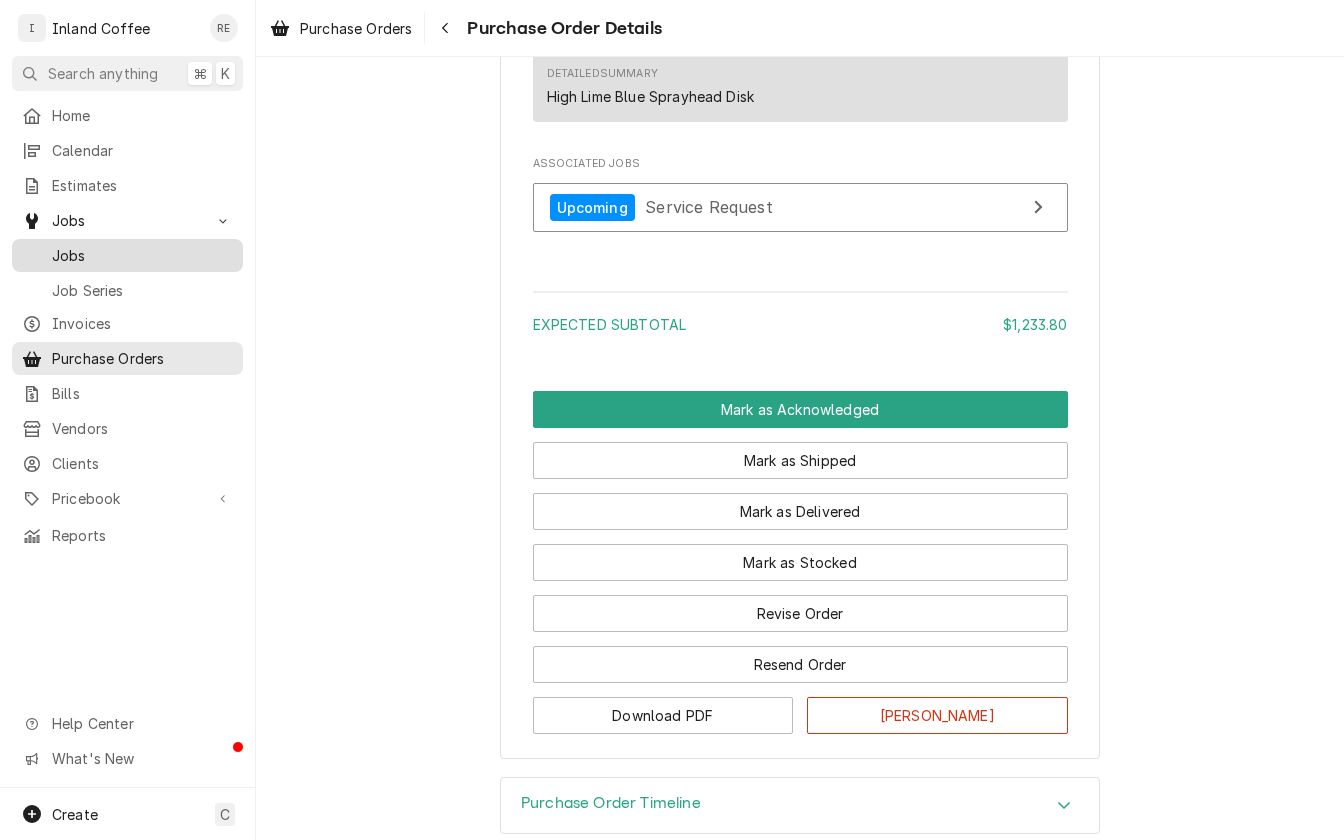 click on "Jobs" at bounding box center [127, 255] 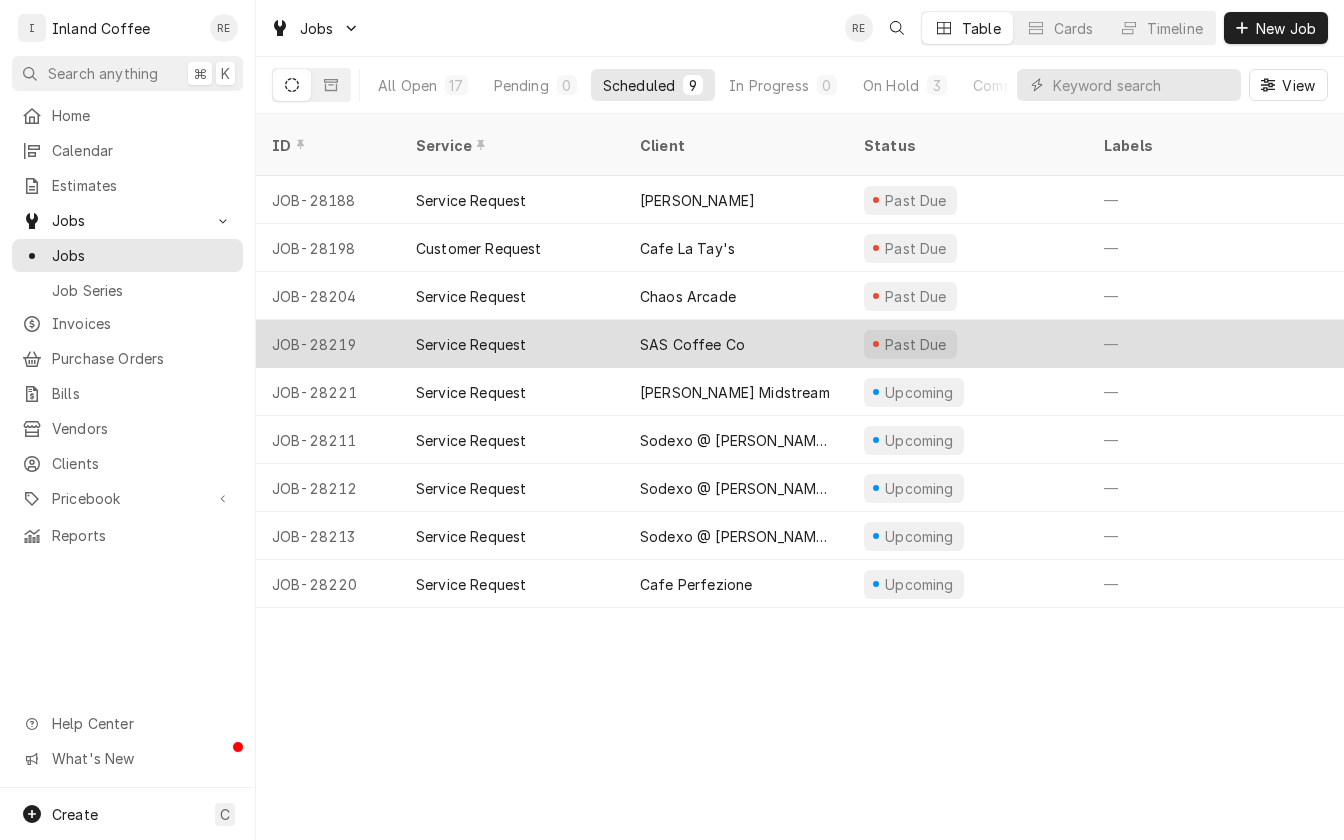 scroll, scrollTop: 0, scrollLeft: 0, axis: both 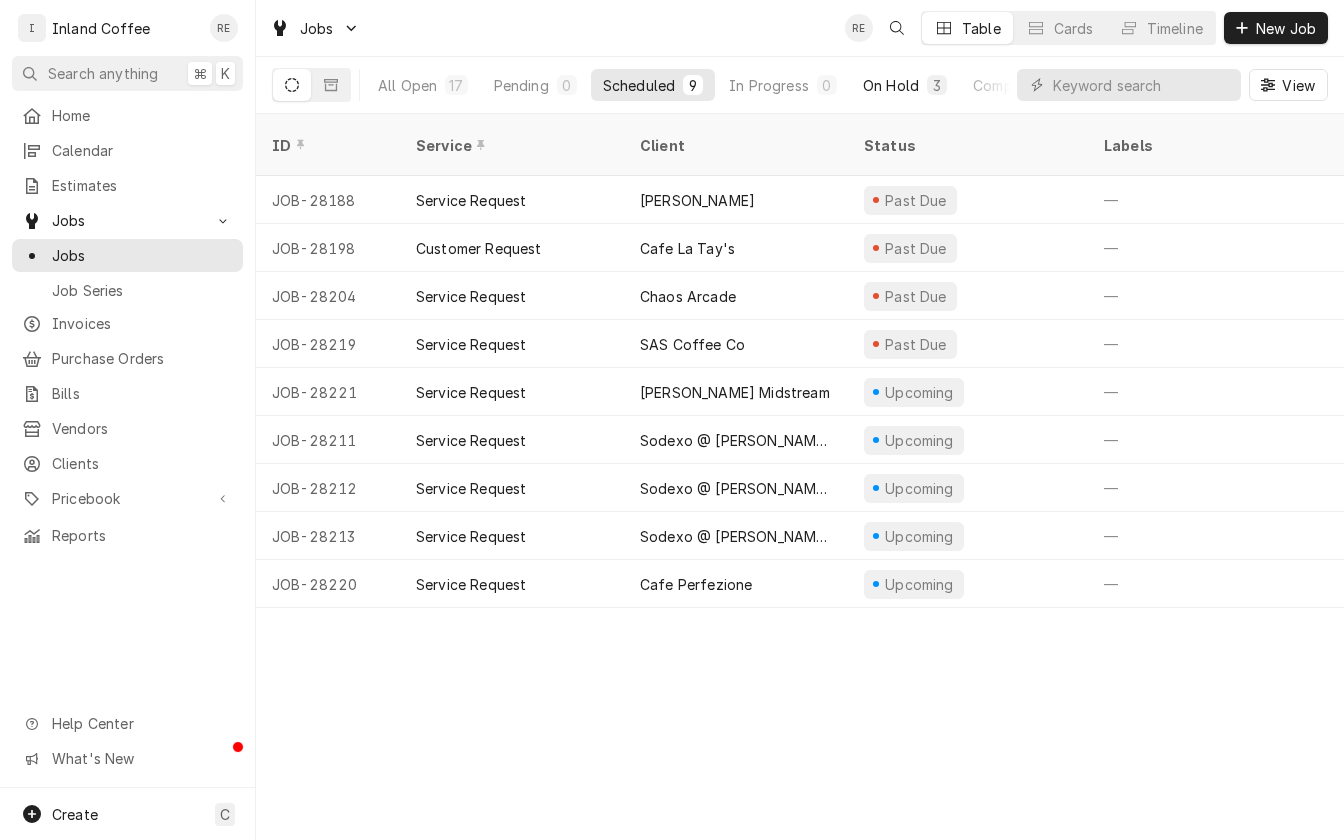 click on "On Hold" at bounding box center (891, 85) 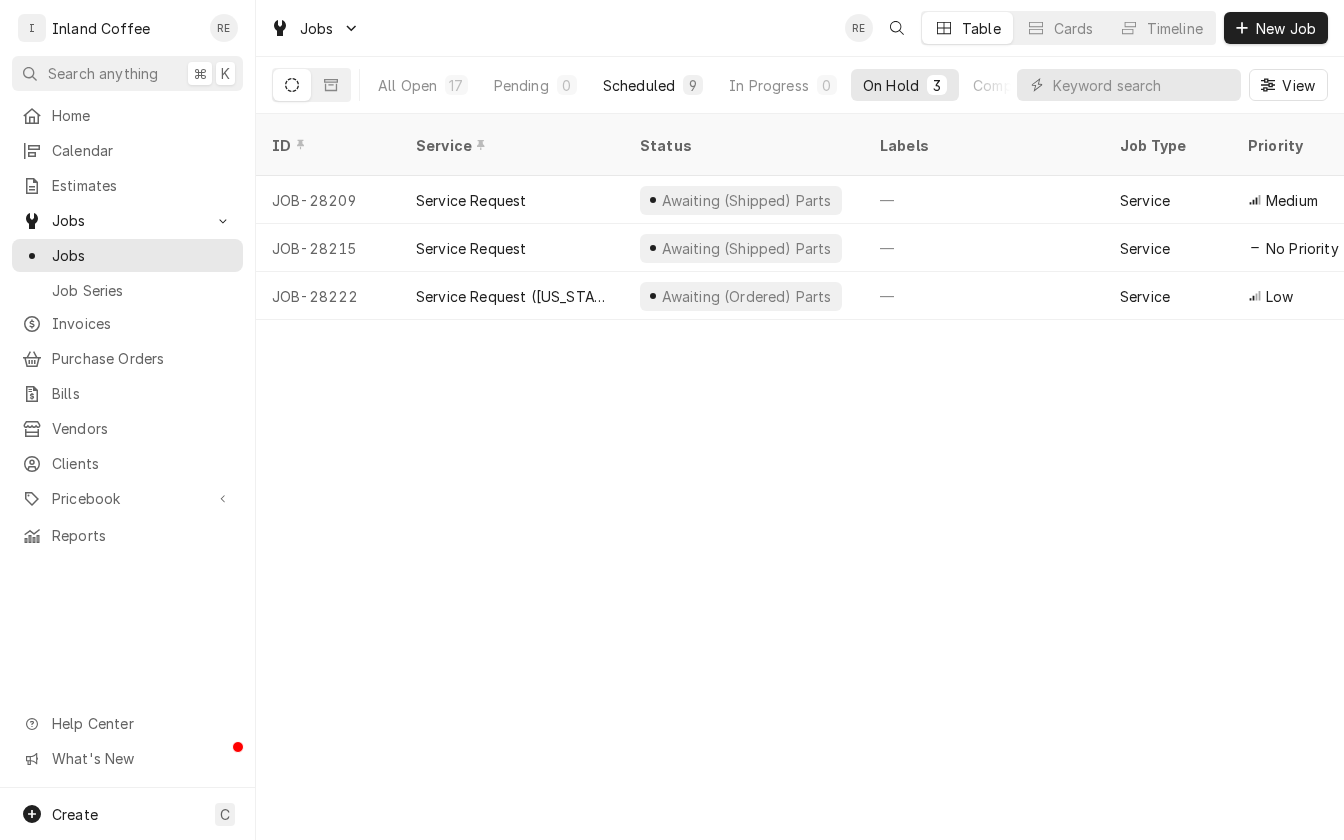 click on "Scheduled" at bounding box center (639, 85) 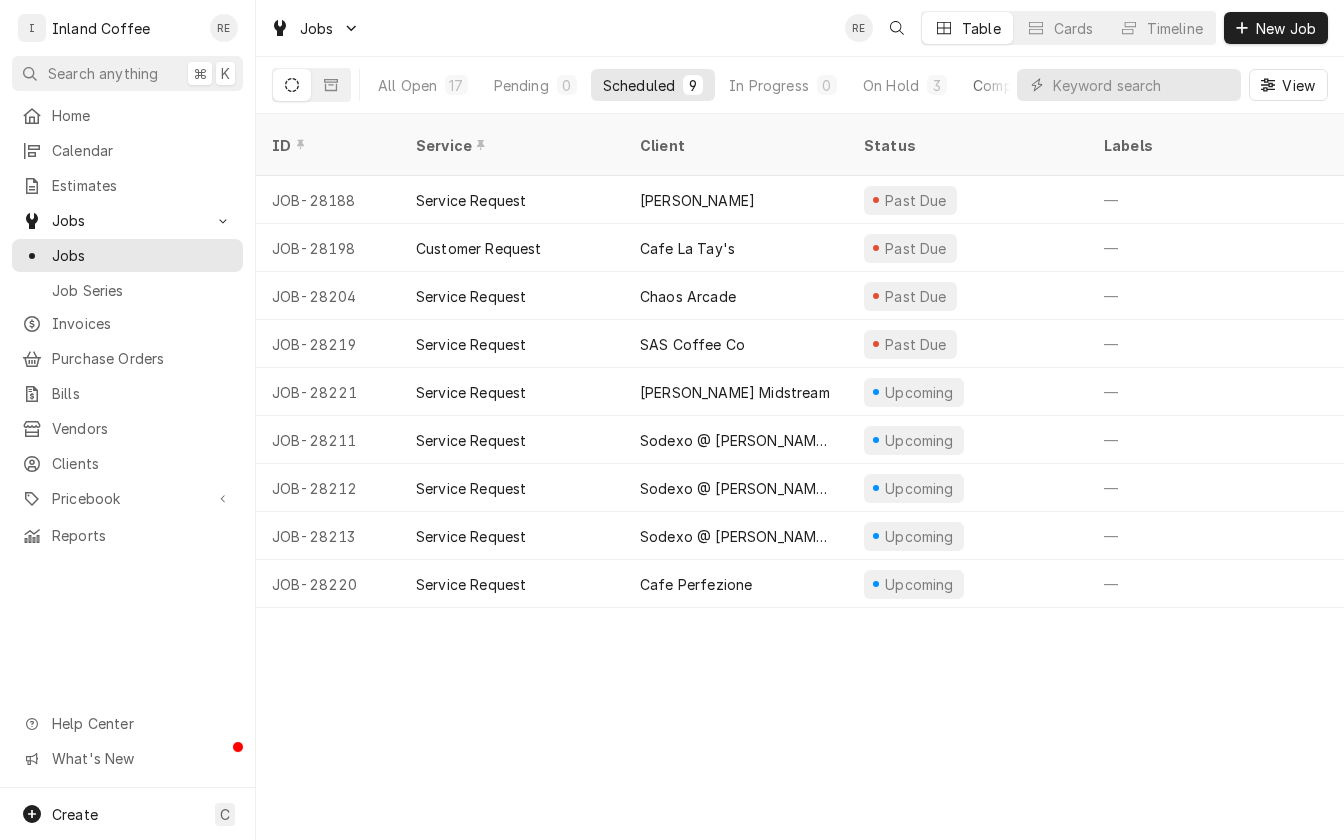 click on "Completed" at bounding box center (1010, 85) 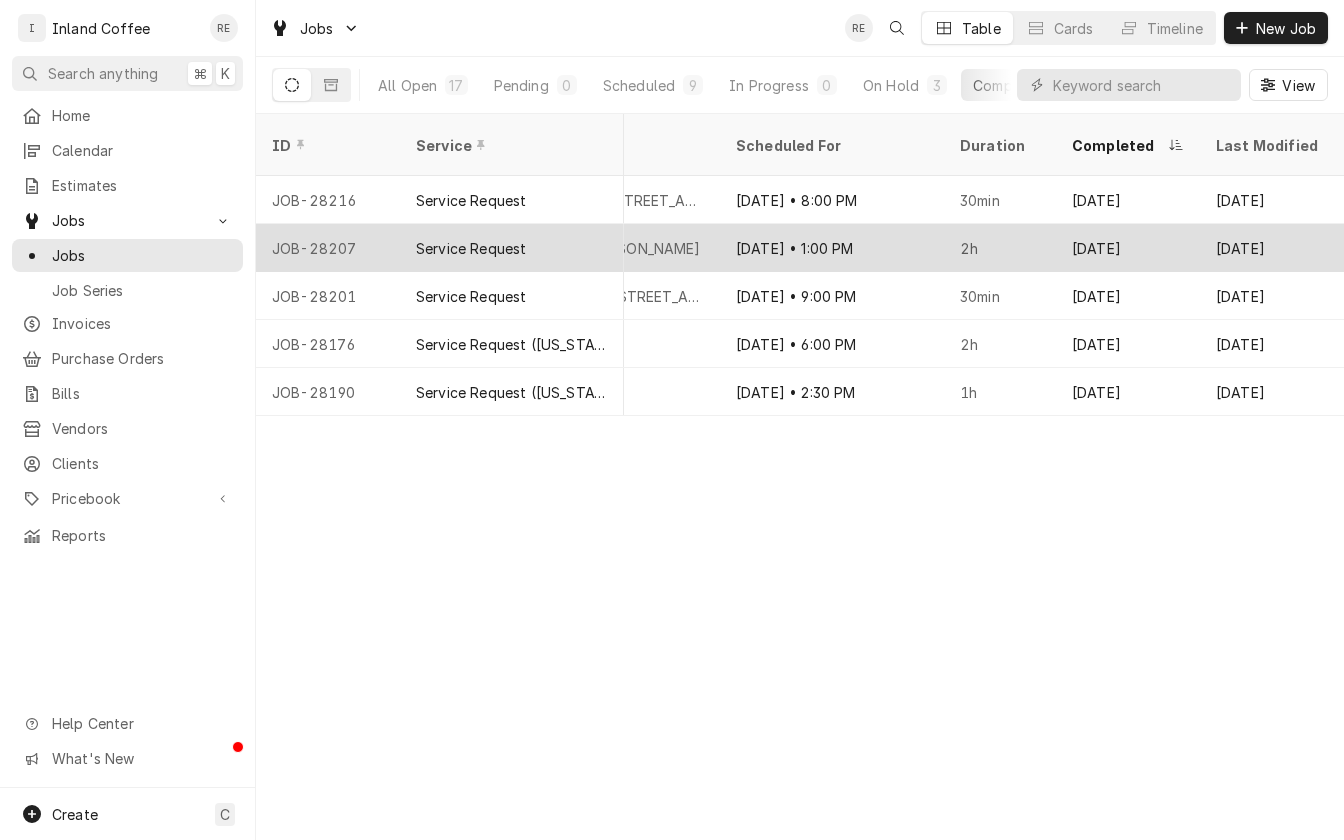 scroll, scrollTop: 0, scrollLeft: 1680, axis: horizontal 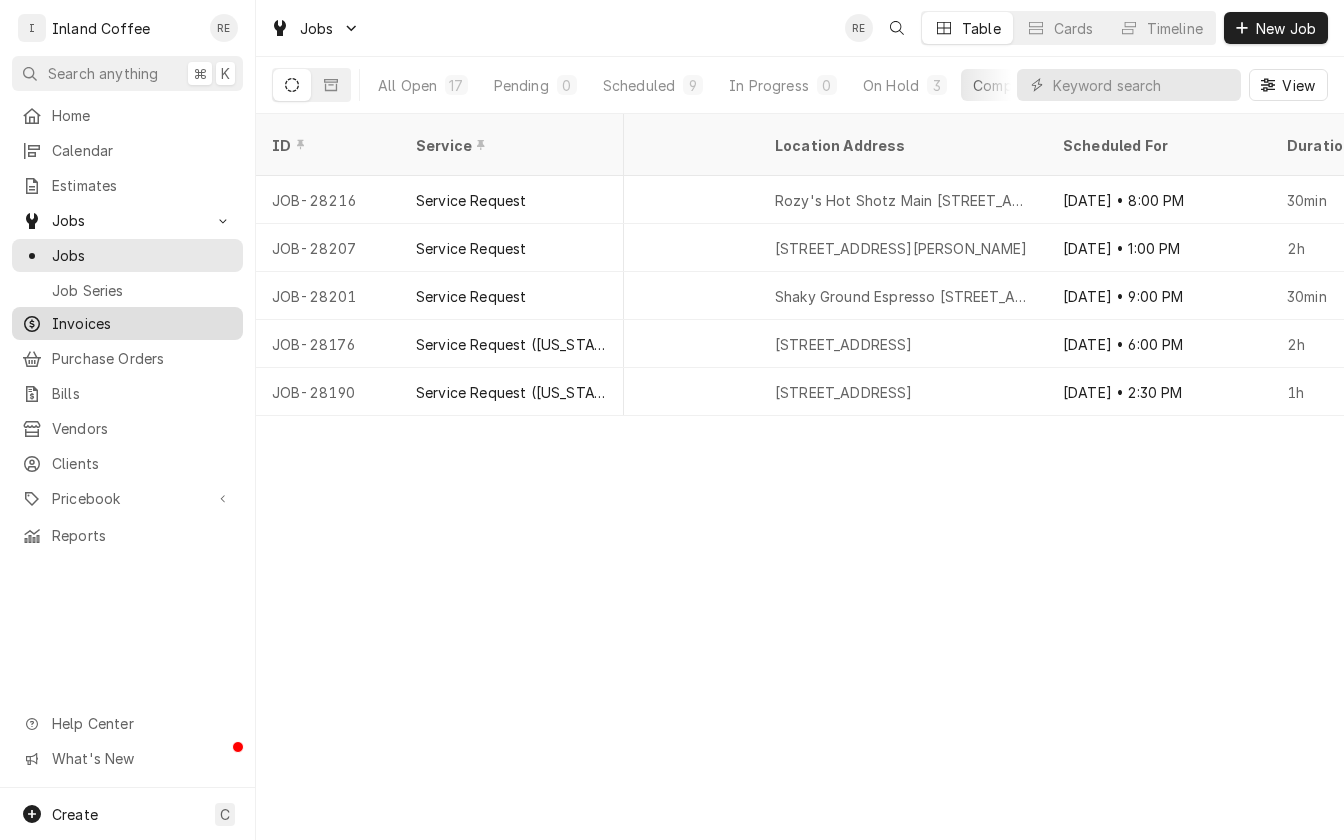 click on "Invoices" at bounding box center [127, 323] 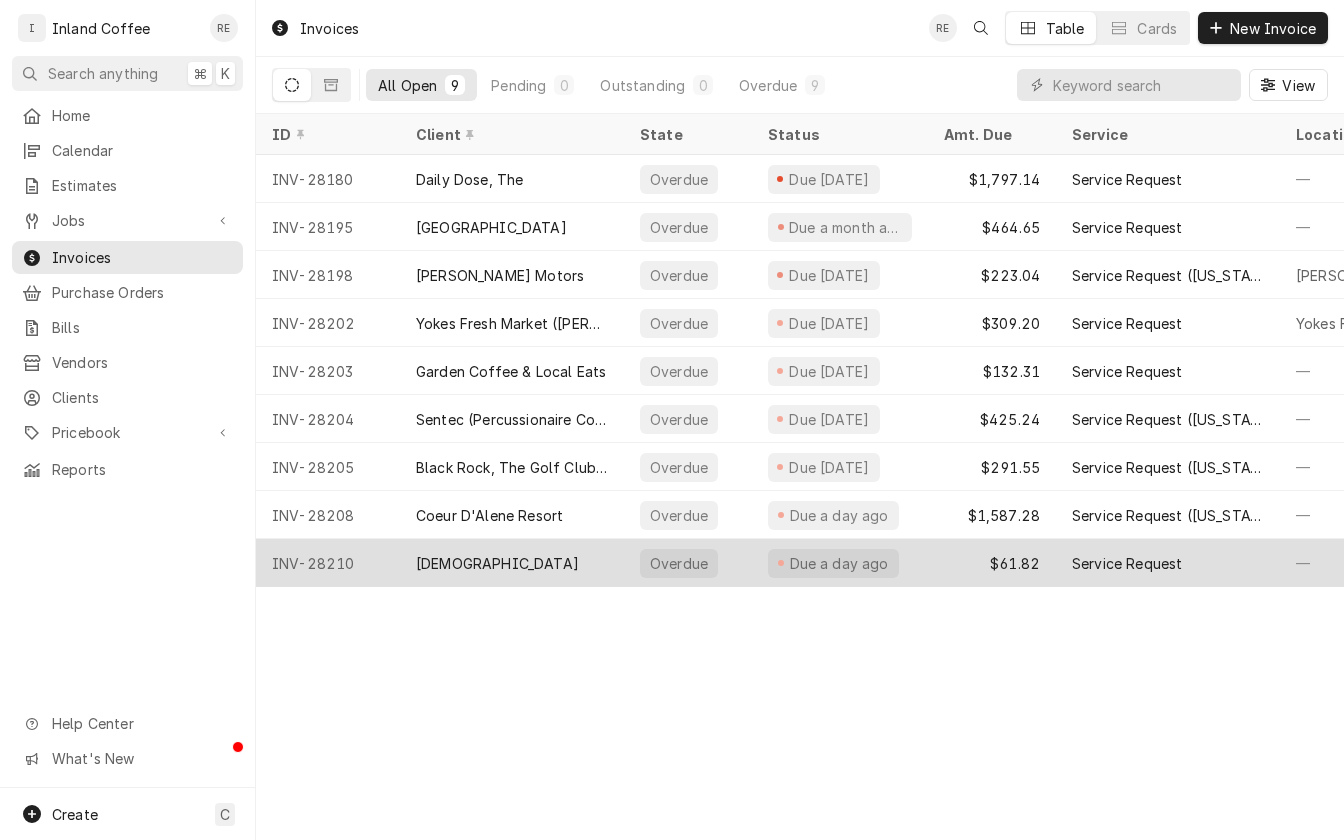 scroll, scrollTop: 0, scrollLeft: 0, axis: both 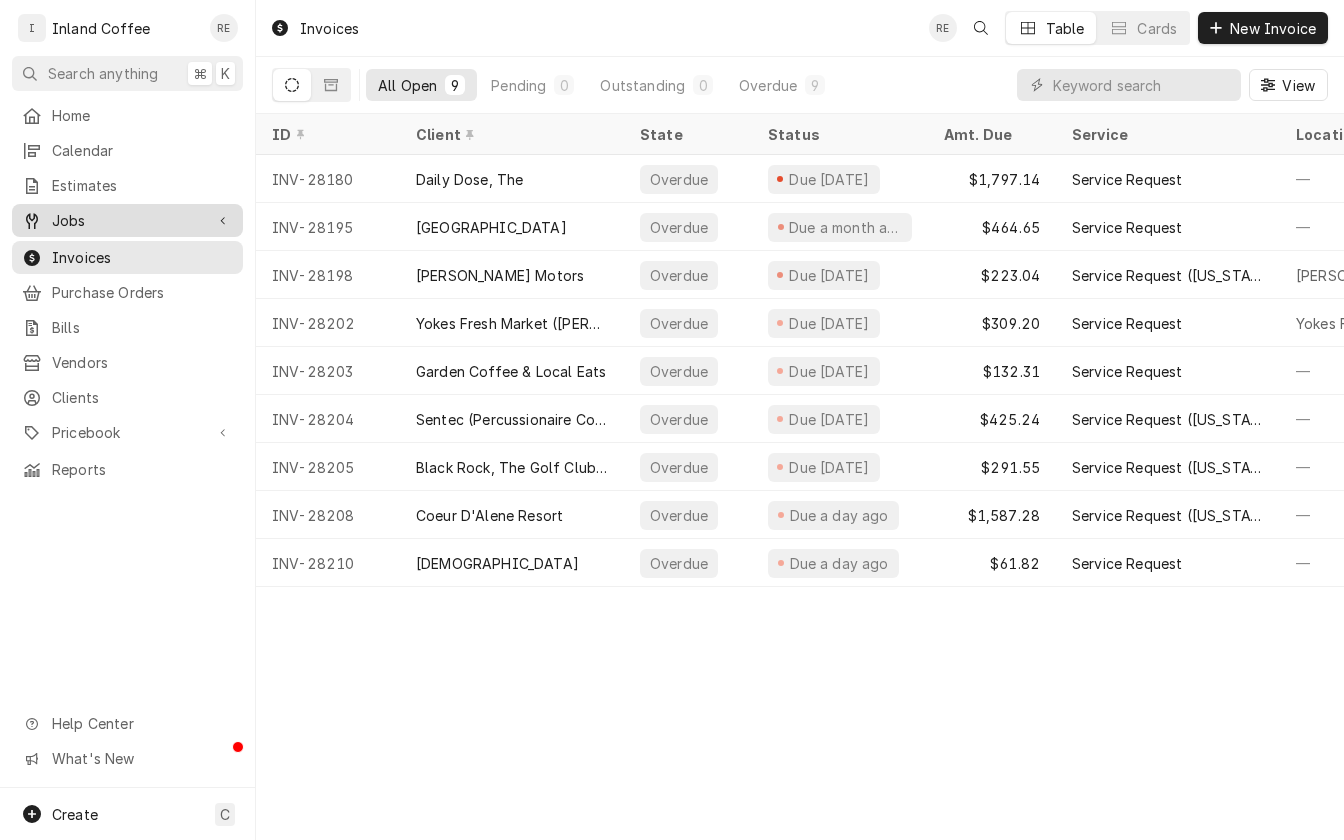 click on "Jobs" at bounding box center [127, 220] 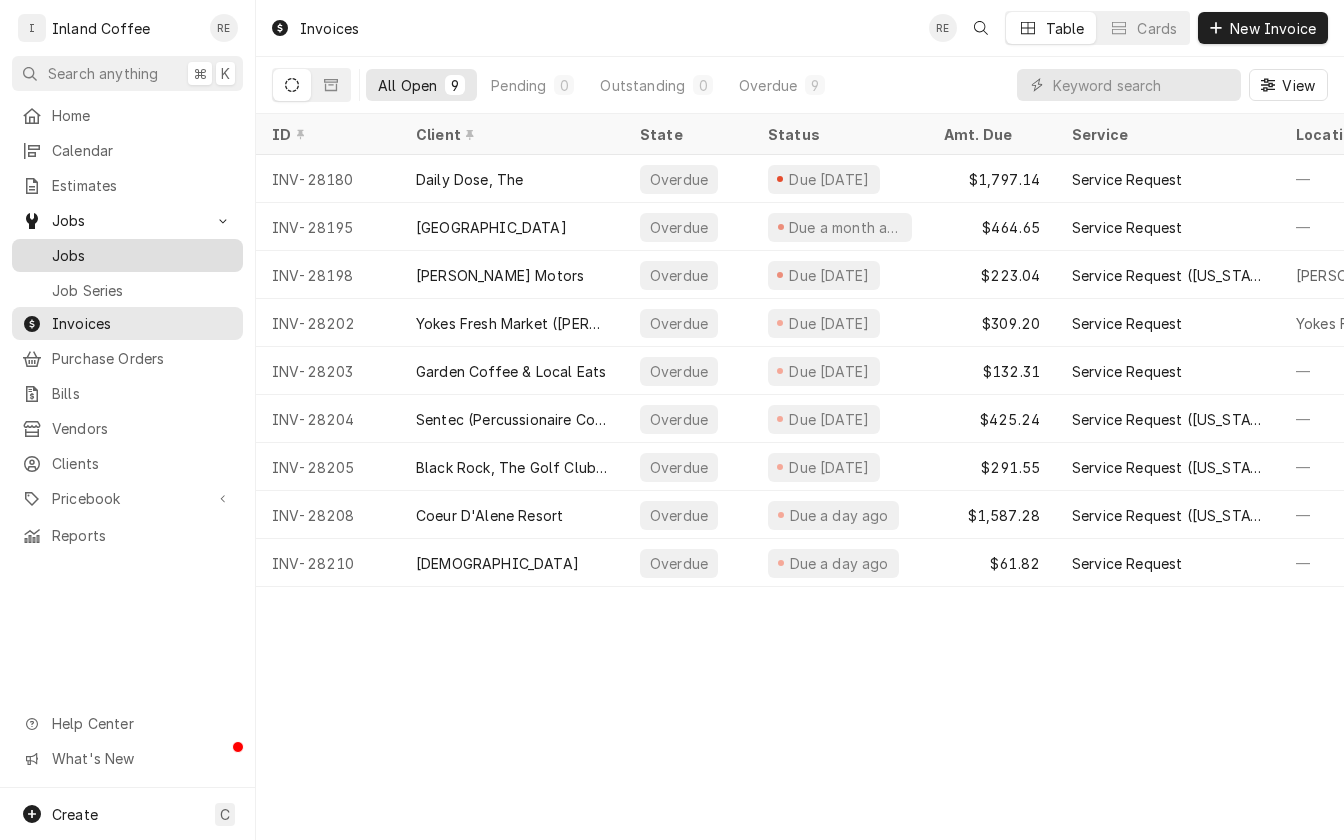 click on "Jobs" at bounding box center [142, 255] 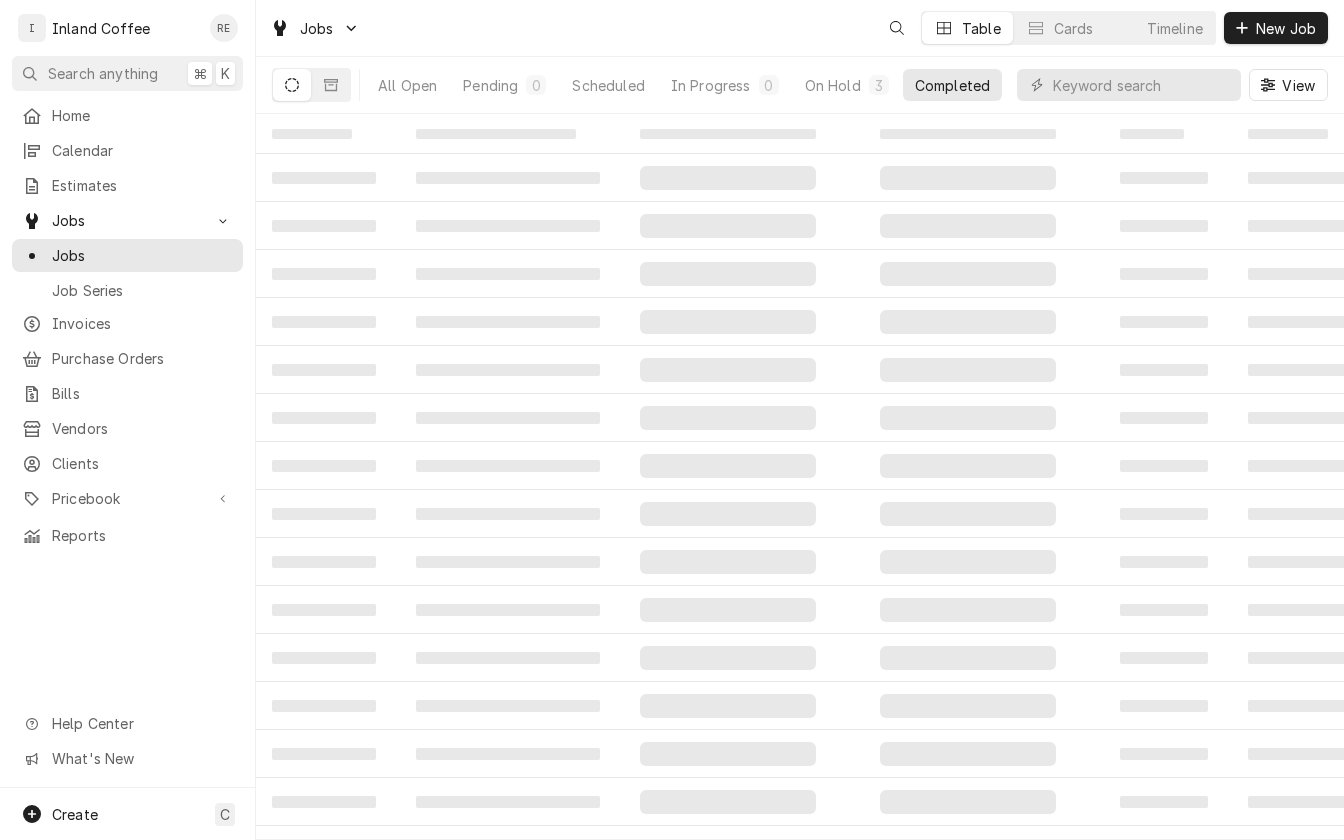 scroll, scrollTop: 0, scrollLeft: 0, axis: both 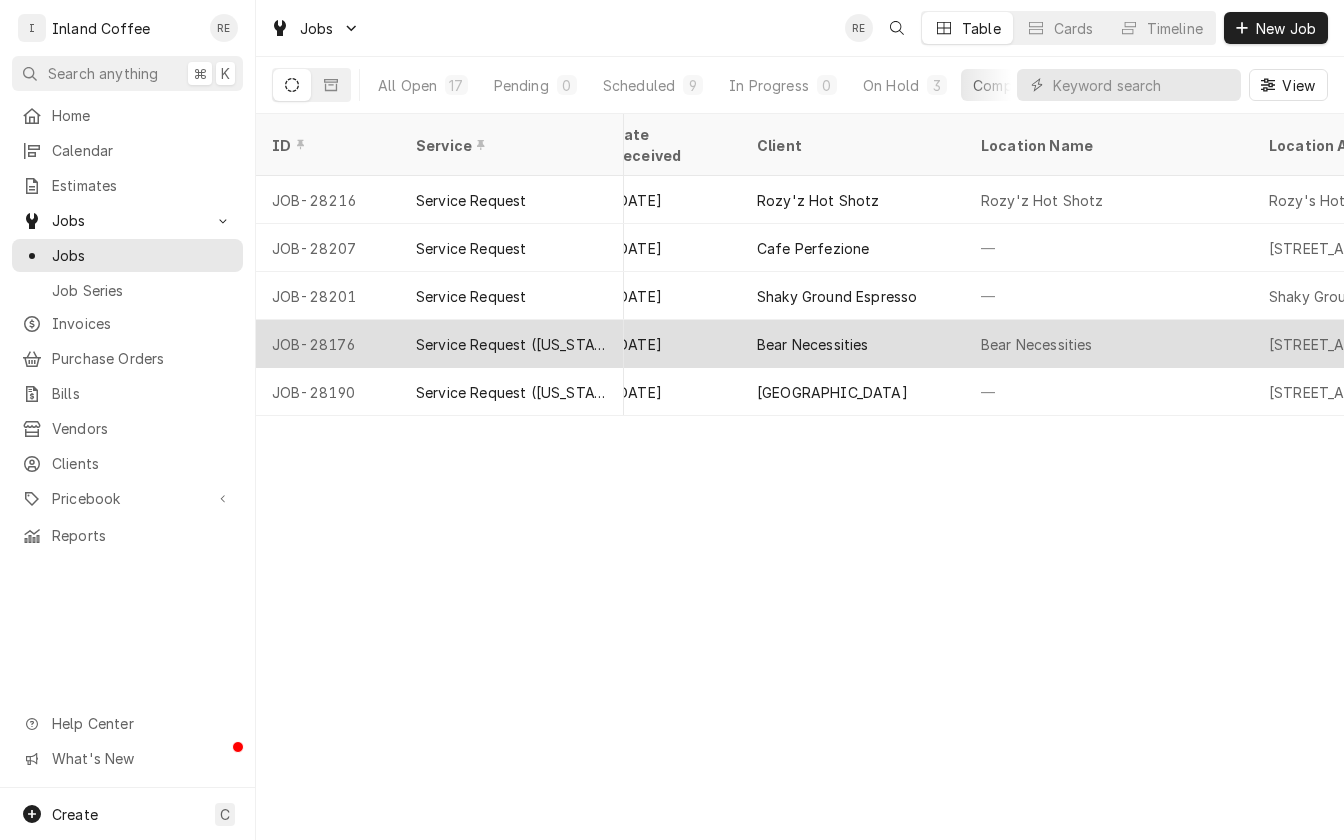 click on "Bear Necessities" at bounding box center [813, 344] 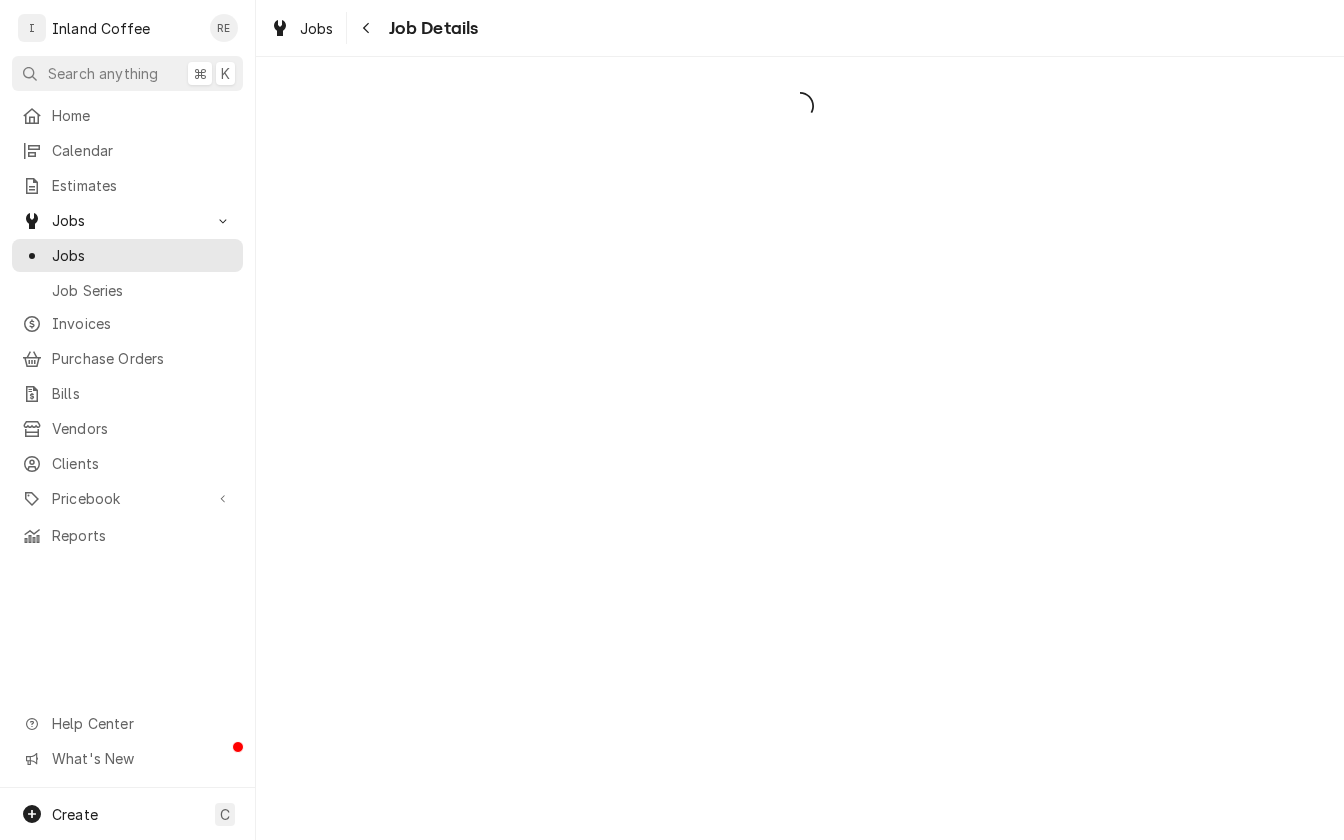 scroll, scrollTop: 0, scrollLeft: 0, axis: both 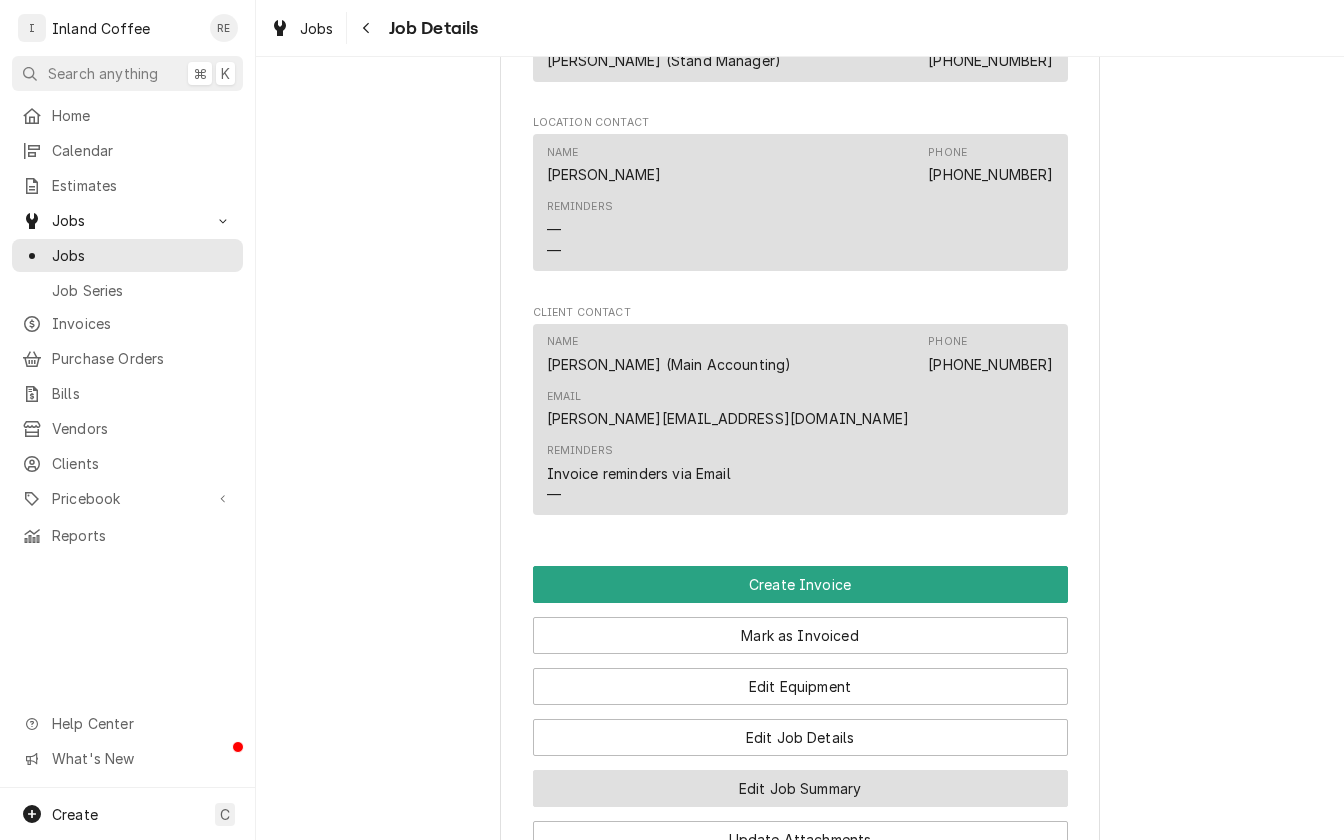 click on "Edit Job Summary" at bounding box center (800, 788) 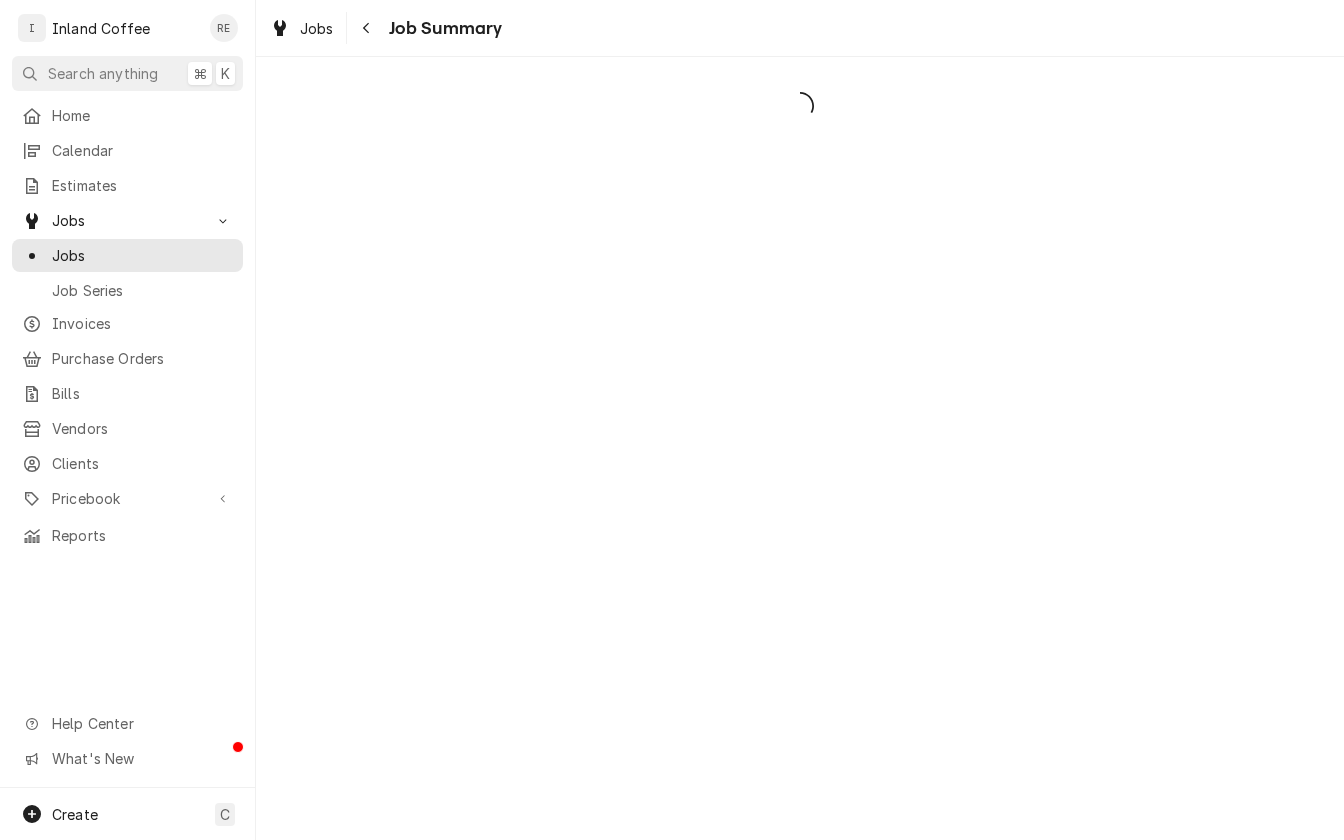scroll, scrollTop: 0, scrollLeft: 0, axis: both 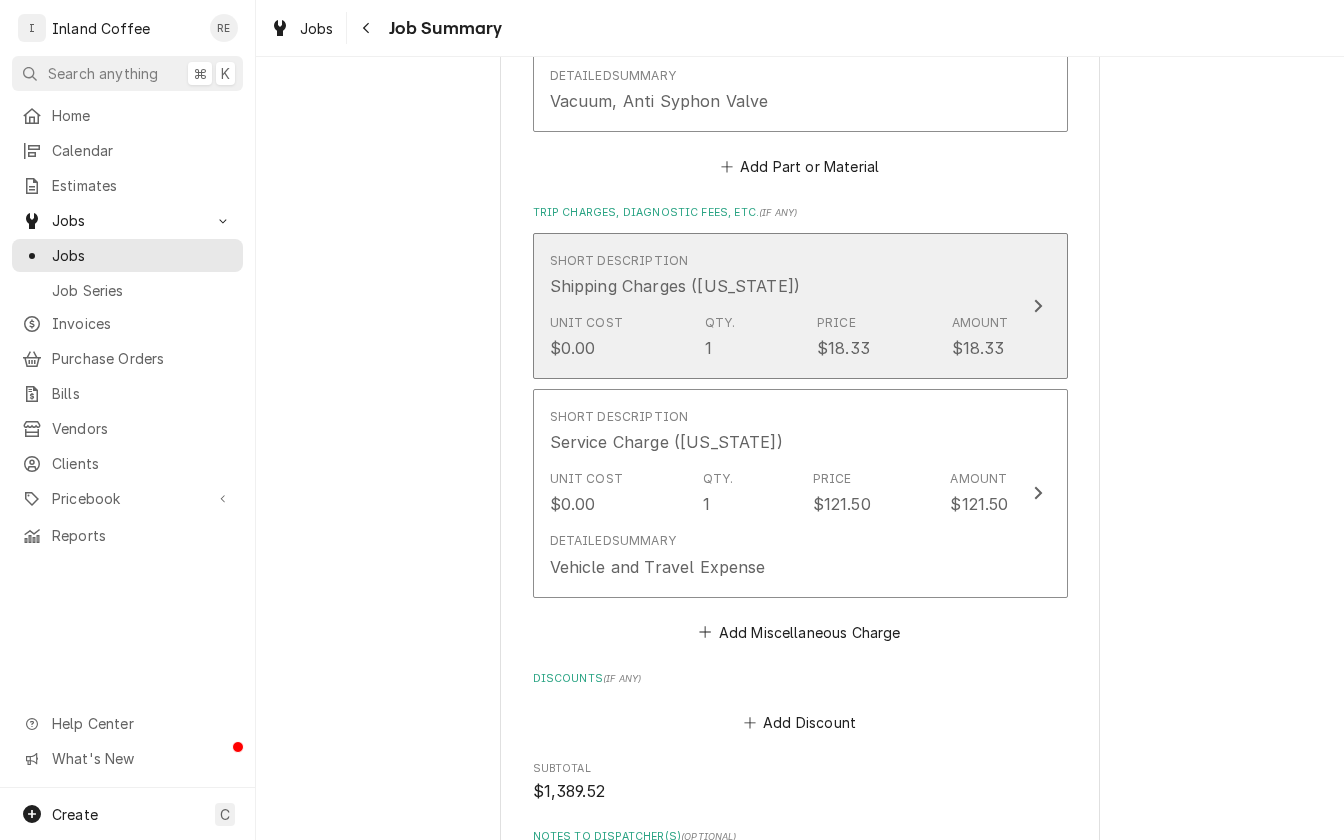 click 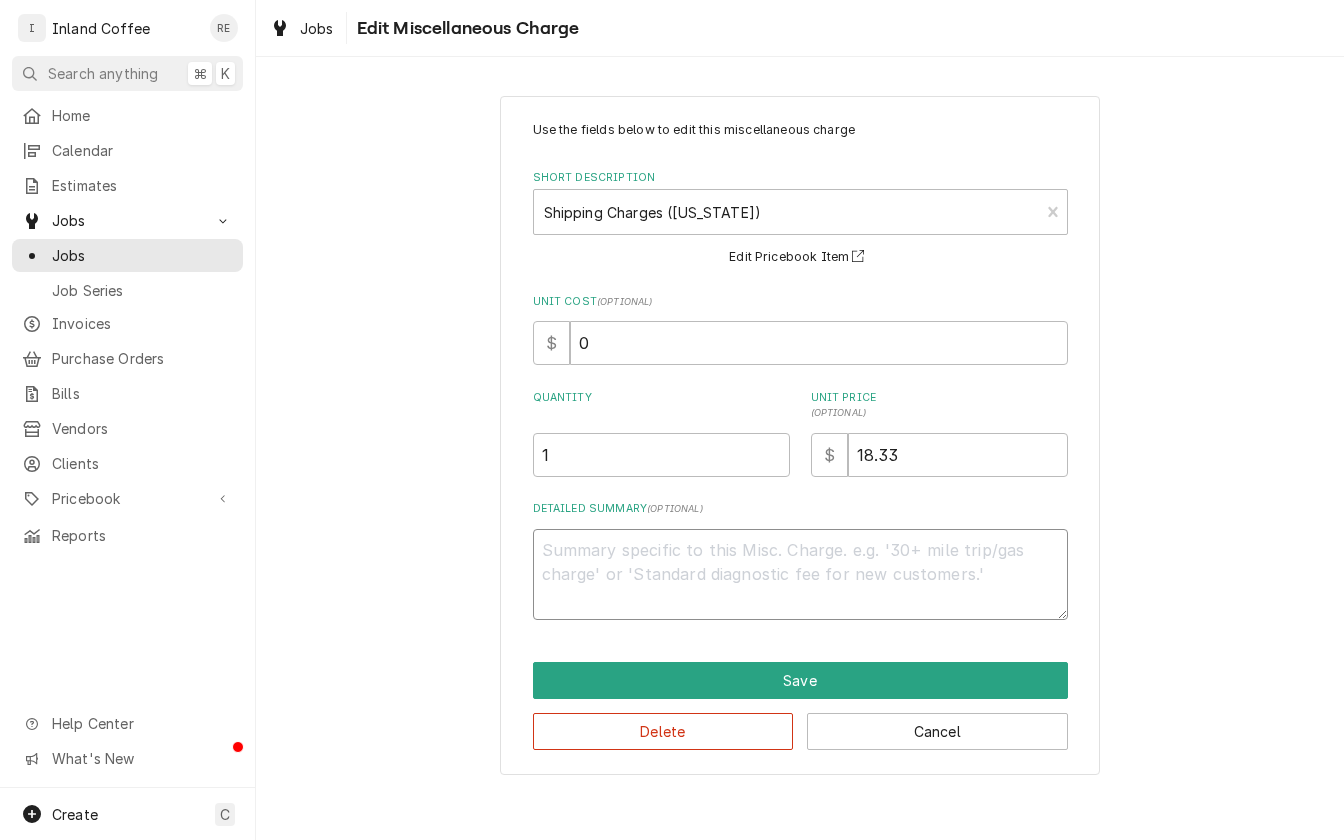 click on "Detailed Summary  ( optional )" at bounding box center [800, 574] 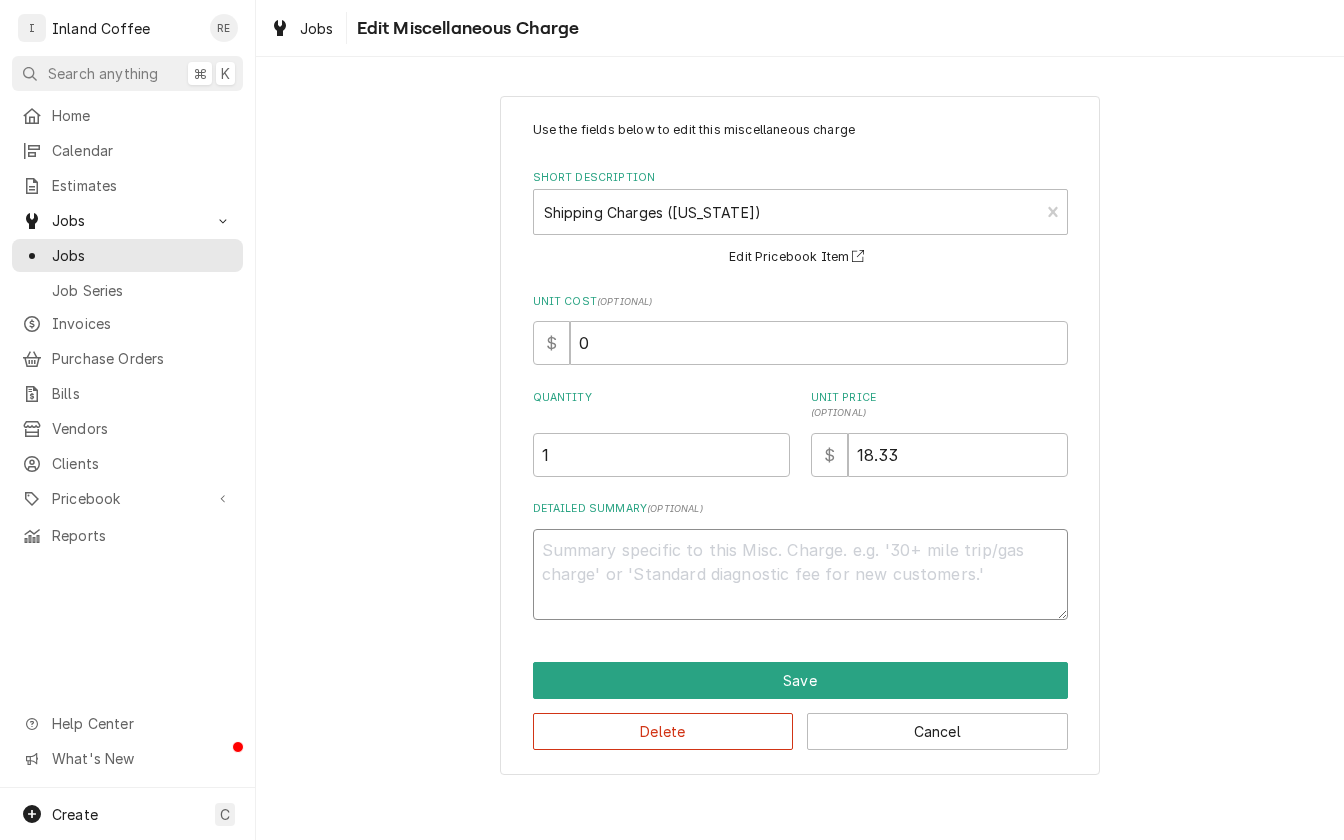 type on "x" 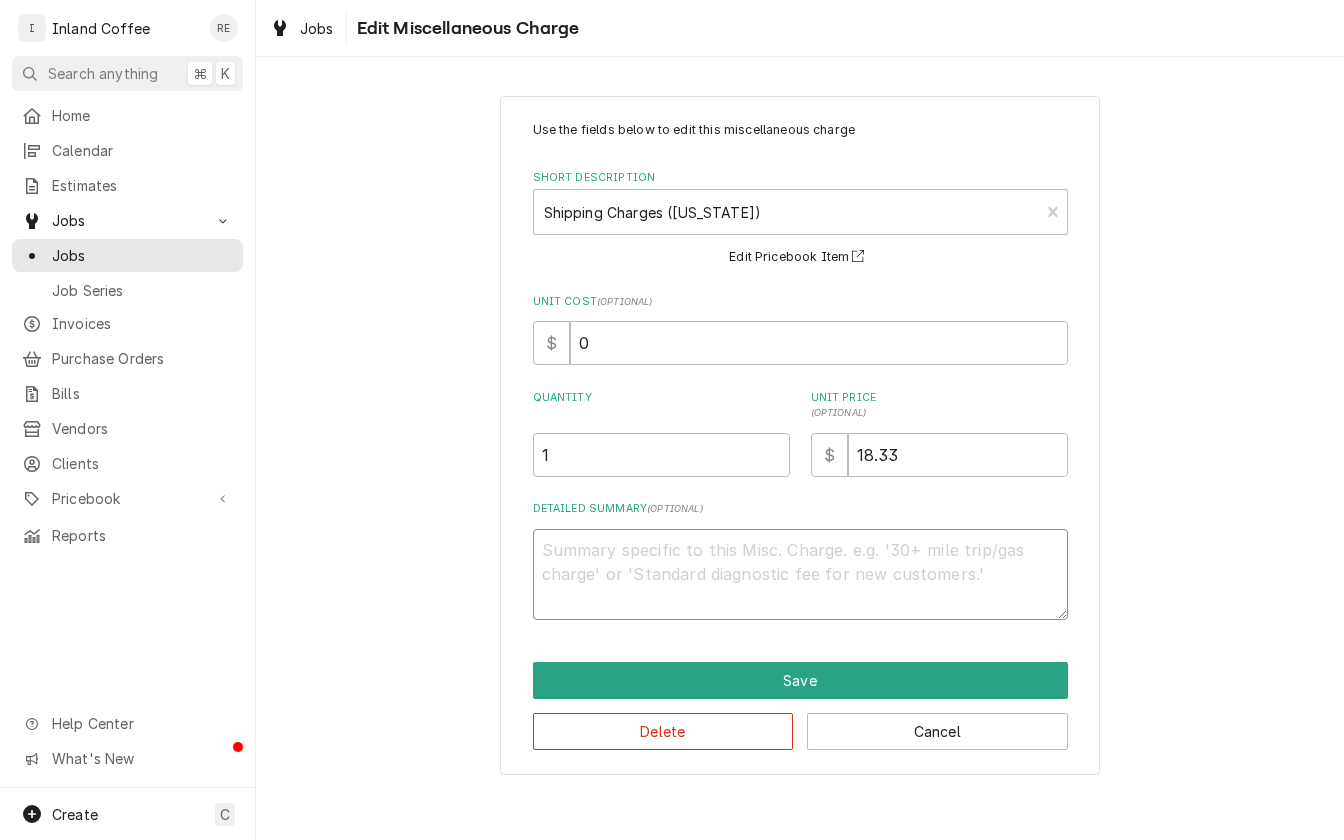 type on "B" 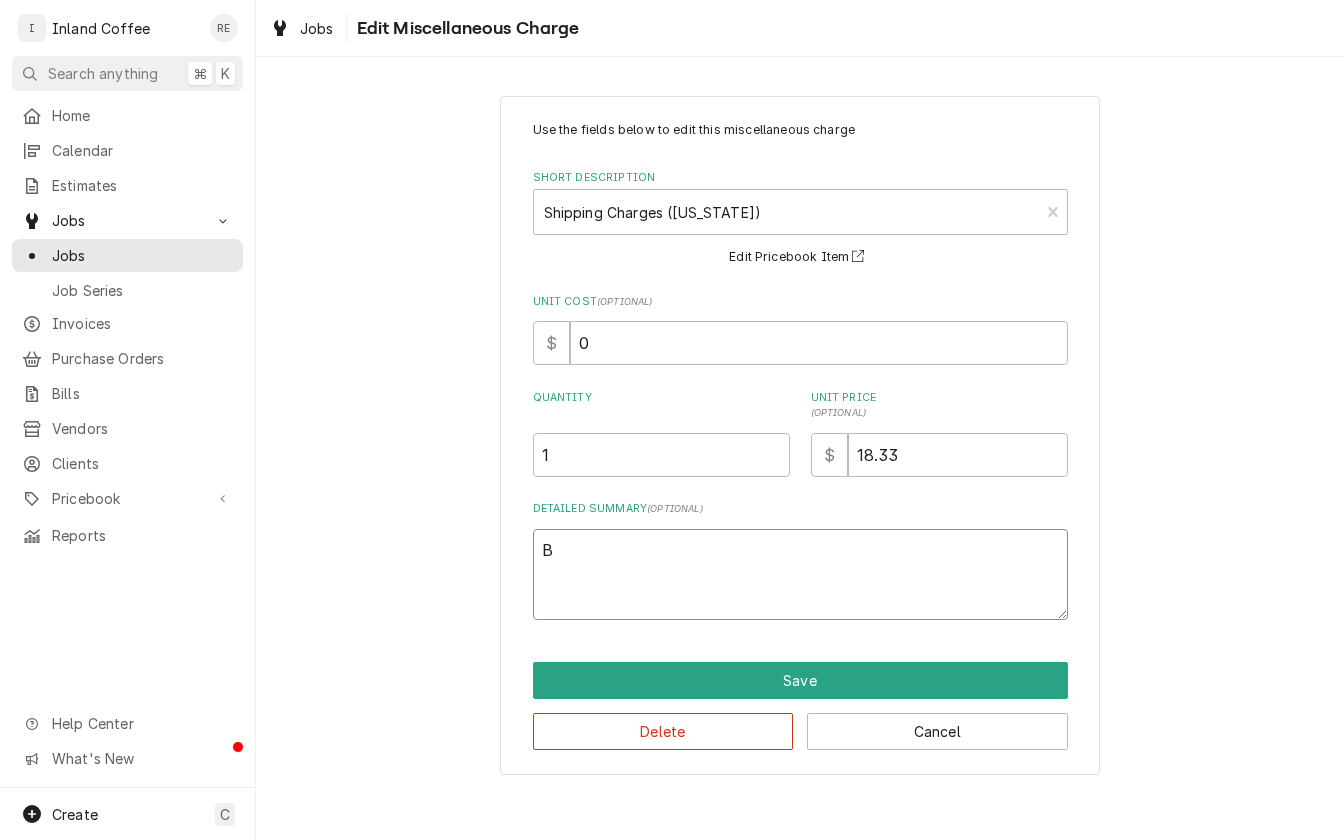 type on "x" 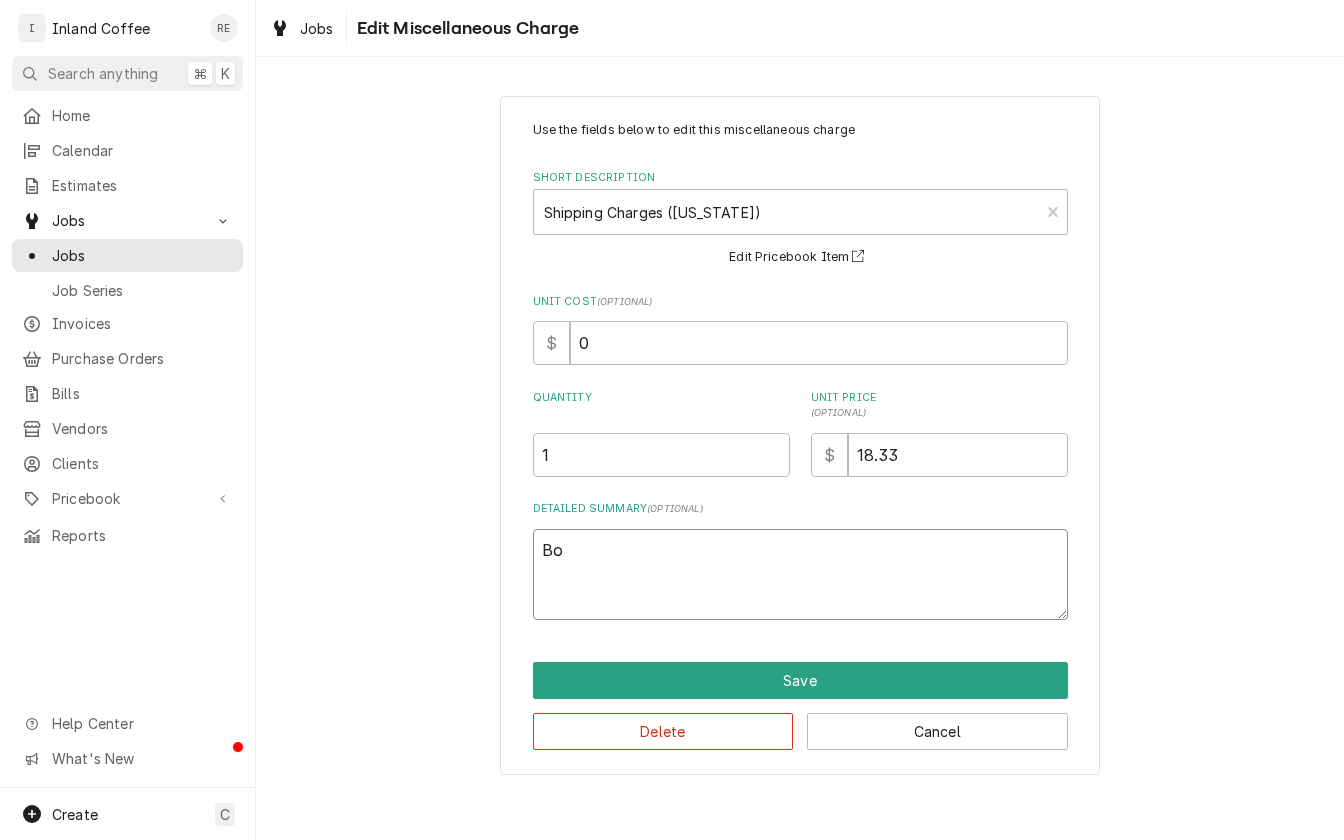 type on "x" 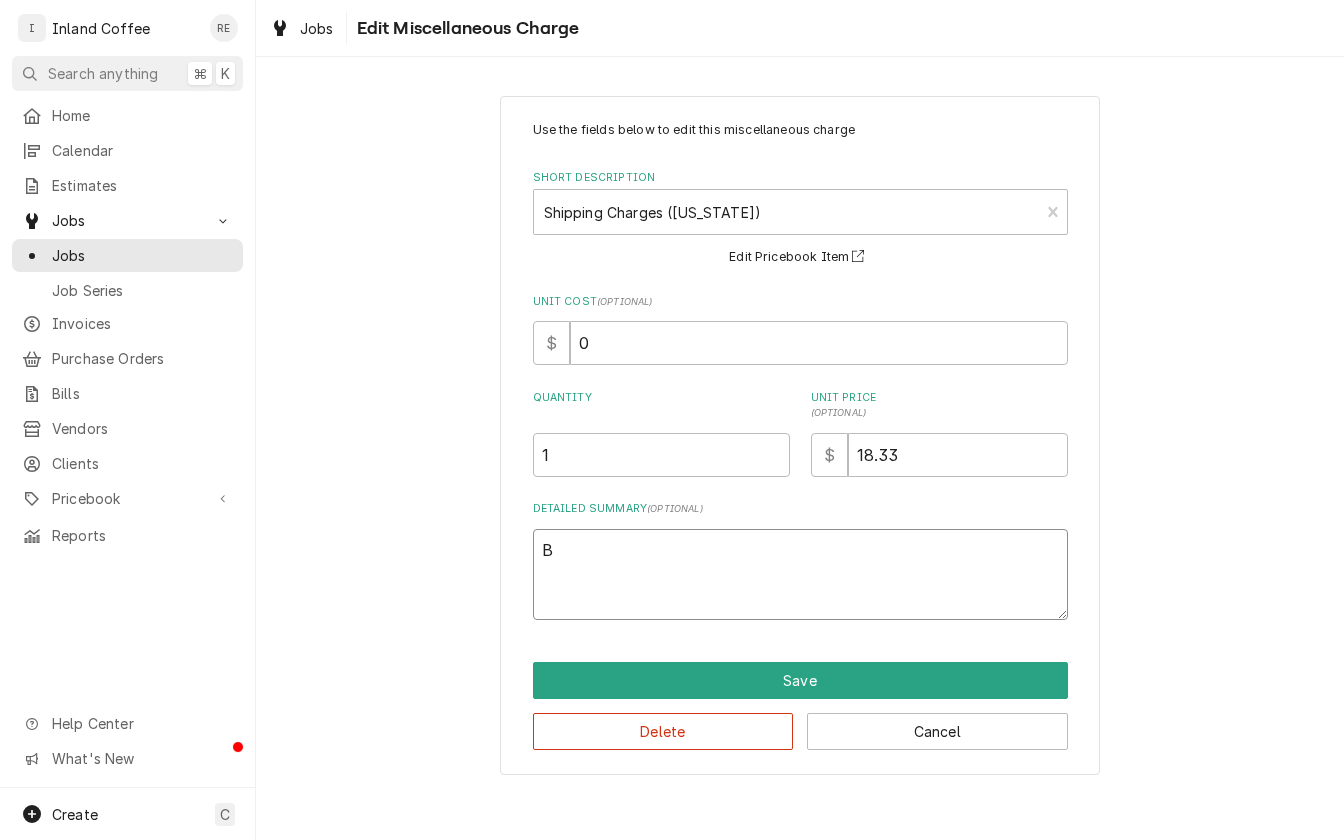 type on "x" 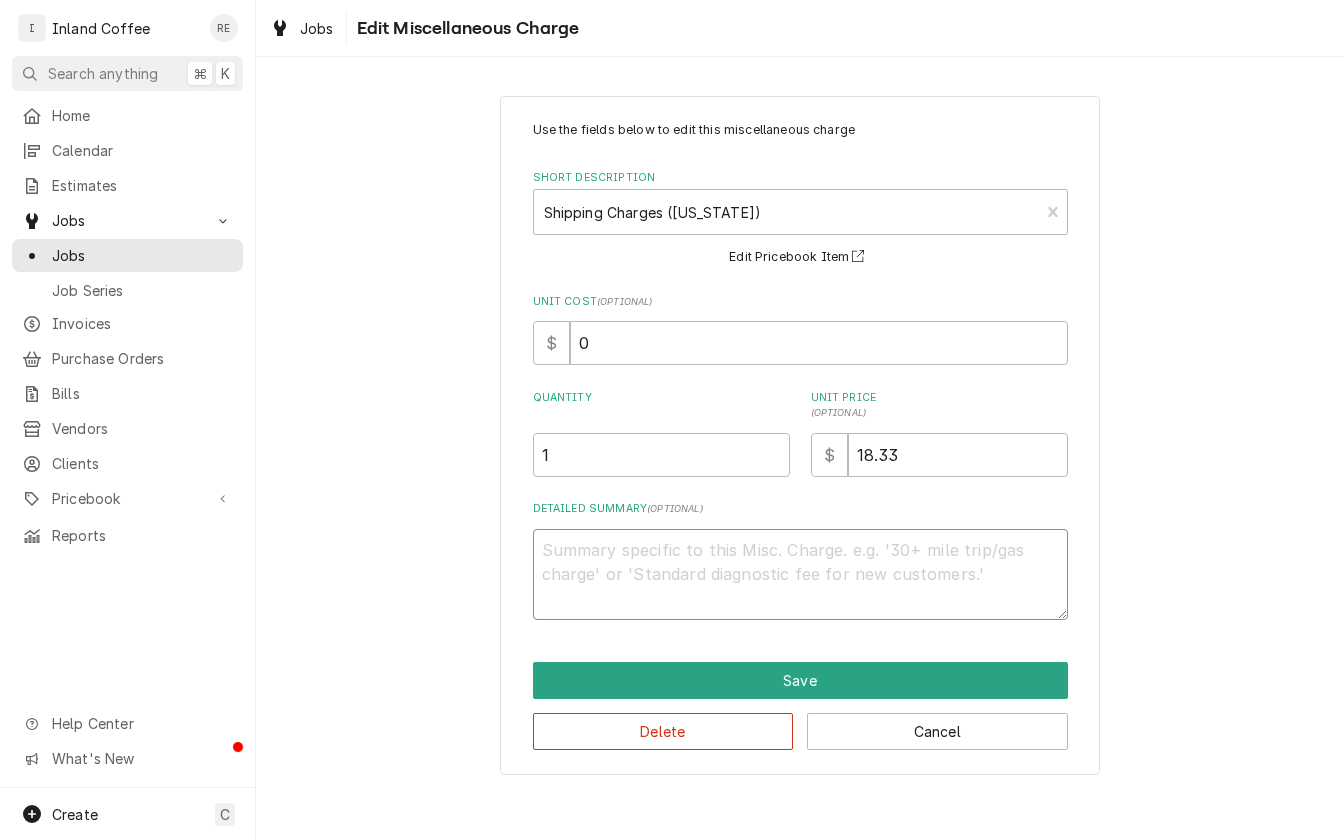 type on "x" 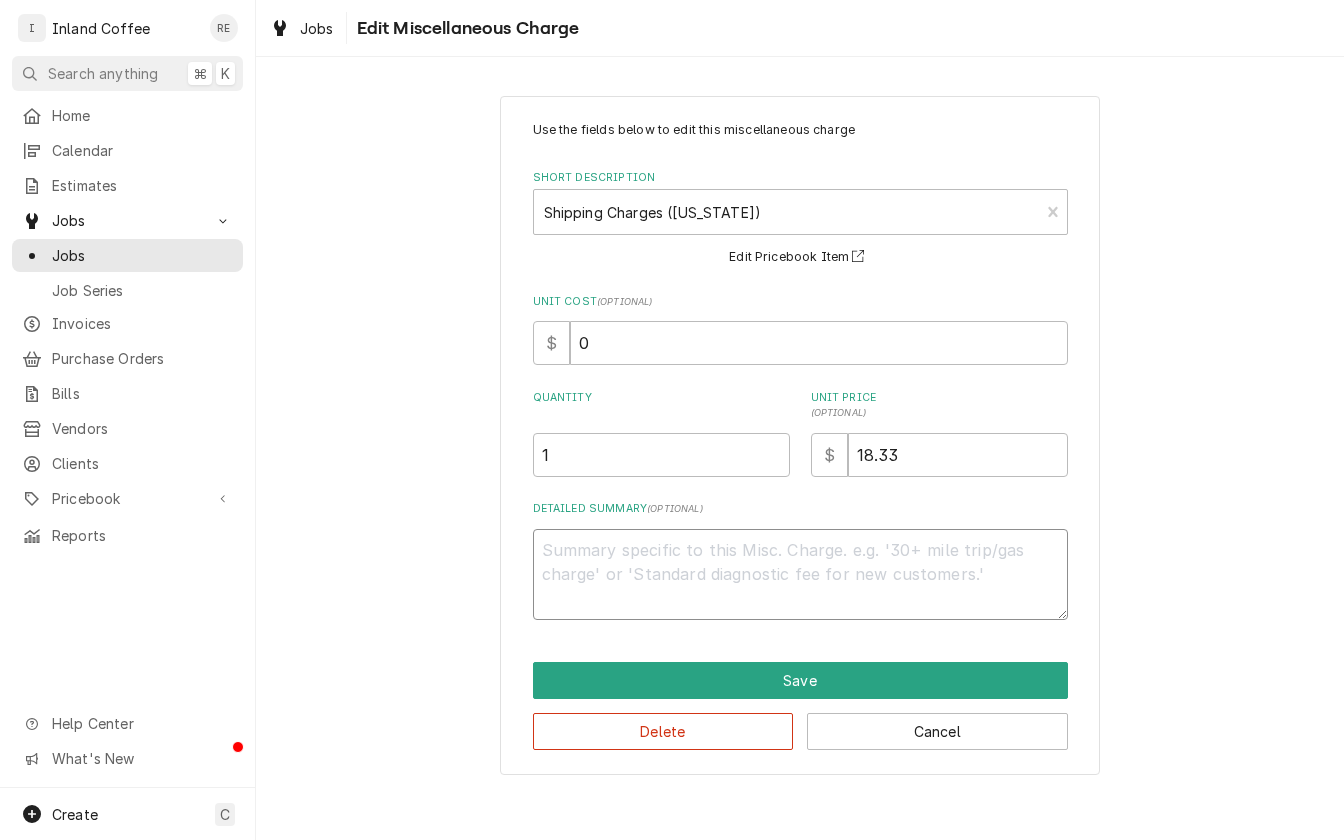type on "F" 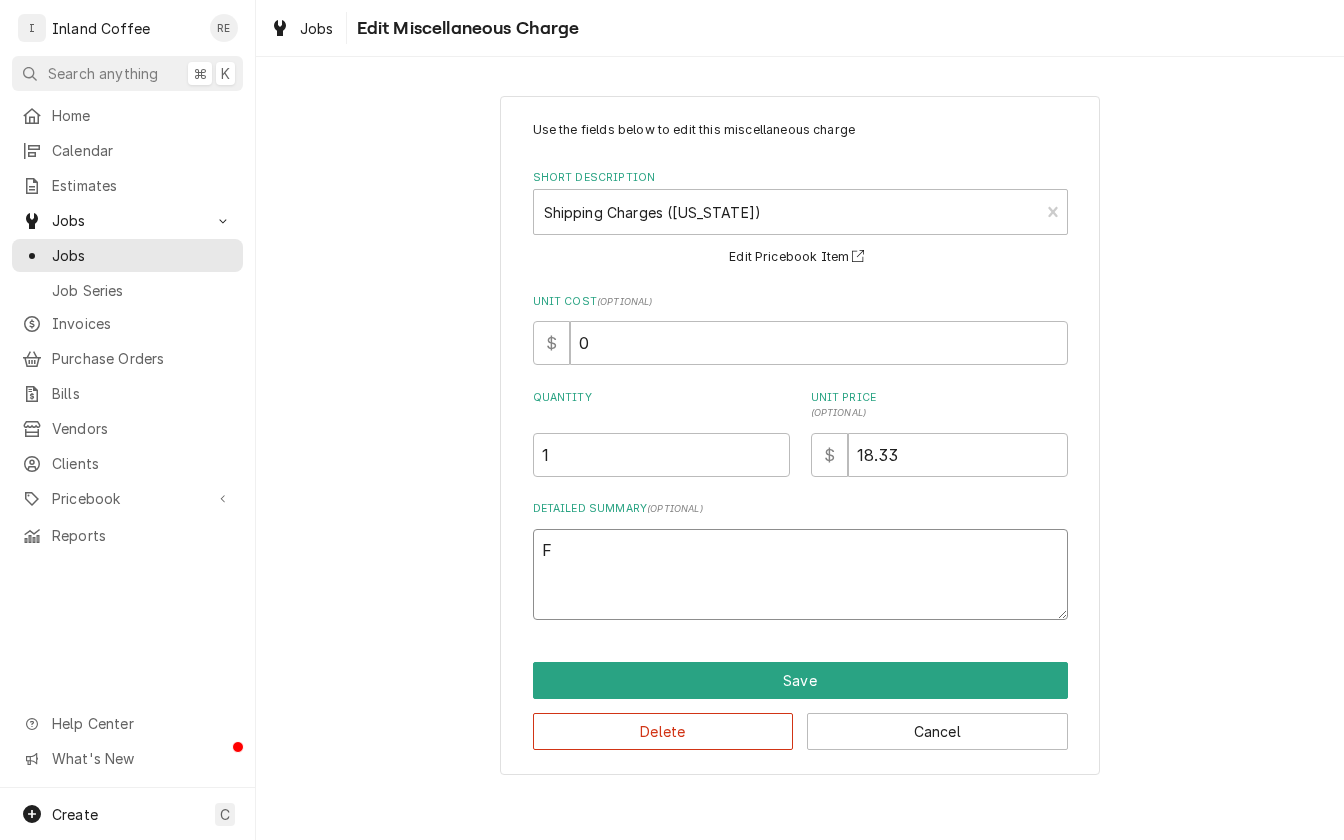 type on "x" 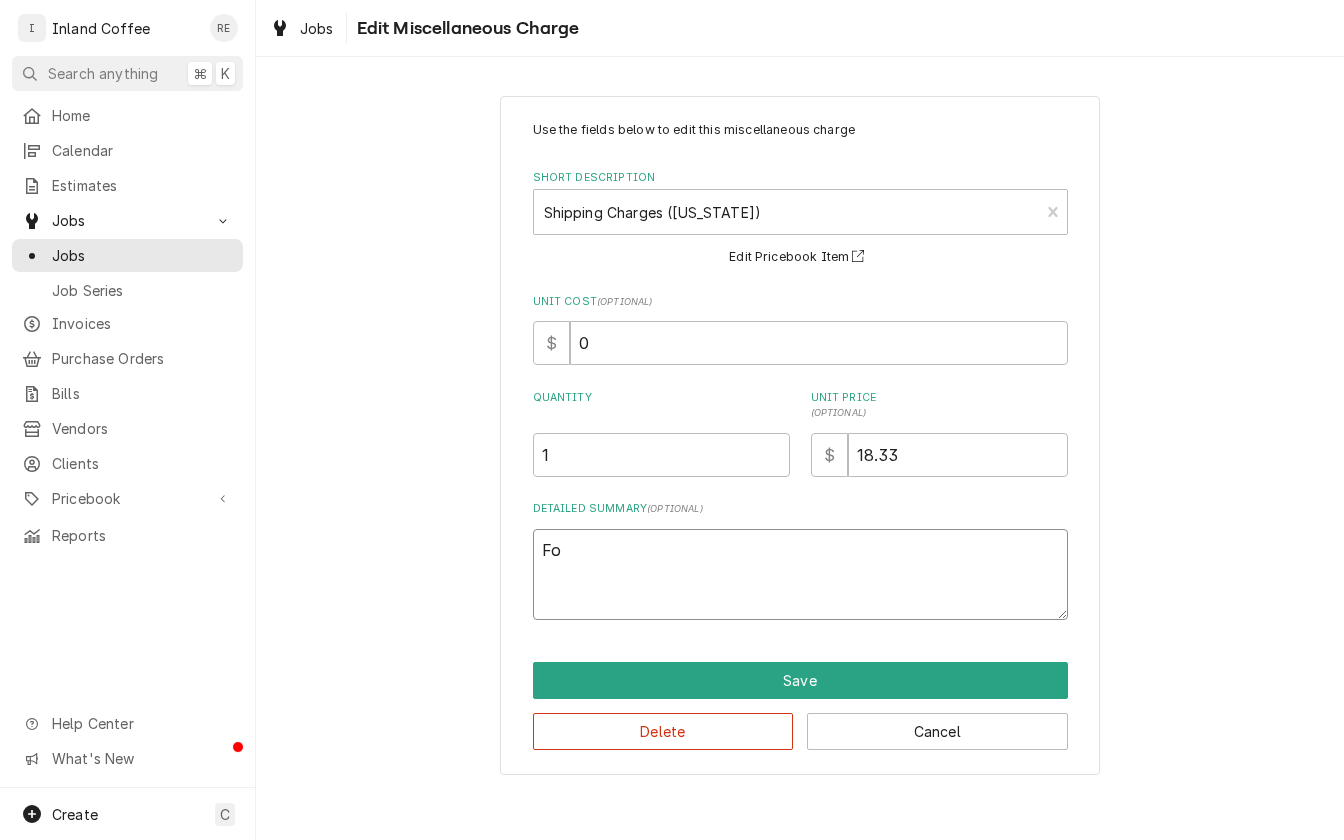 type on "x" 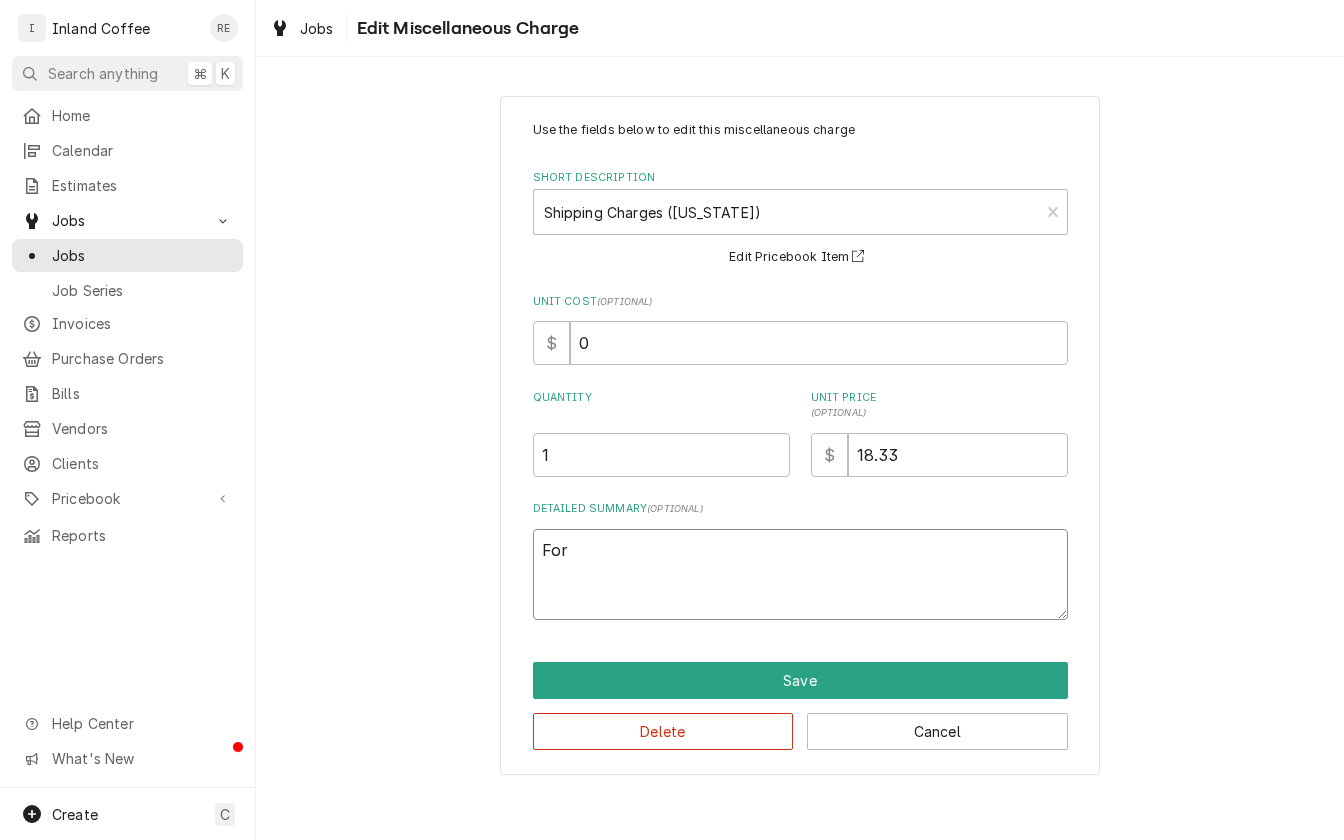 type on "x" 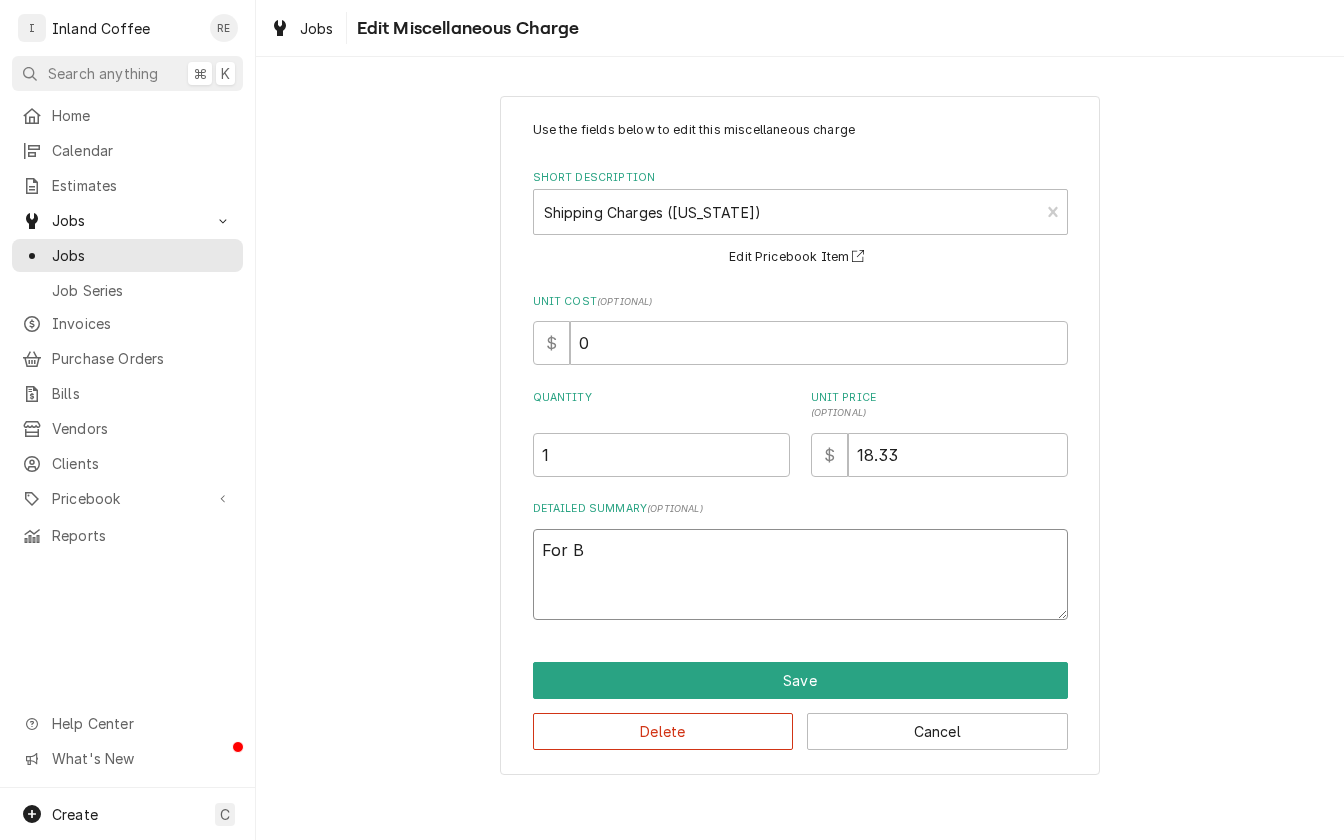 type on "x" 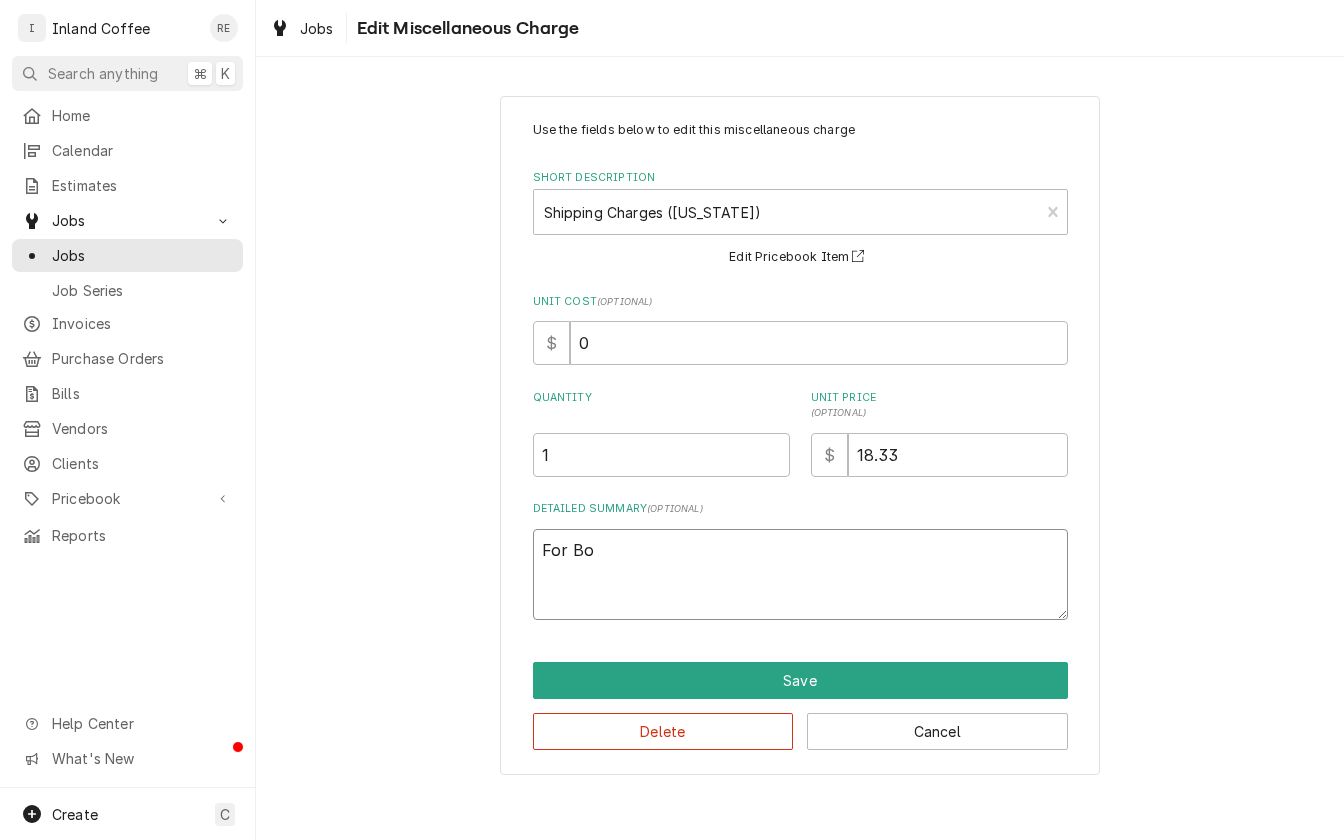 type on "x" 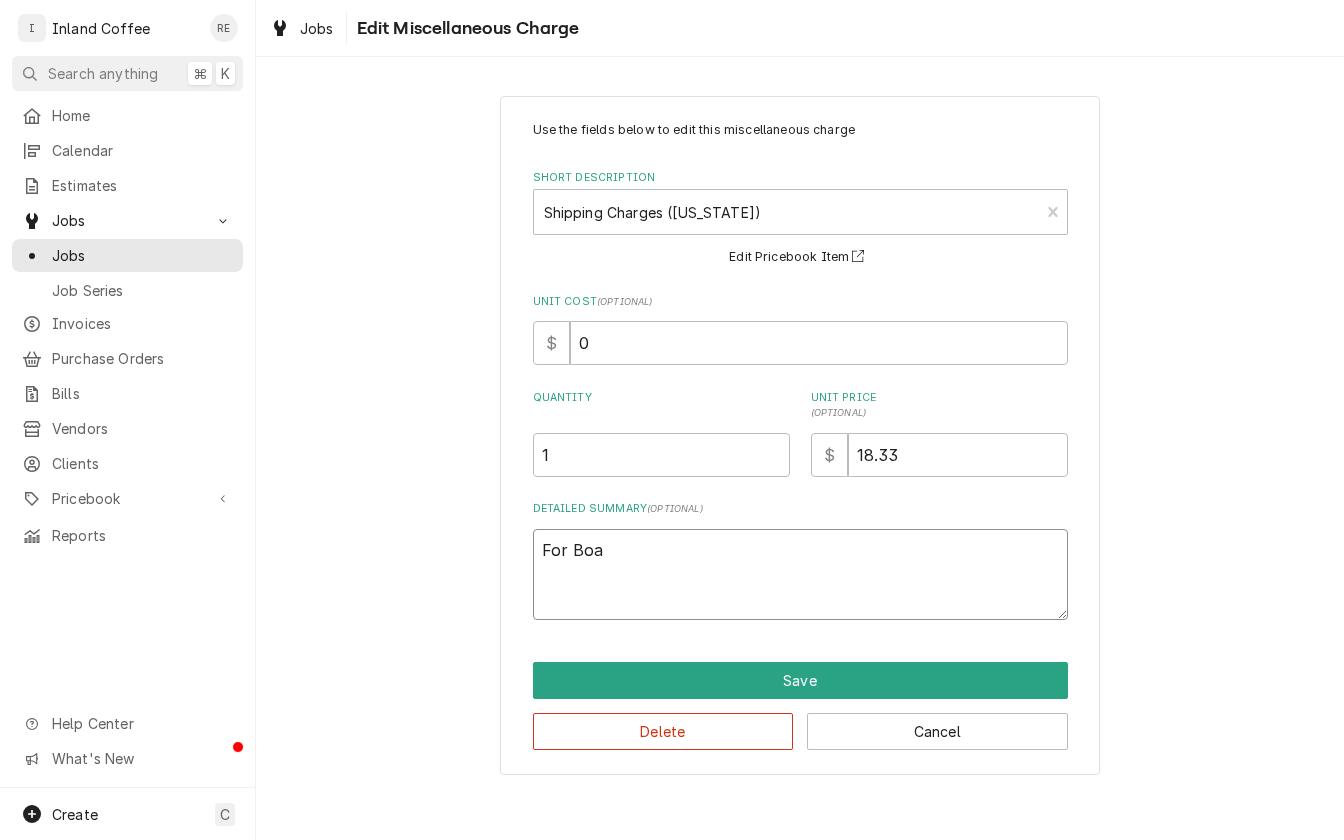 type on "x" 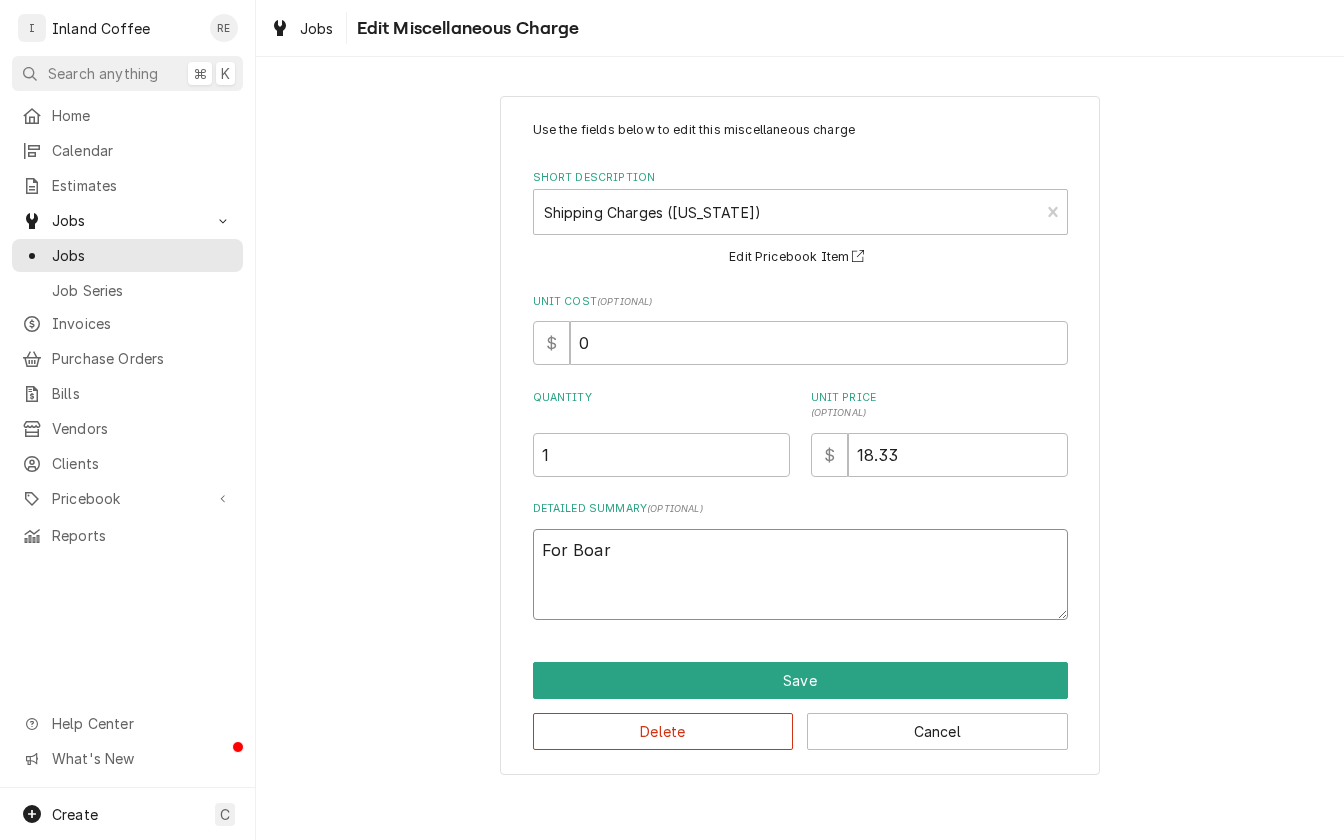 type on "x" 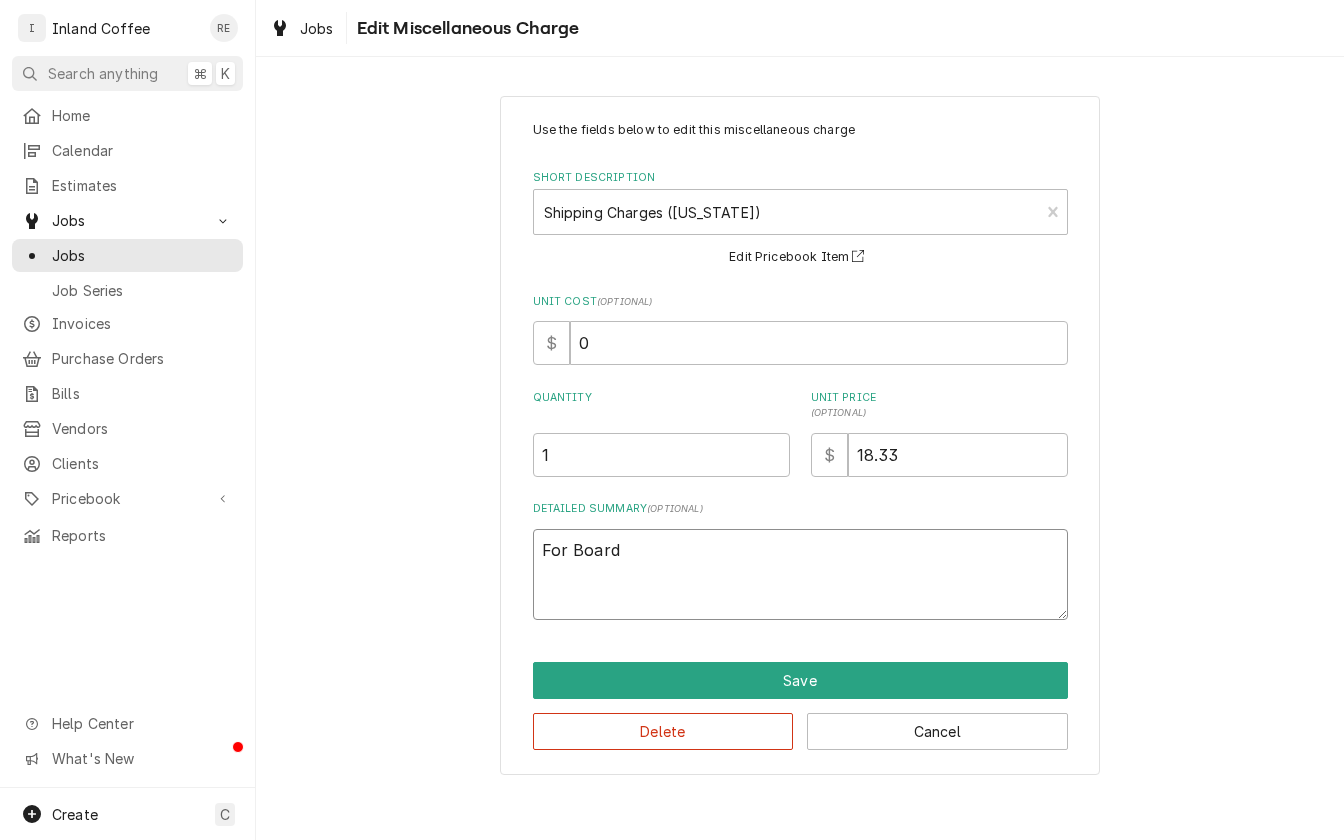 type on "x" 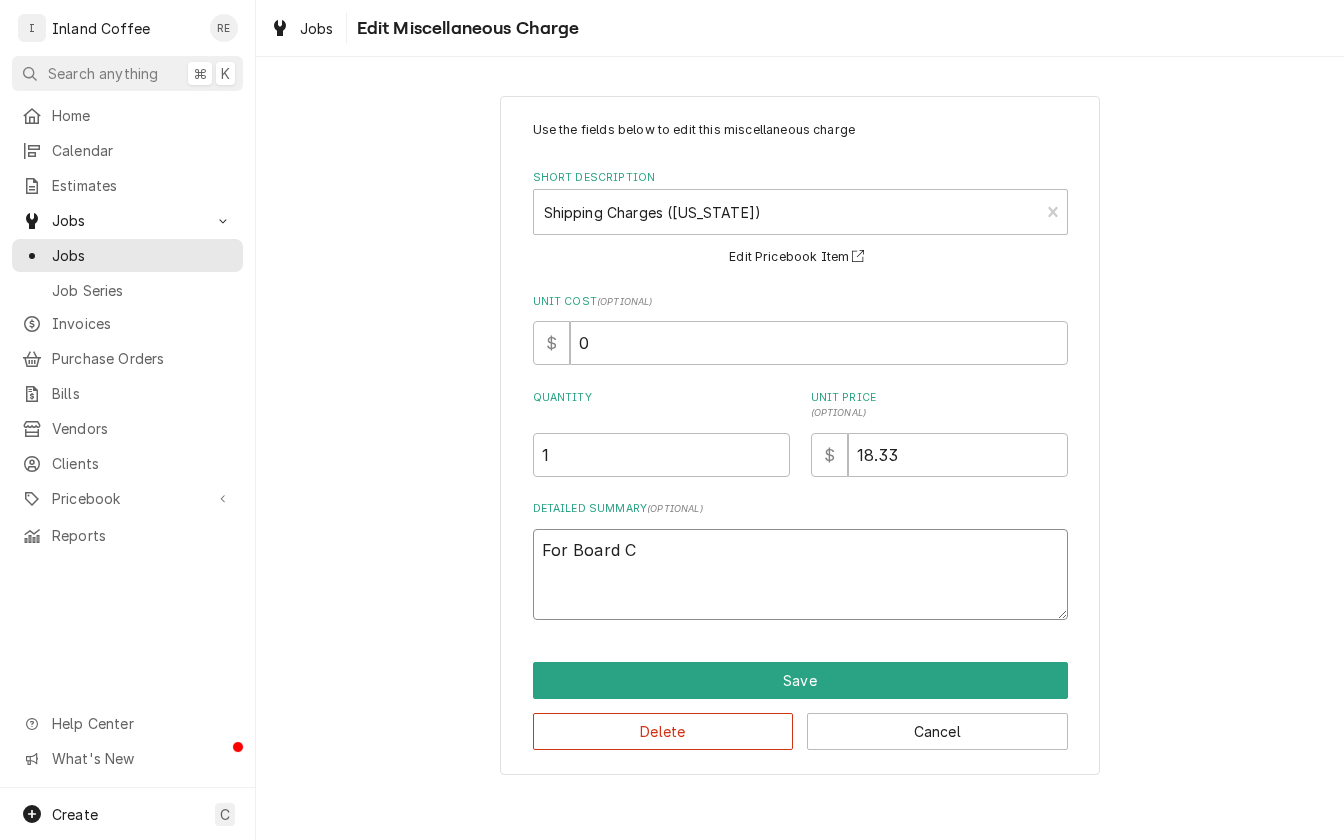 type on "x" 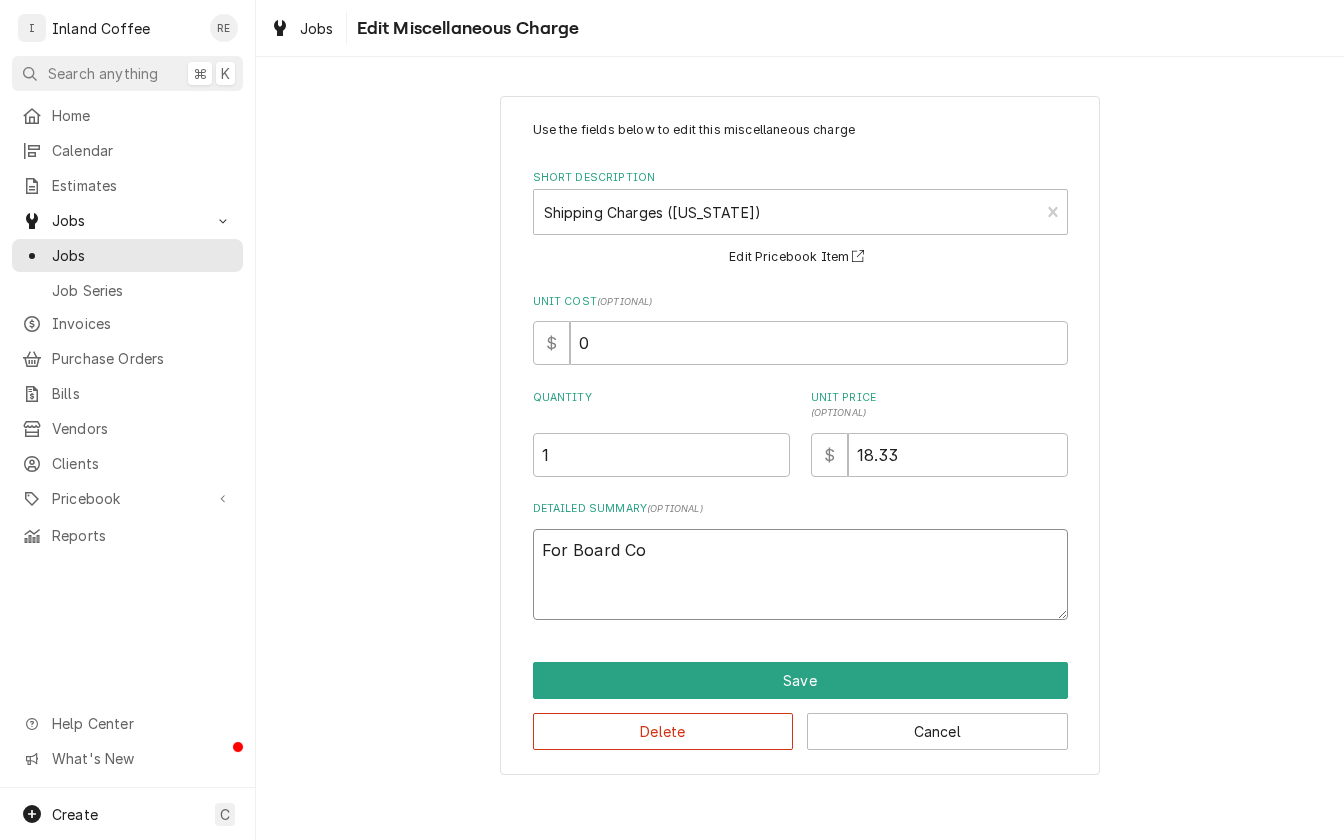type on "x" 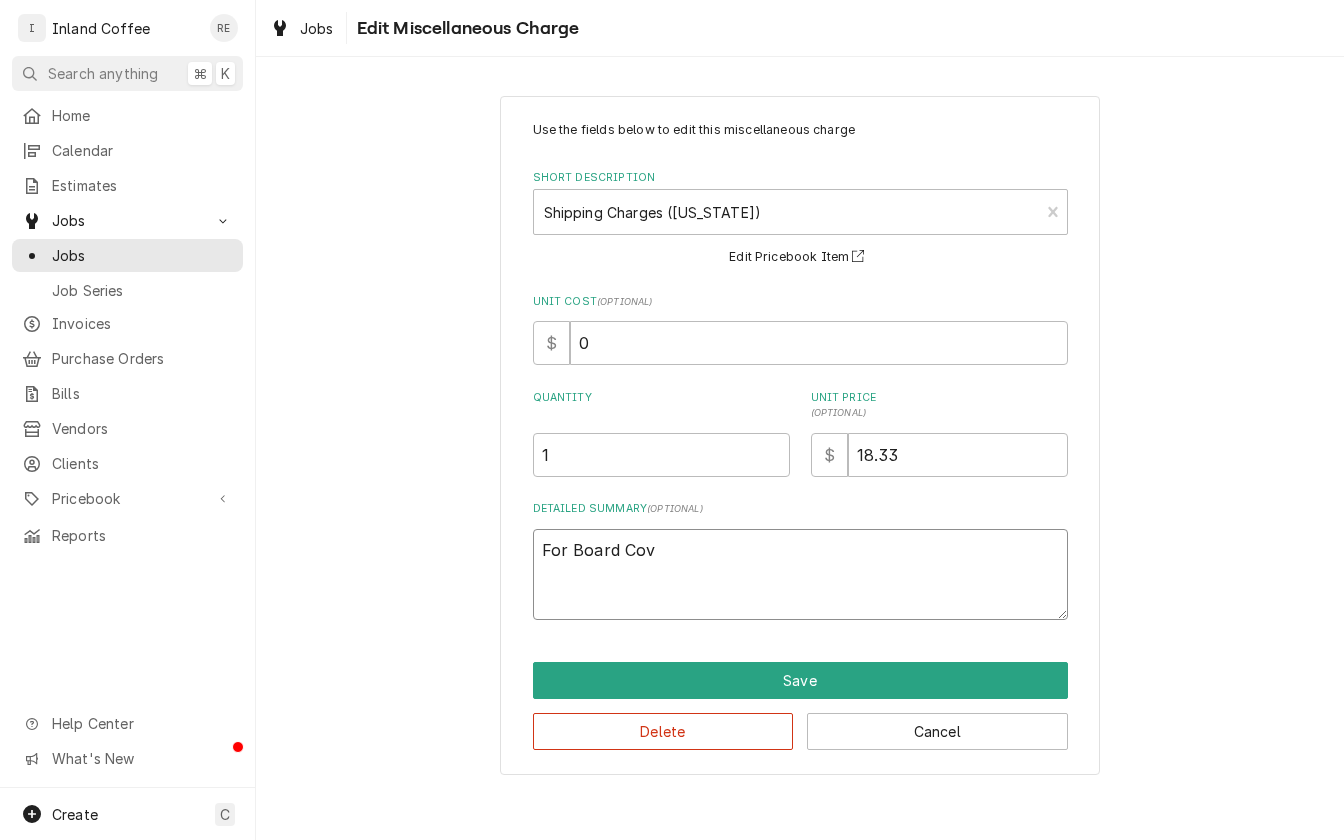 type on "x" 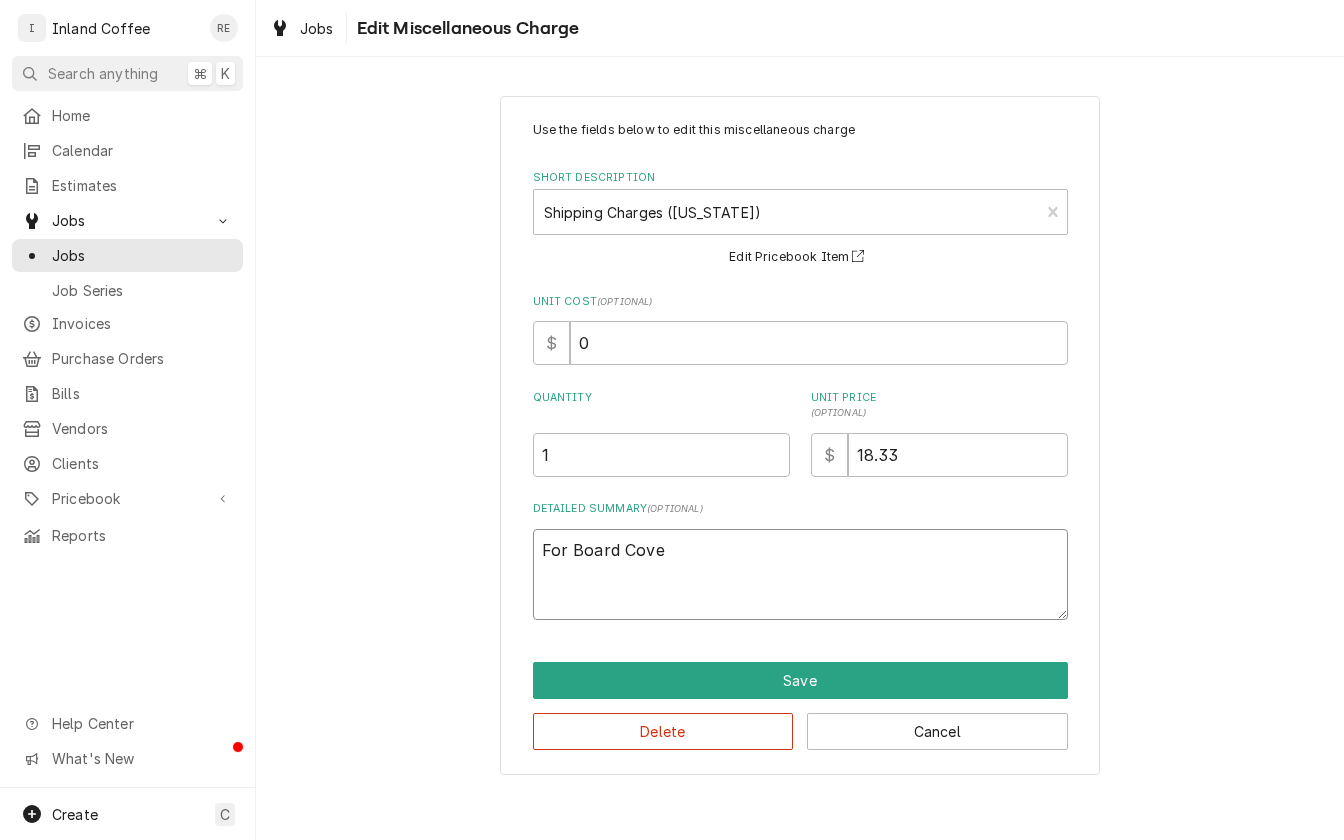 type on "x" 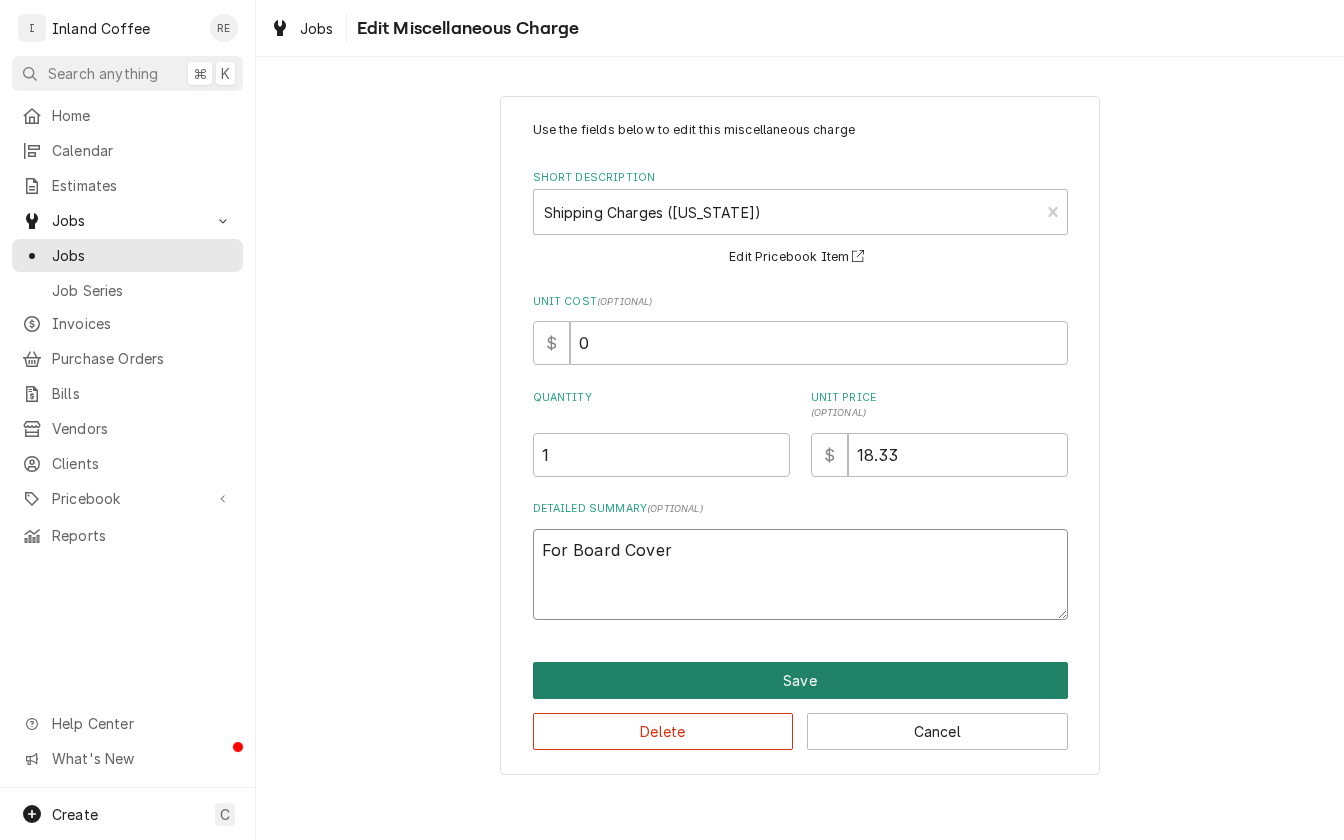 type on "For Board Cover" 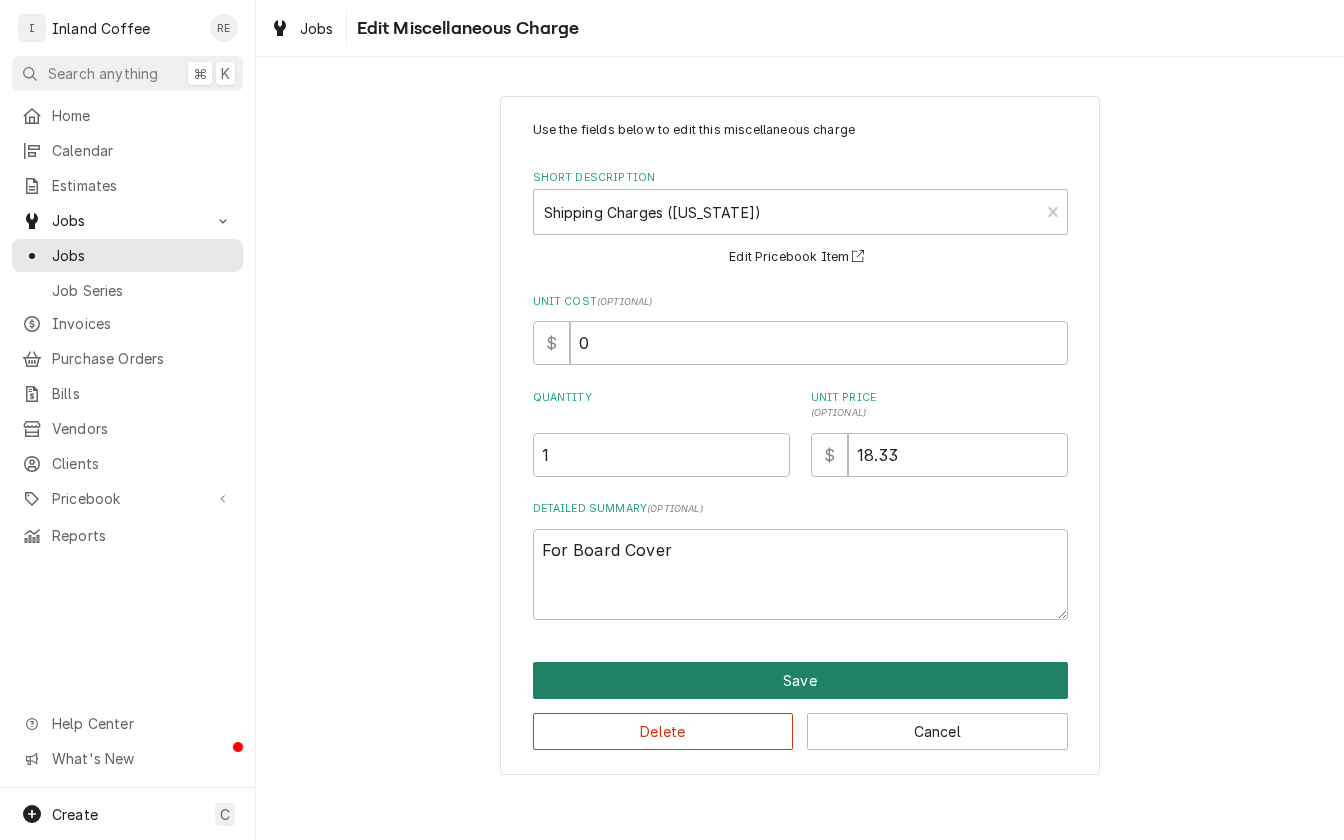 click on "Save" at bounding box center [800, 680] 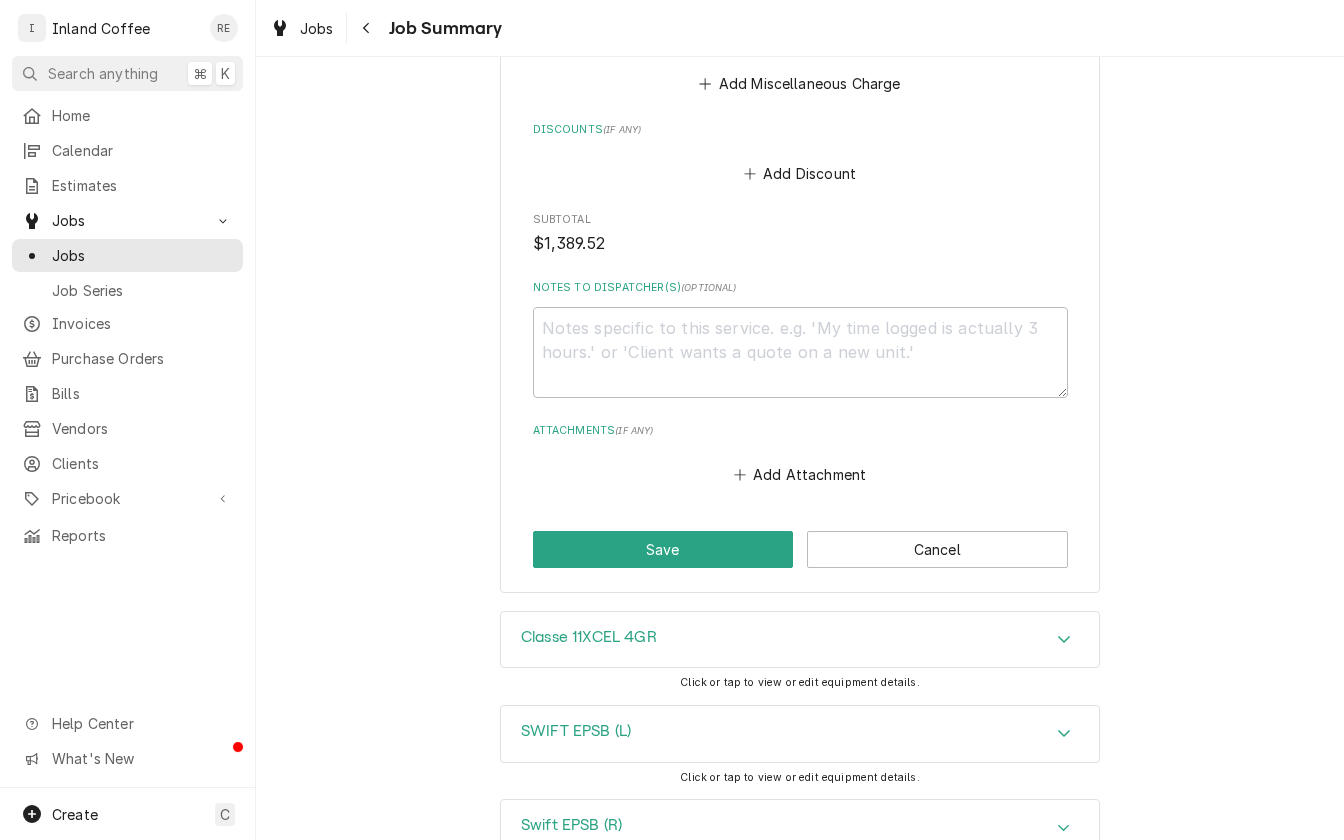 scroll, scrollTop: 5239, scrollLeft: 0, axis: vertical 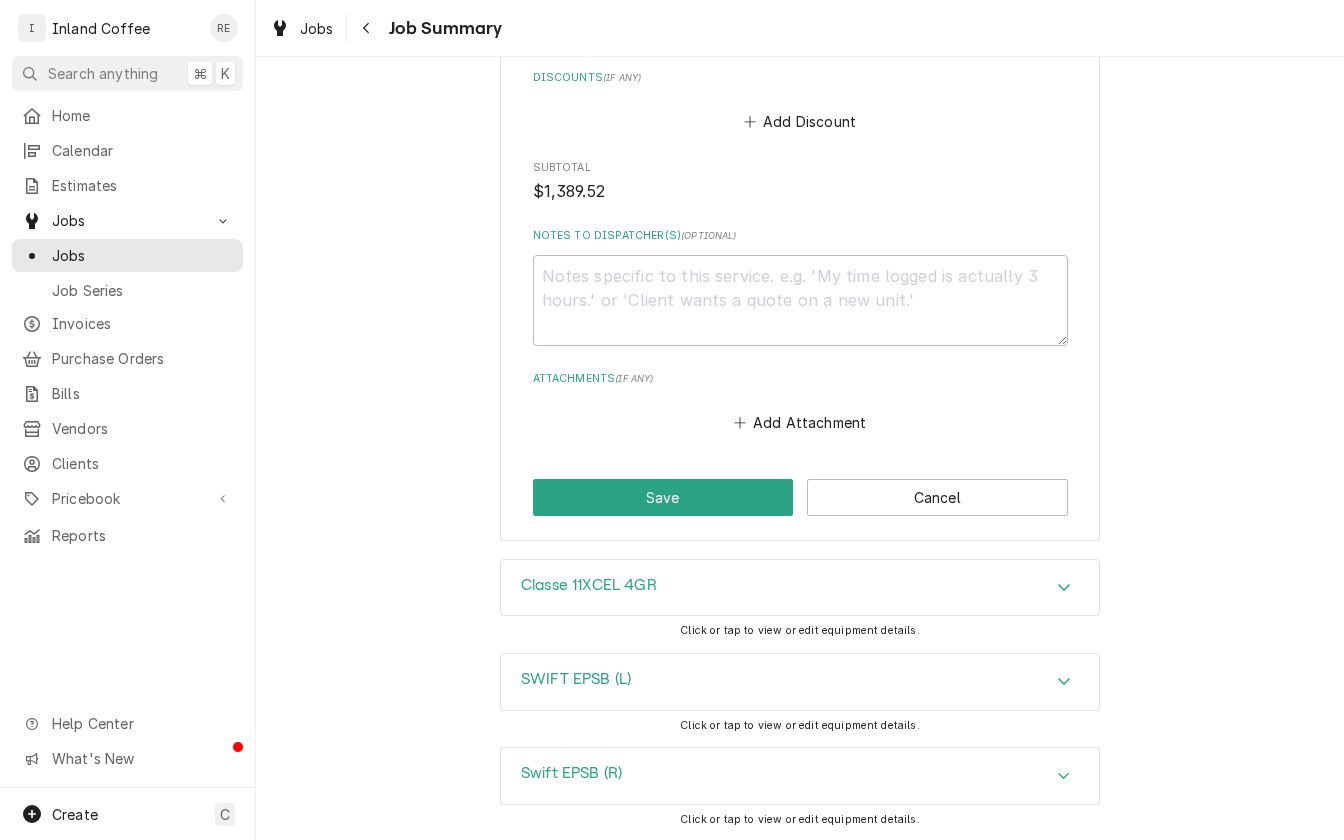 click on "Classe 11XCEL 4GR" at bounding box center (800, 588) 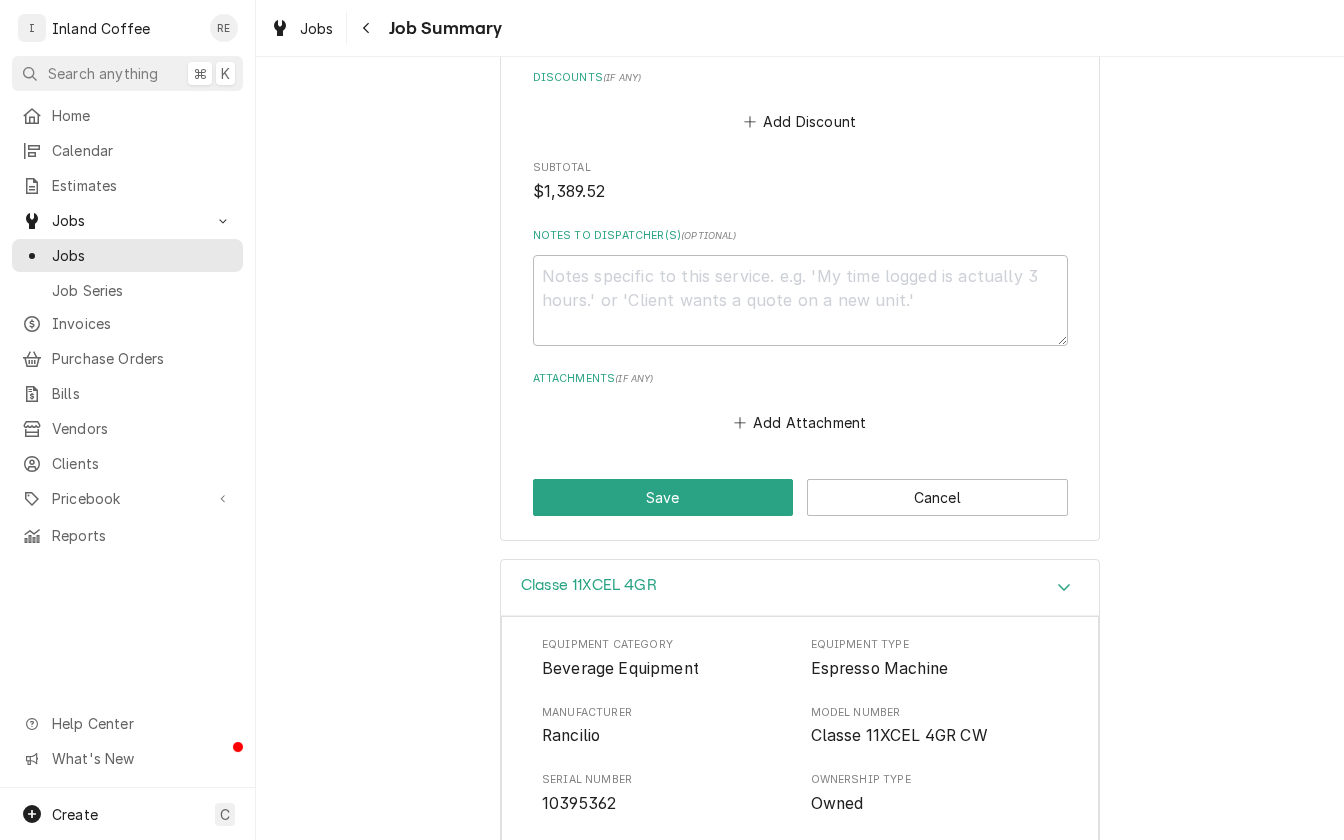 scroll, scrollTop: 0, scrollLeft: 0, axis: both 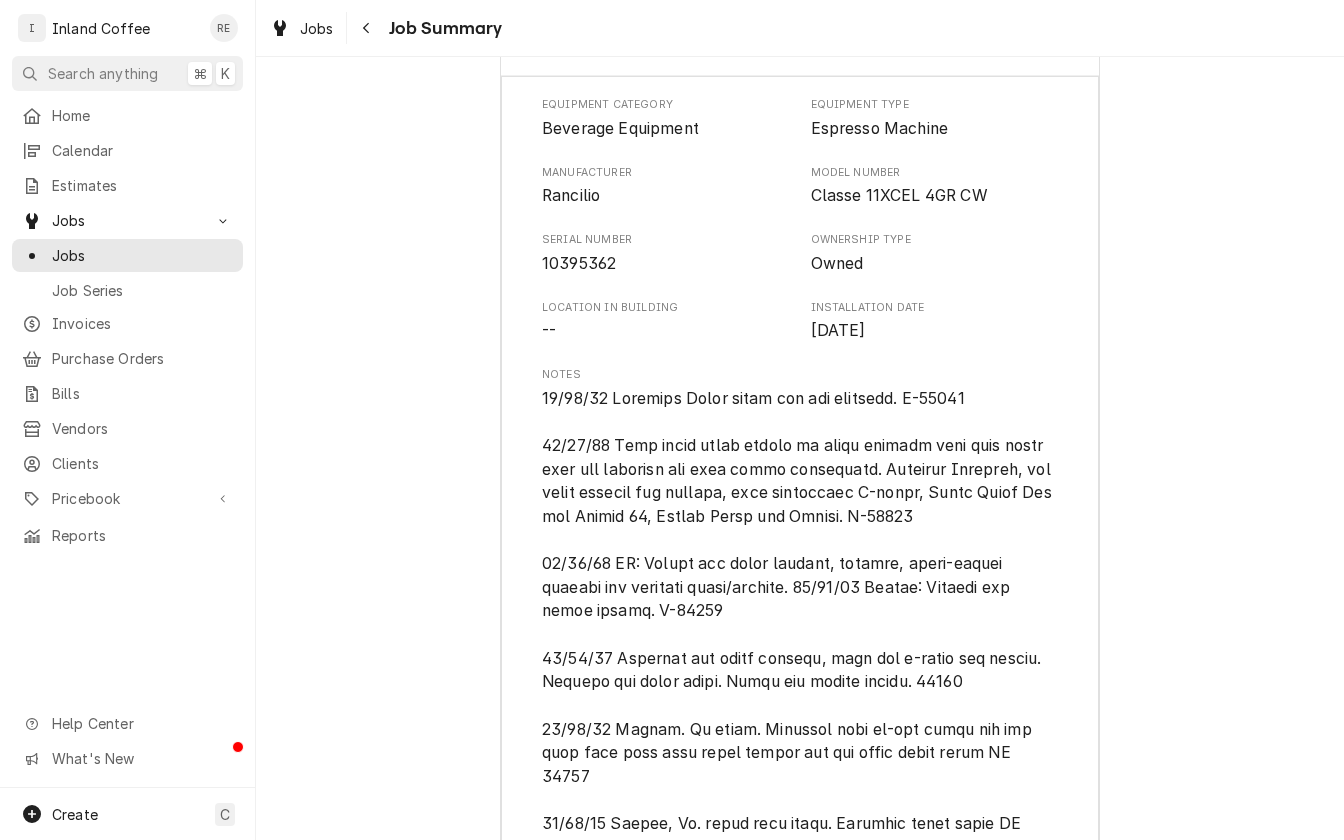click on "Classe 11XCEL 4GR Equipment Category Beverage Equipment Equipment Type Espresso Machine Manufacturer Rancilio Model Number Classe 11XCEL 4GR CW Serial Number 10395362 Ownership Type Owned Location in Building -- Installation Date Dec 13, 2022 Notes Warranty Status Untracked Edit" at bounding box center (800, 763) 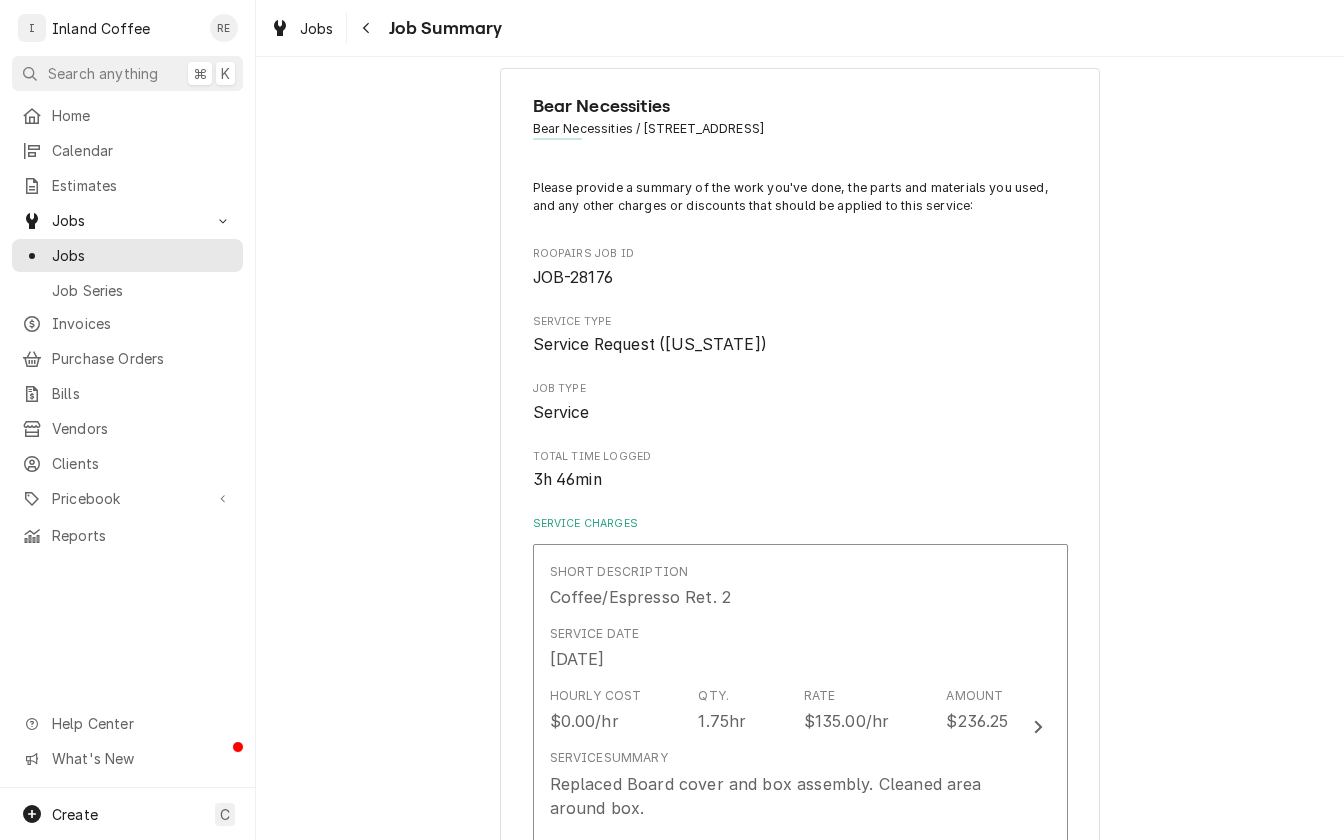 scroll, scrollTop: 0, scrollLeft: 0, axis: both 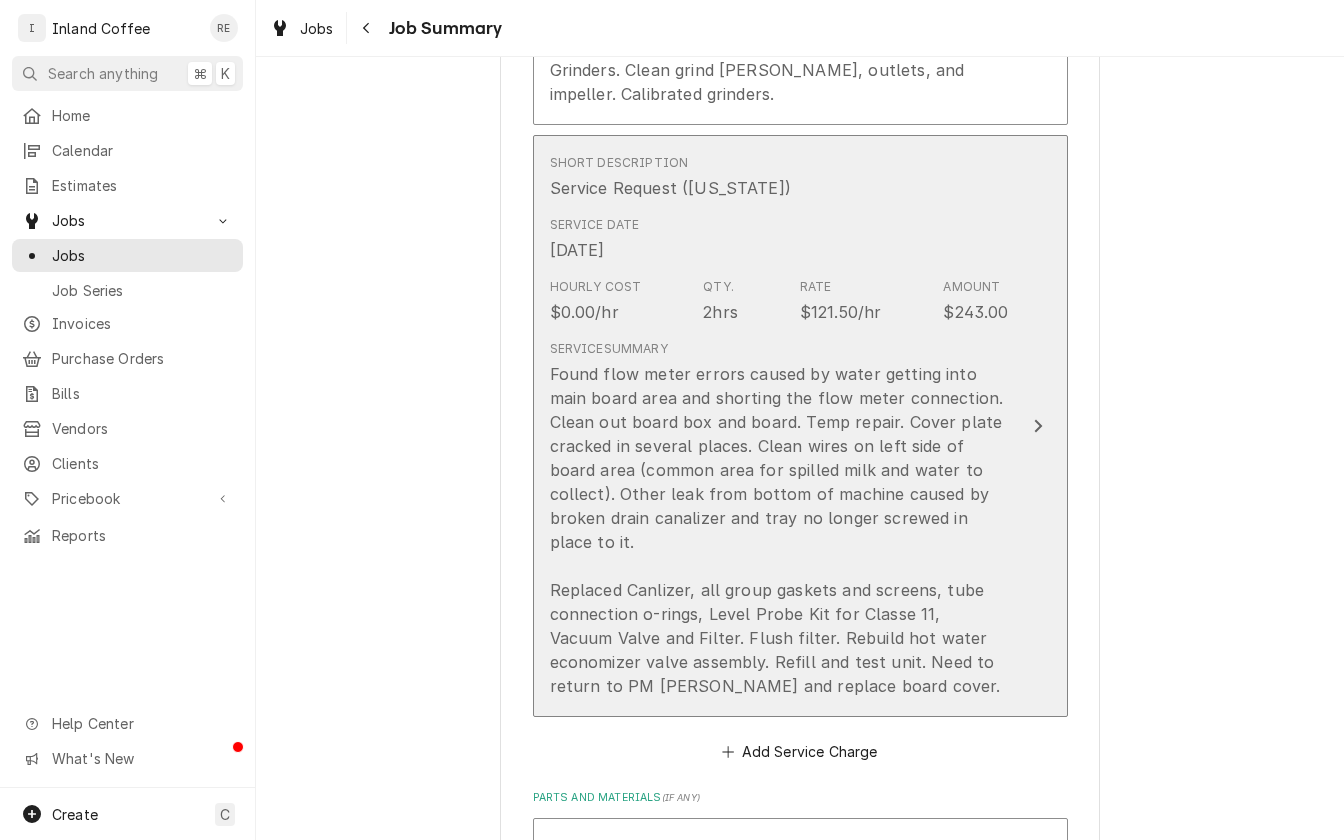 click 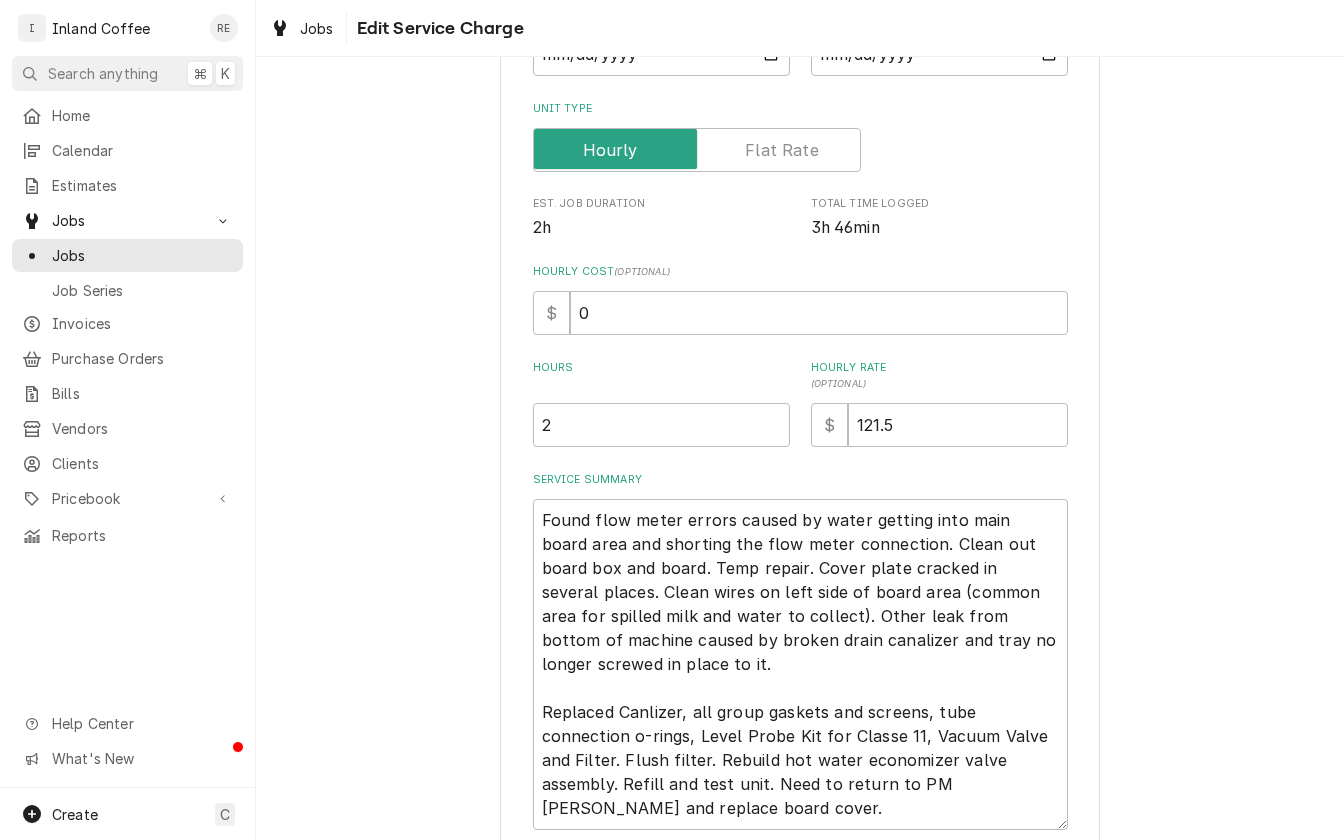 scroll, scrollTop: 297, scrollLeft: 0, axis: vertical 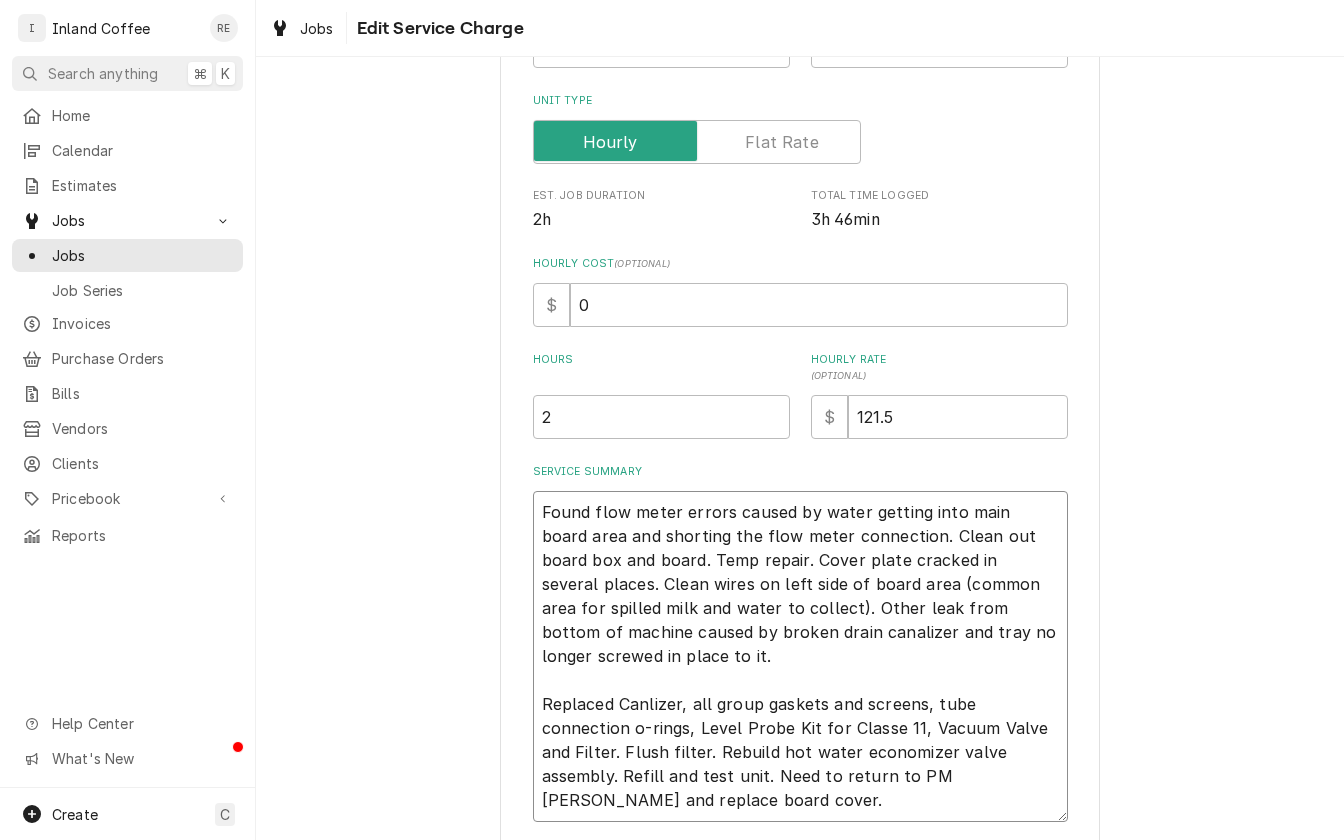 click on "Found flow meter errors caused by water getting into main board area and shorting the flow meter connection. Clean out board box and board. Temp repair. Cover plate cracked in several places. Clean wires on left side of board area (common area for spilled milk and water to collect). Other leak from bottom of machine caused by broken drain canalizer and tray no longer screwed in place to it.
Replaced Canlizer, all group gaskets and screens, tube connection o-rings, Level Probe Kit for Classe 11, Vacuum Valve and Filter. Flush filter. Rebuild hot water economizer valve assembly. Refill and test unit. Need to return to PM Grinders and replace board cover." at bounding box center (800, 656) 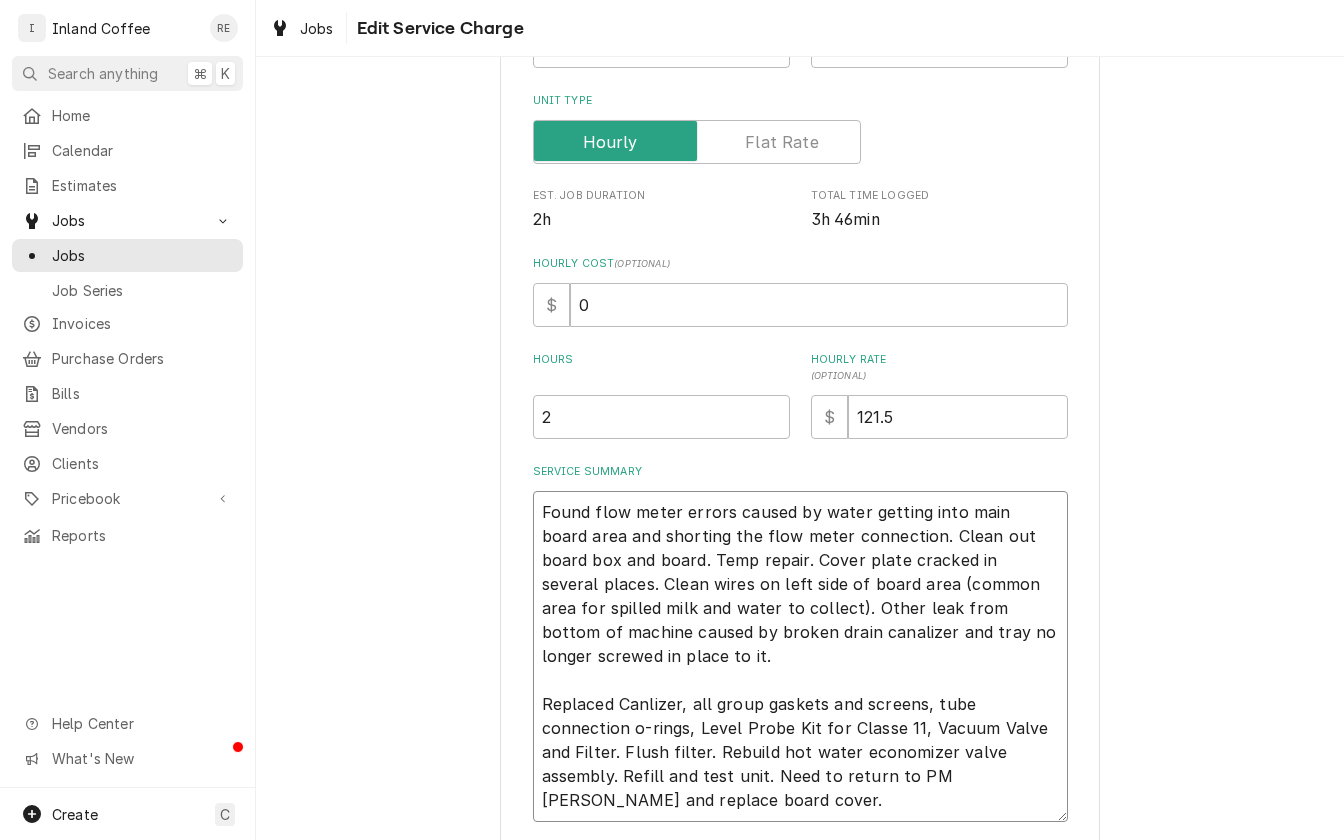 click on "Found flow meter errors caused by water getting into main board area and shorting the flow meter connection. Clean out board box and board. Temp repair. Cover plate cracked in several places. Clean wires on left side of board area (common area for spilled milk and water to collect). Other leak from bottom of machine caused by broken drain canalizer and tray no longer screwed in place to it.
Replaced Canlizer, all group gaskets and screens, tube connection o-rings, Level Probe Kit for Classe 11, Vacuum Valve and Filter. Flush filter. Rebuild hot water economizer valve assembly. Refill and test unit. Need to return to PM Grinders and replace board cover." at bounding box center [800, 656] 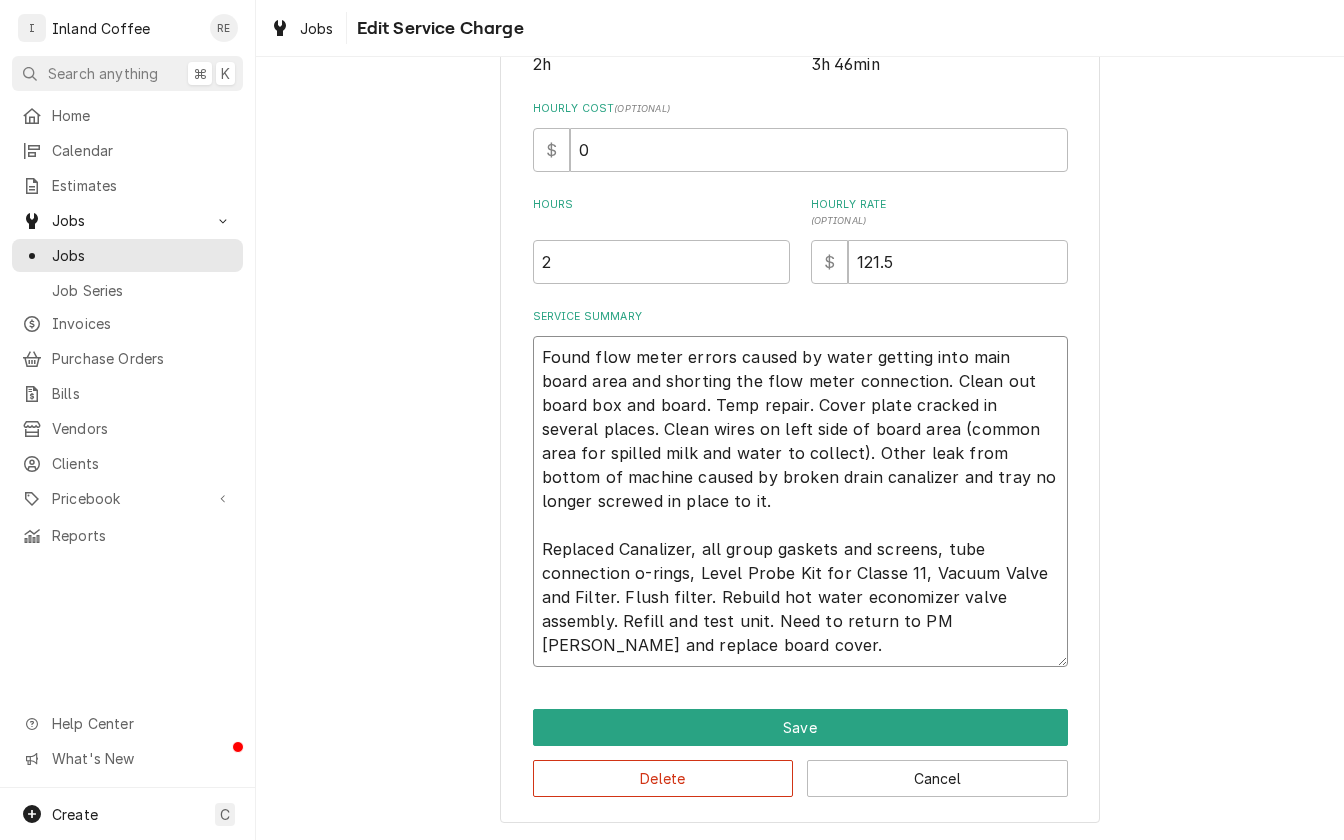 scroll, scrollTop: 448, scrollLeft: 0, axis: vertical 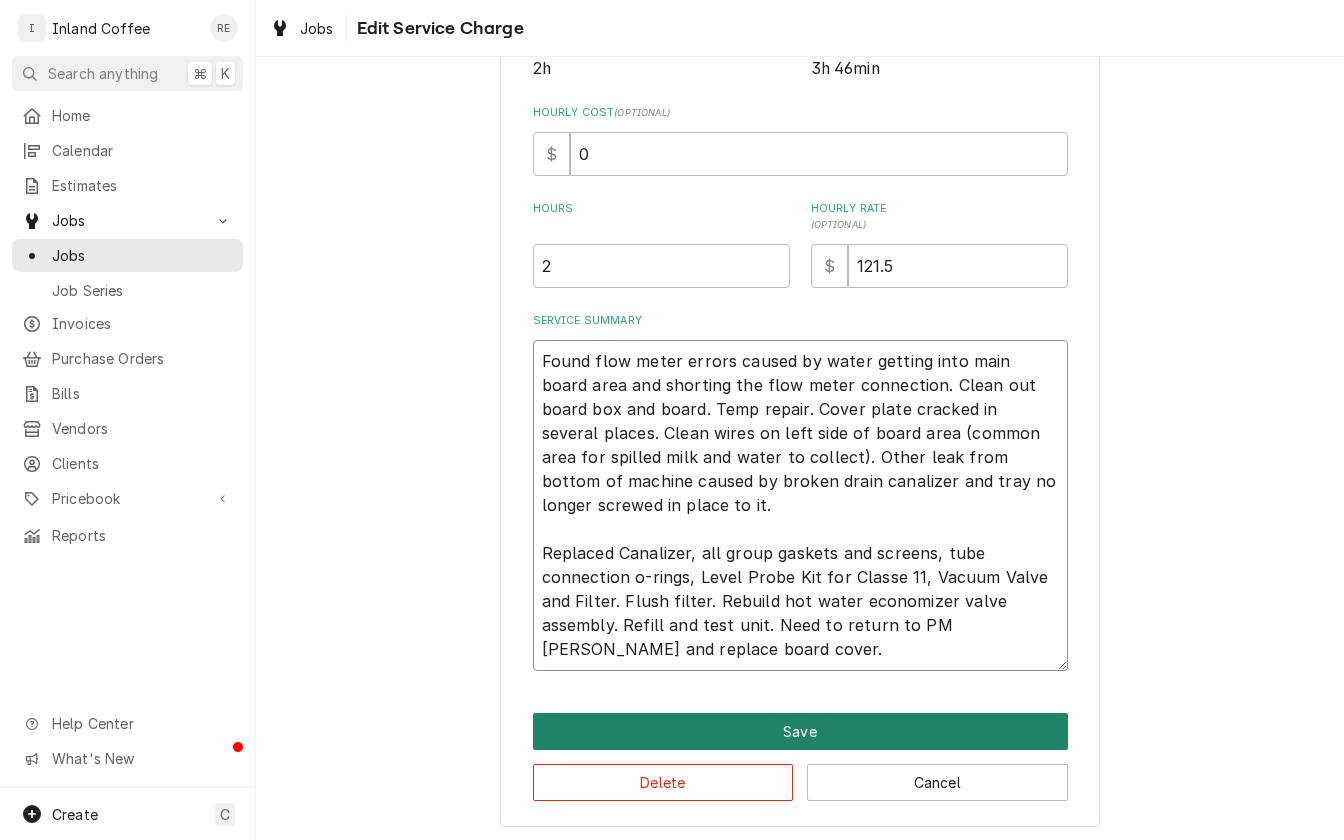 type on "Found flow meter errors caused by water getting into main board area and shorting the flow meter connection. Clean out board box and board. Temp repair. Cover plate cracked in several places. Clean wires on left side of board area (common area for spilled milk and water to collect). Other leak from bottom of machine caused by broken drain canalizer and tray no longer screwed in place to it.
Replaced Canalizer, all group gaskets and screens, tube connection o-rings, Level Probe Kit for Classe 11, Vacuum Valve and Filter. Flush filter. Rebuild hot water economizer valve assembly. Refill and test unit. Need to return to PM [PERSON_NAME] and replace board cover." 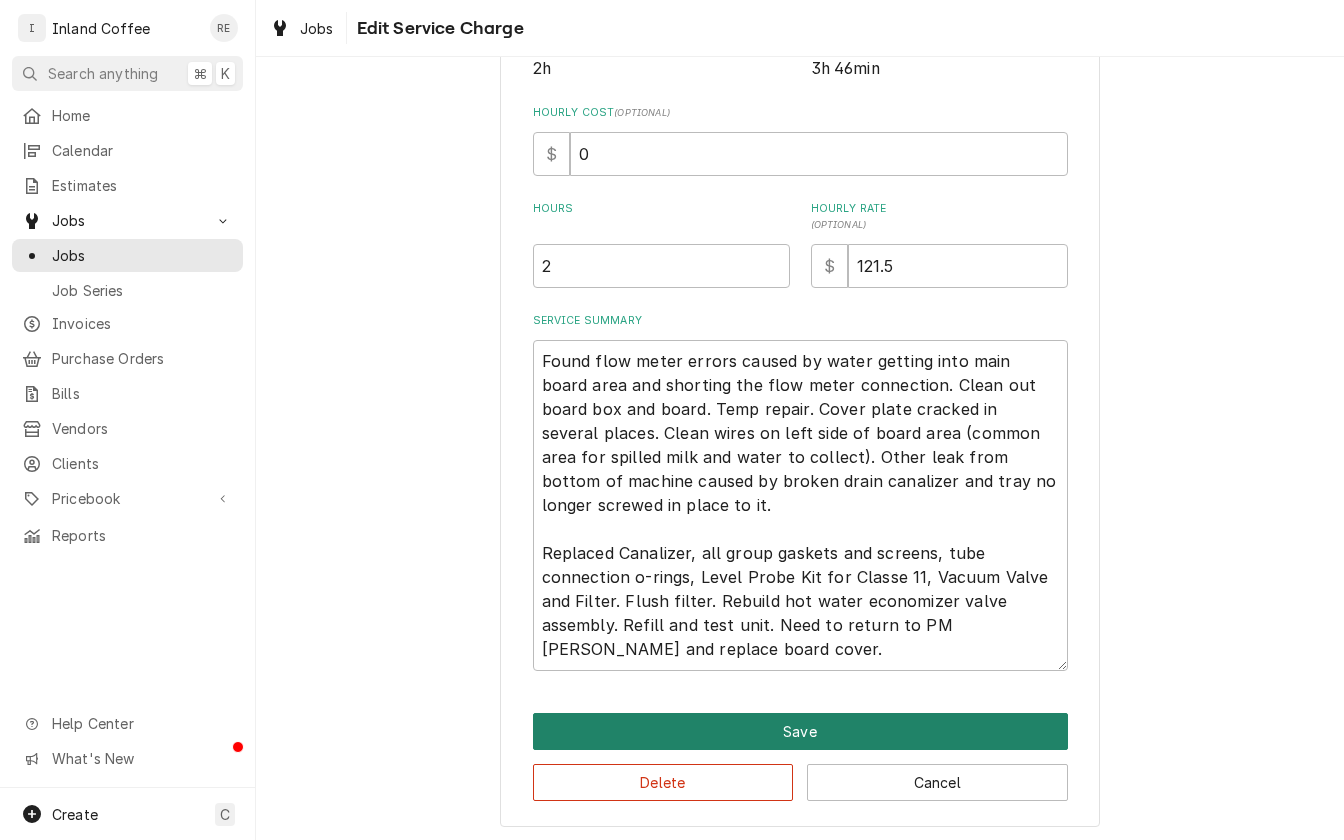 click on "Save" at bounding box center [800, 731] 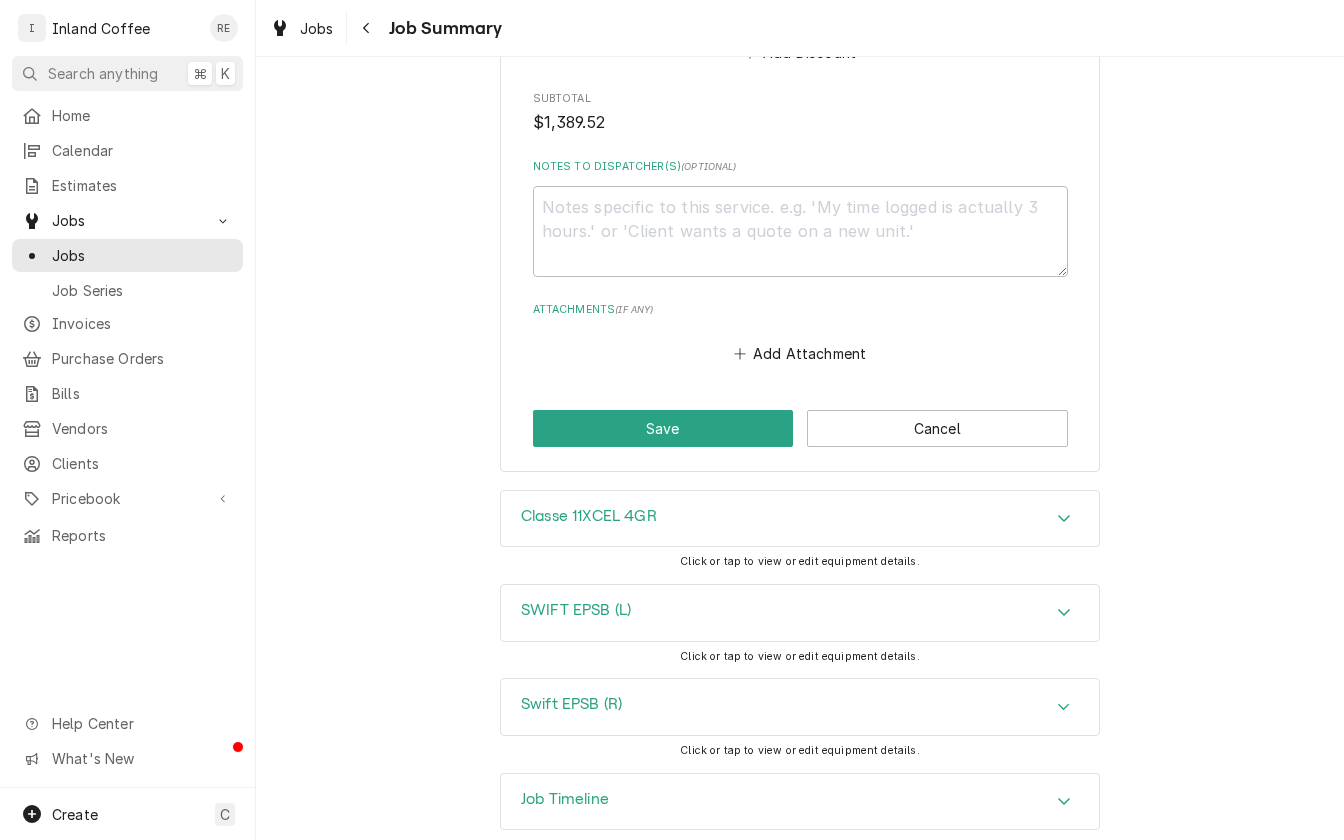scroll, scrollTop: 5307, scrollLeft: 0, axis: vertical 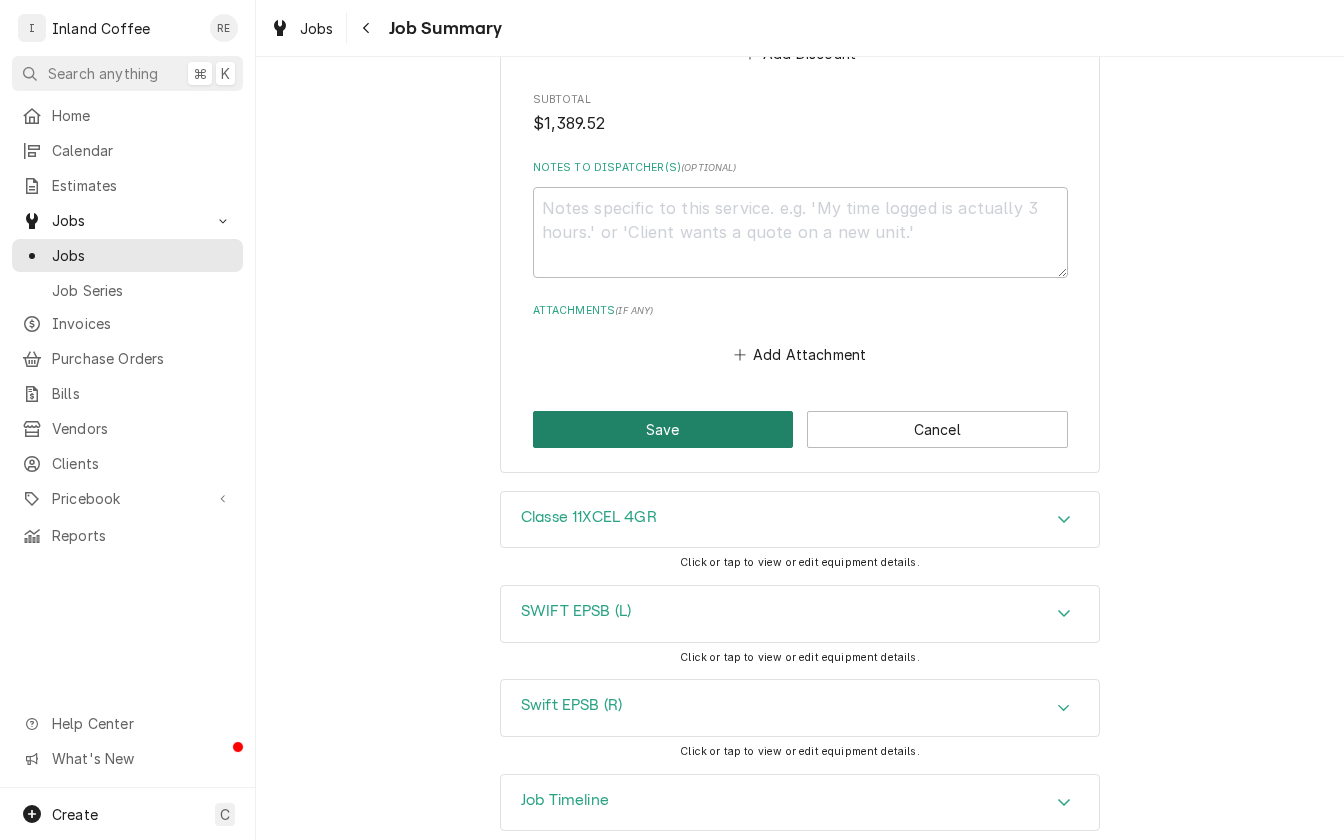 click on "Save" at bounding box center (663, 429) 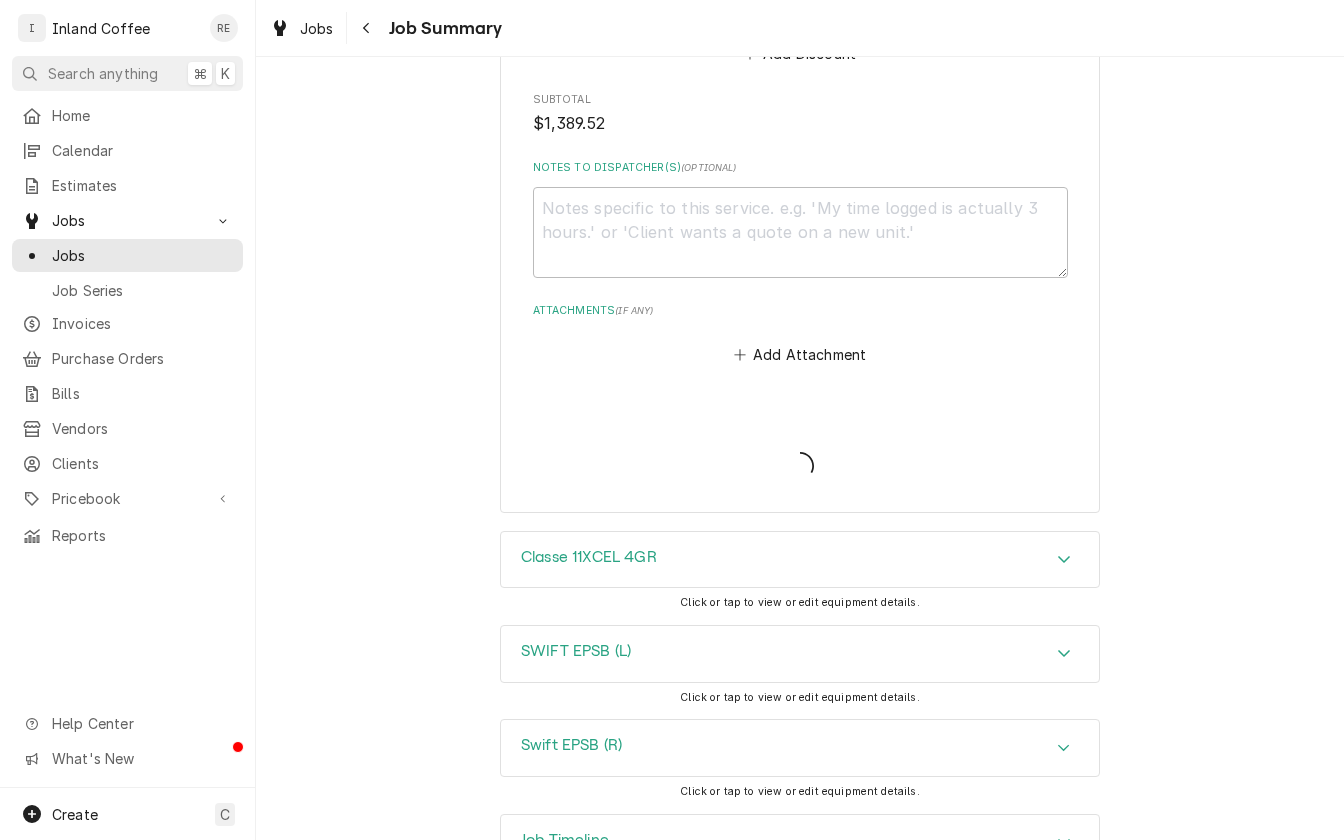 type on "x" 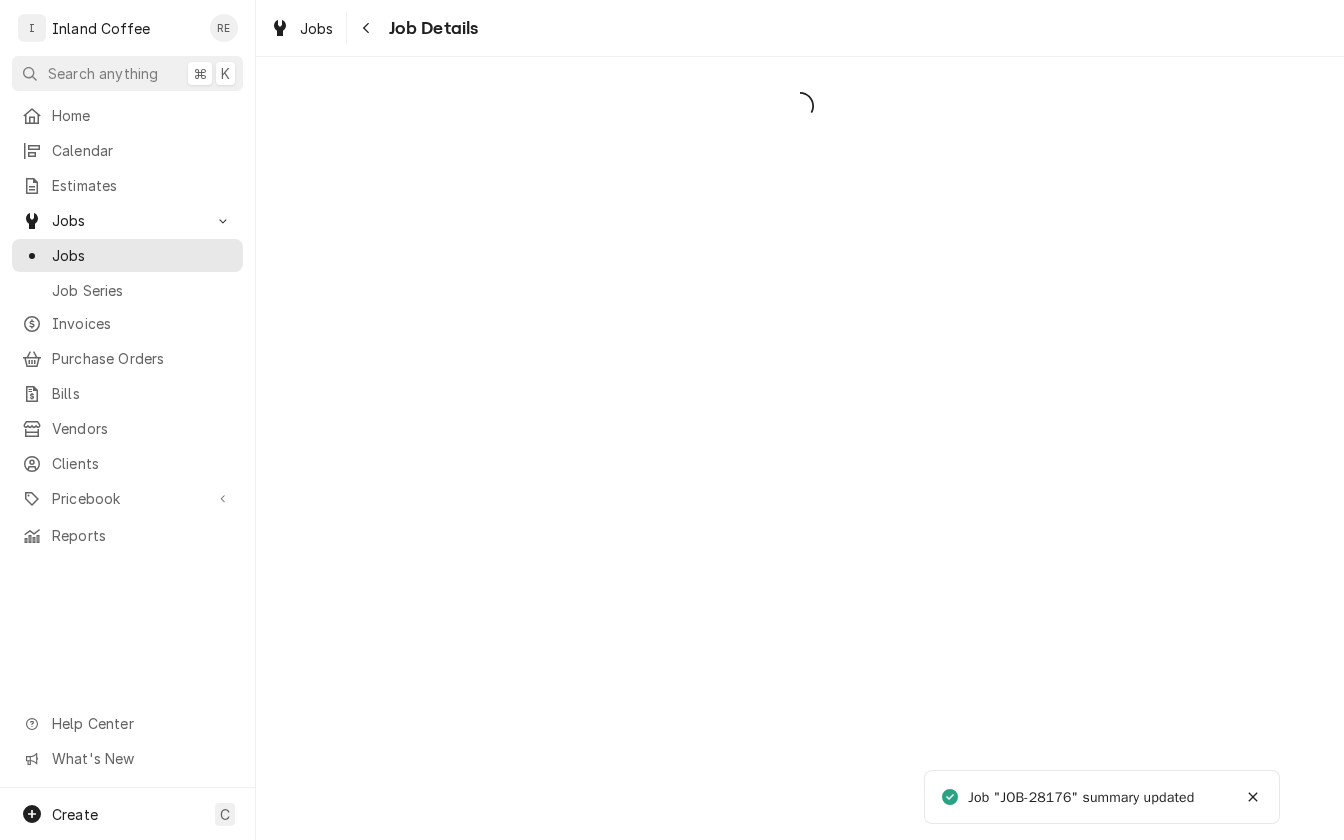 scroll, scrollTop: 0, scrollLeft: 0, axis: both 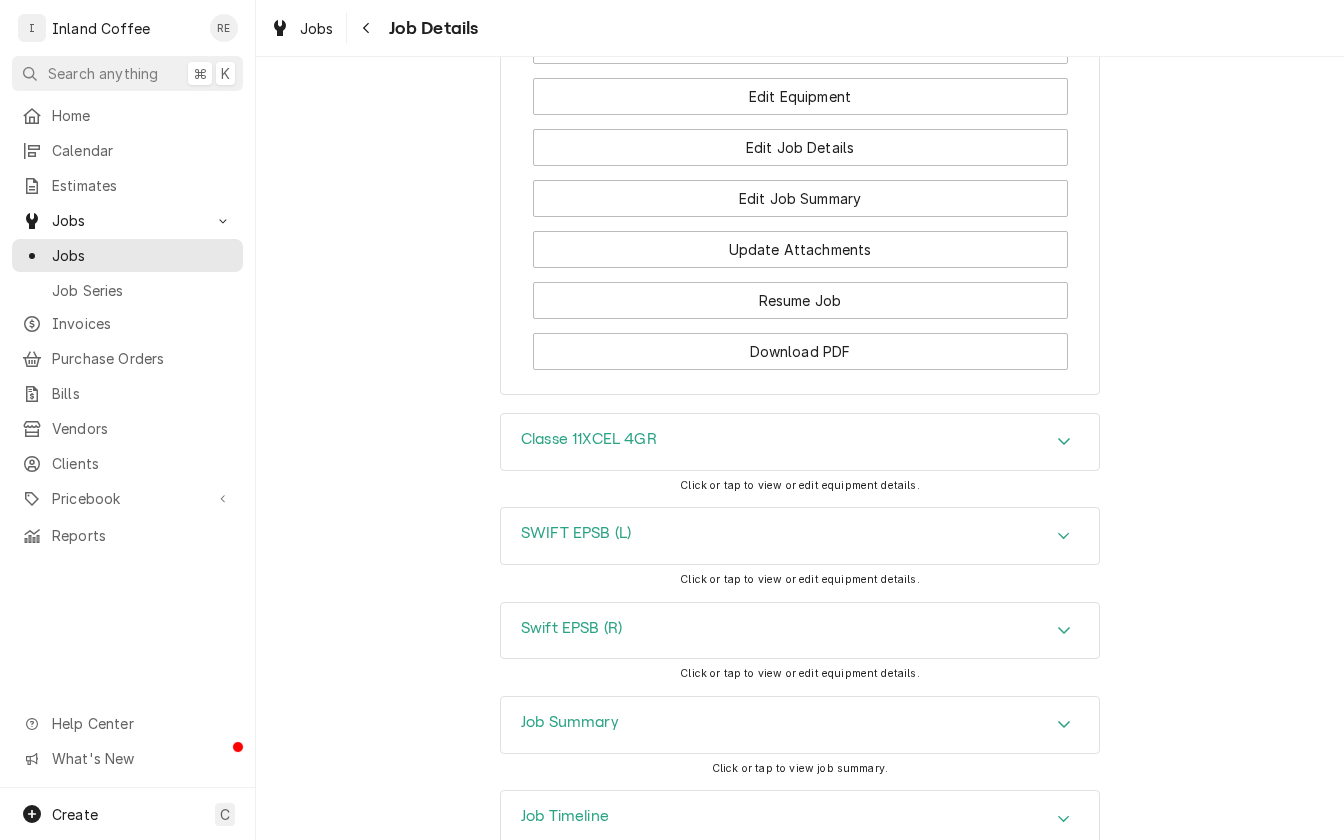 click 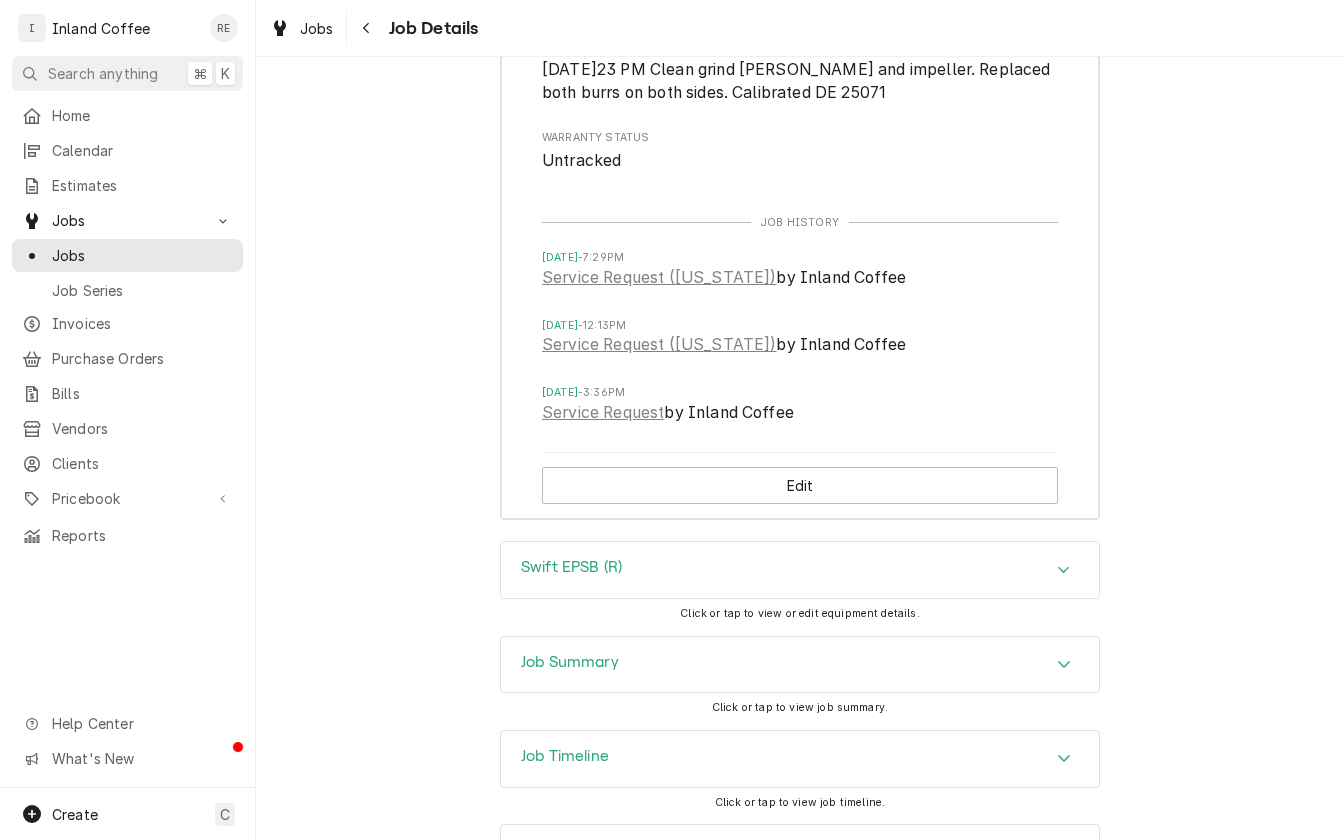 scroll, scrollTop: 3002, scrollLeft: 0, axis: vertical 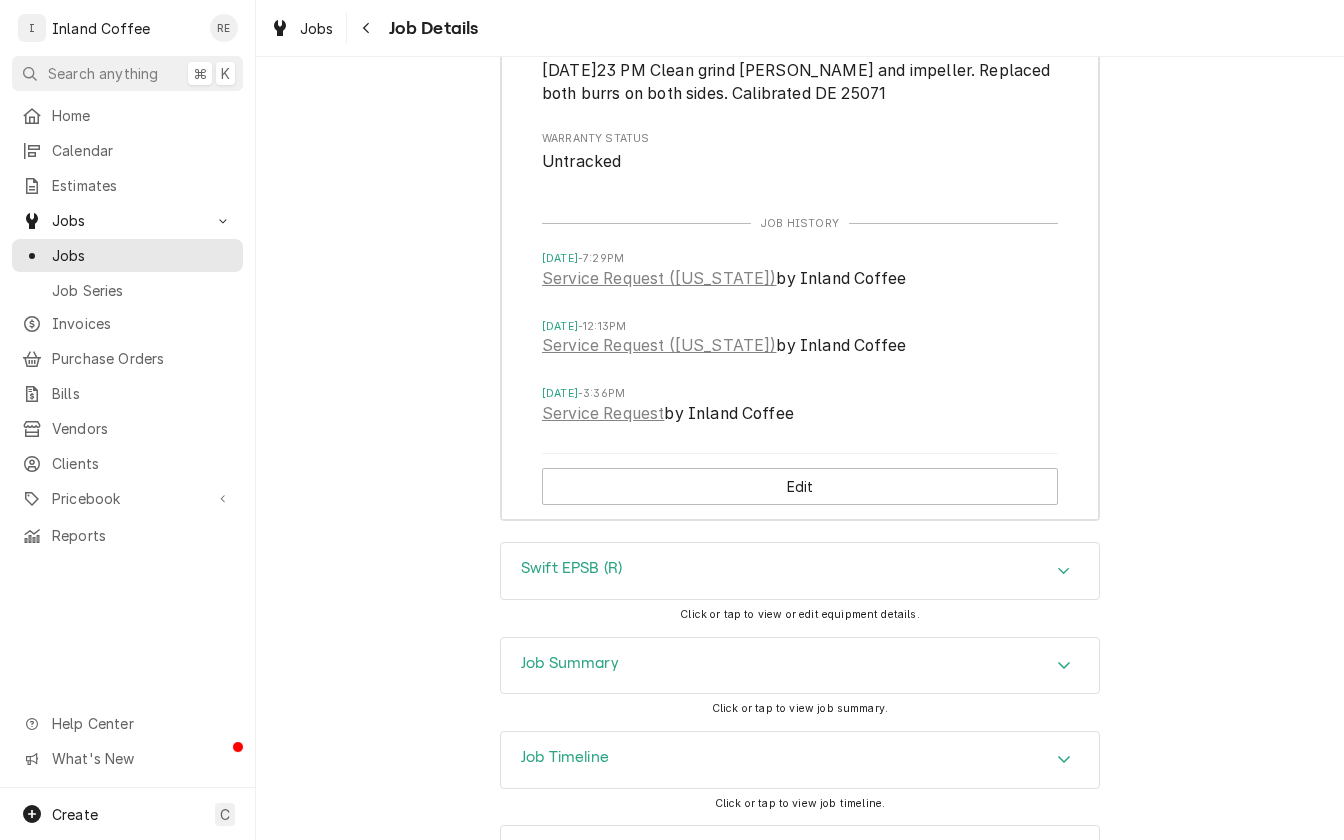 click on "Swift EPSB (R) Click or tap to view or edit equipment details." at bounding box center [800, 589] 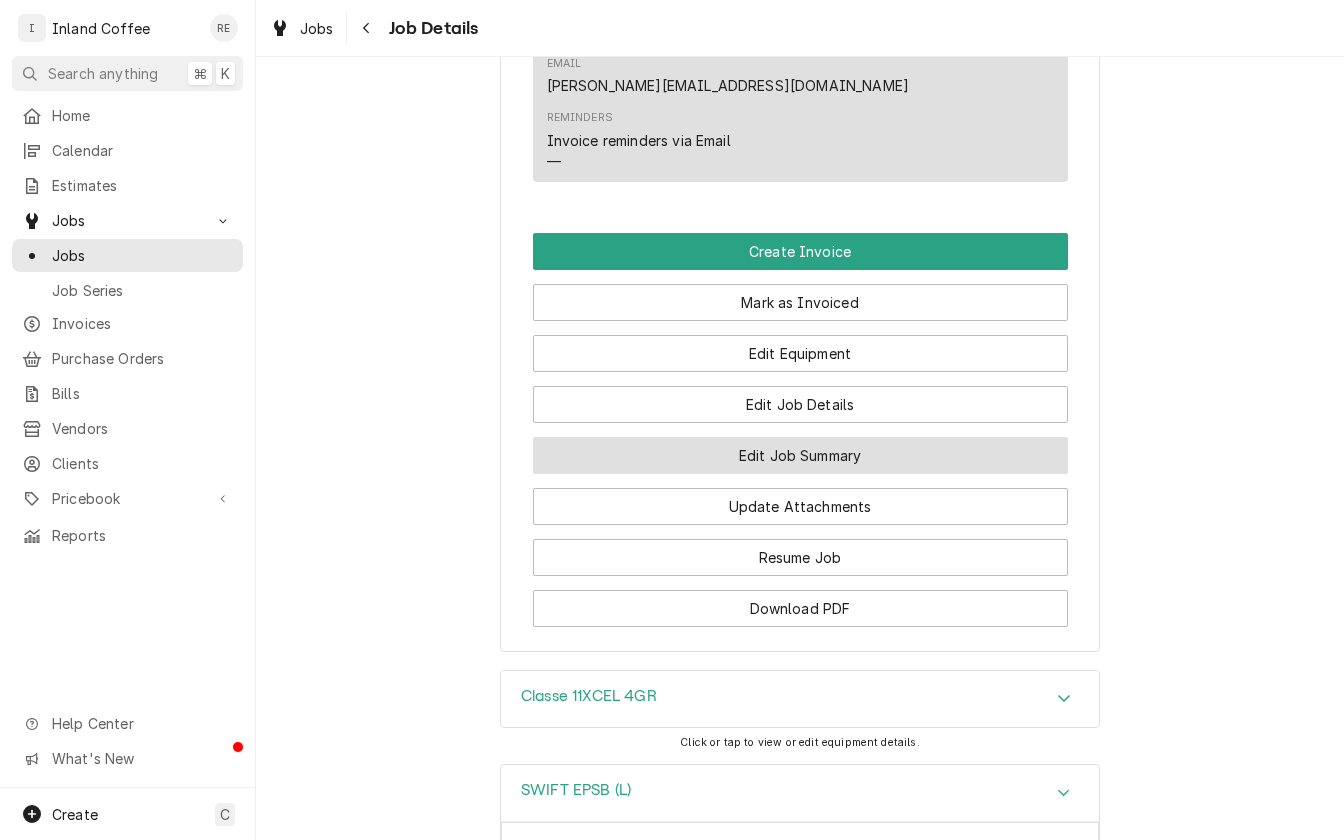 scroll, scrollTop: 1491, scrollLeft: 0, axis: vertical 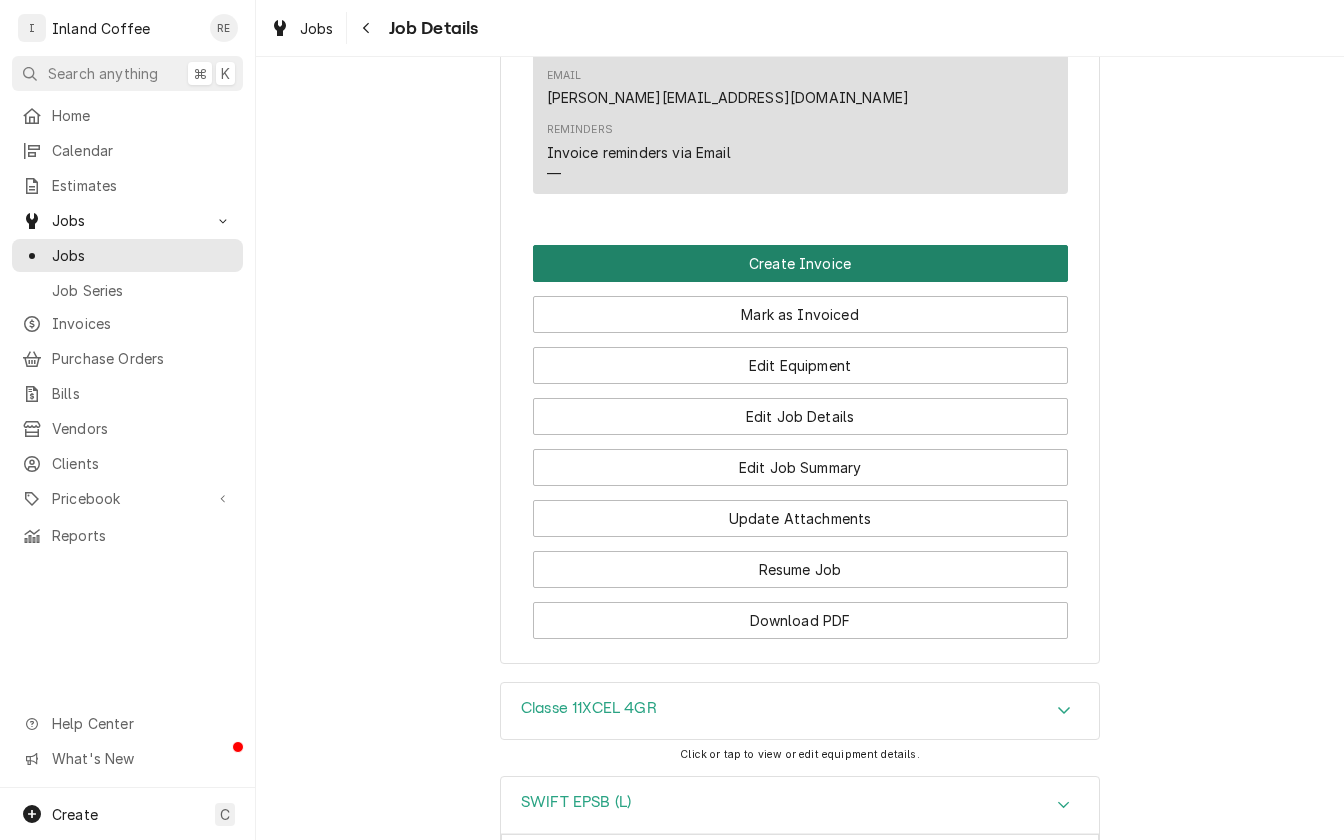 click on "Create Invoice" at bounding box center [800, 263] 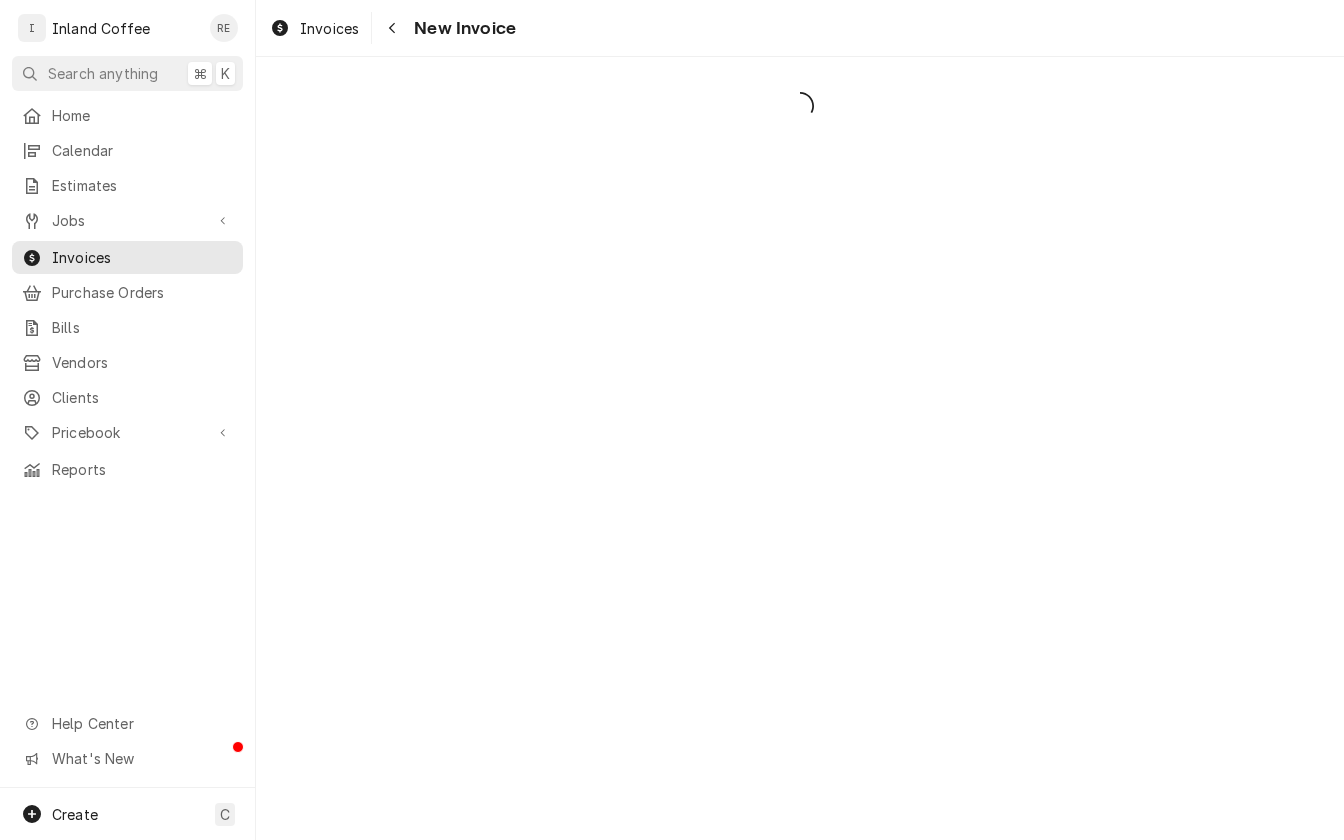 scroll, scrollTop: 0, scrollLeft: 0, axis: both 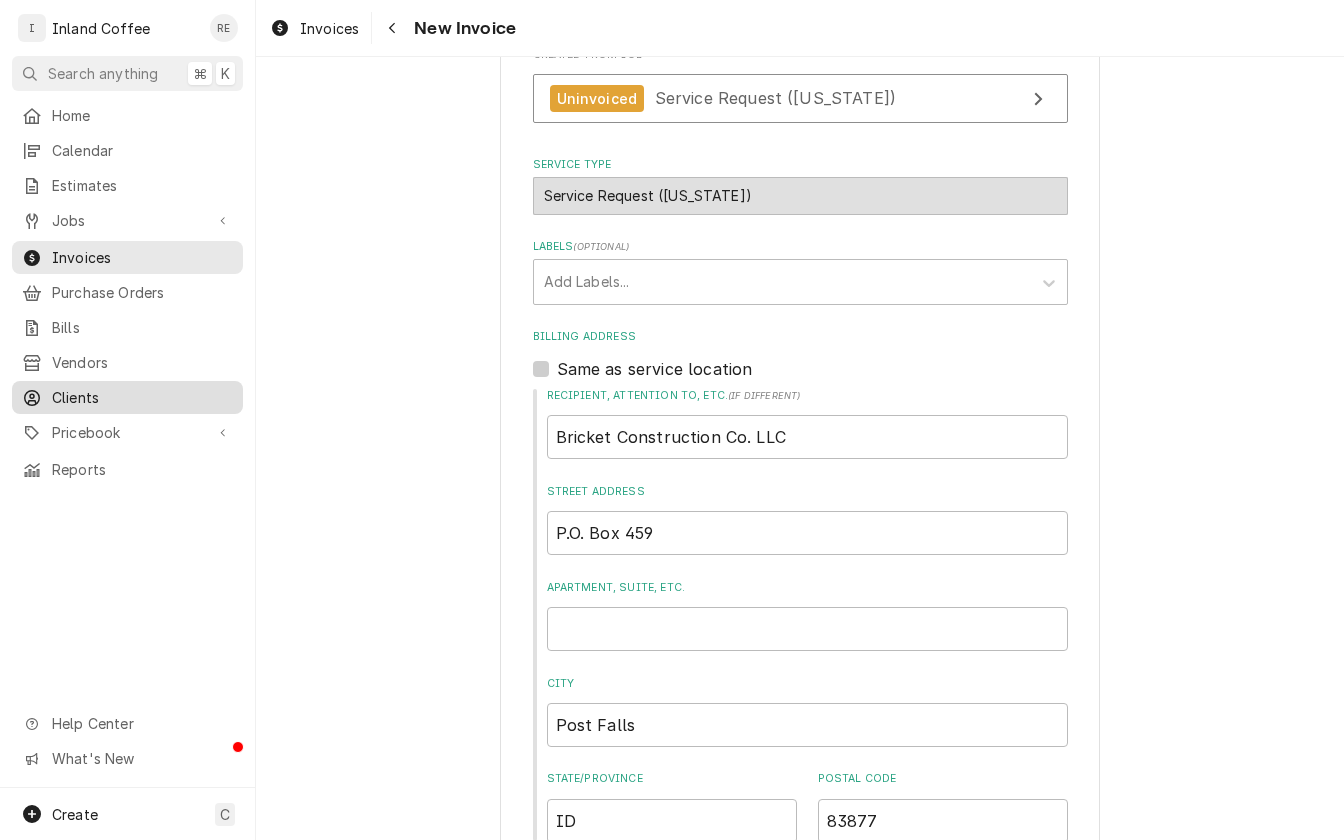 click on "Clients" at bounding box center (142, 397) 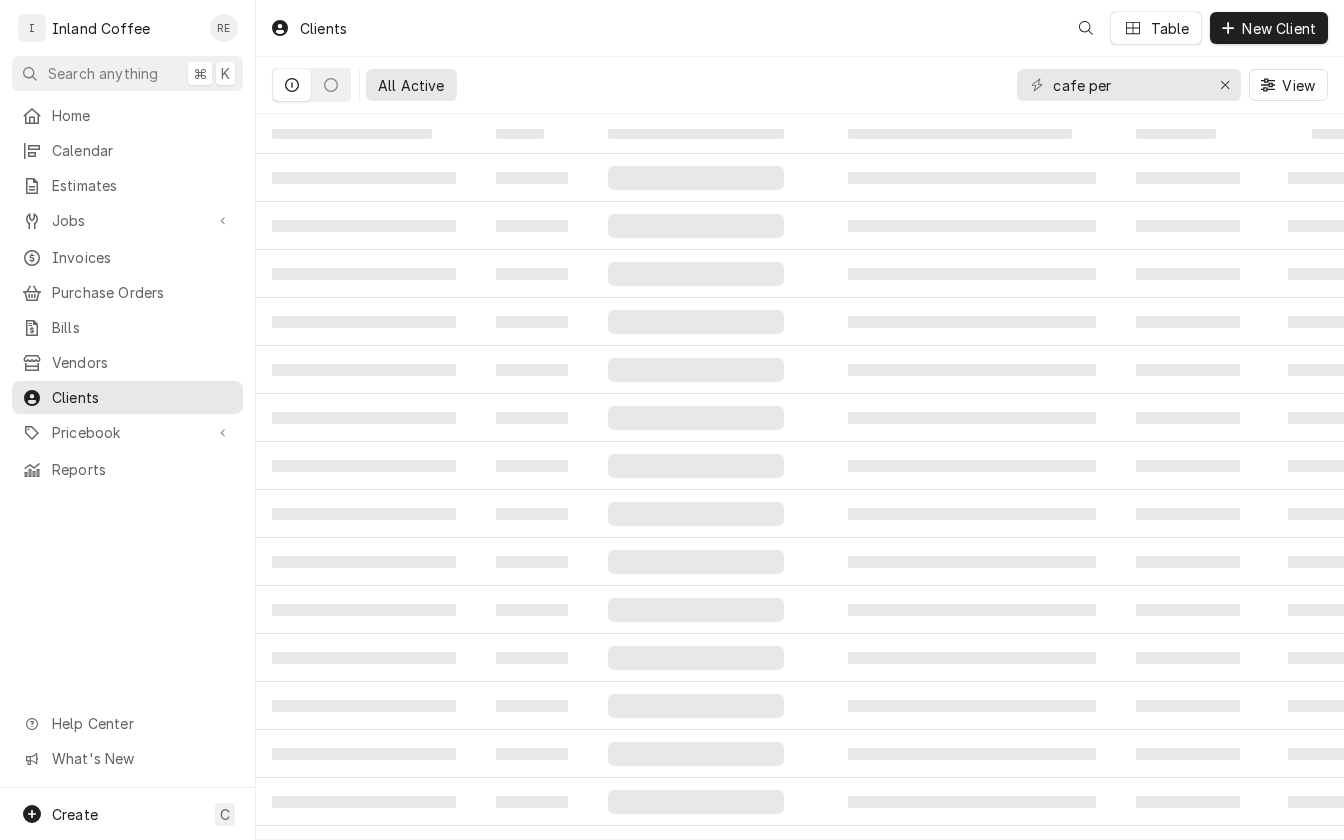 scroll, scrollTop: 0, scrollLeft: 0, axis: both 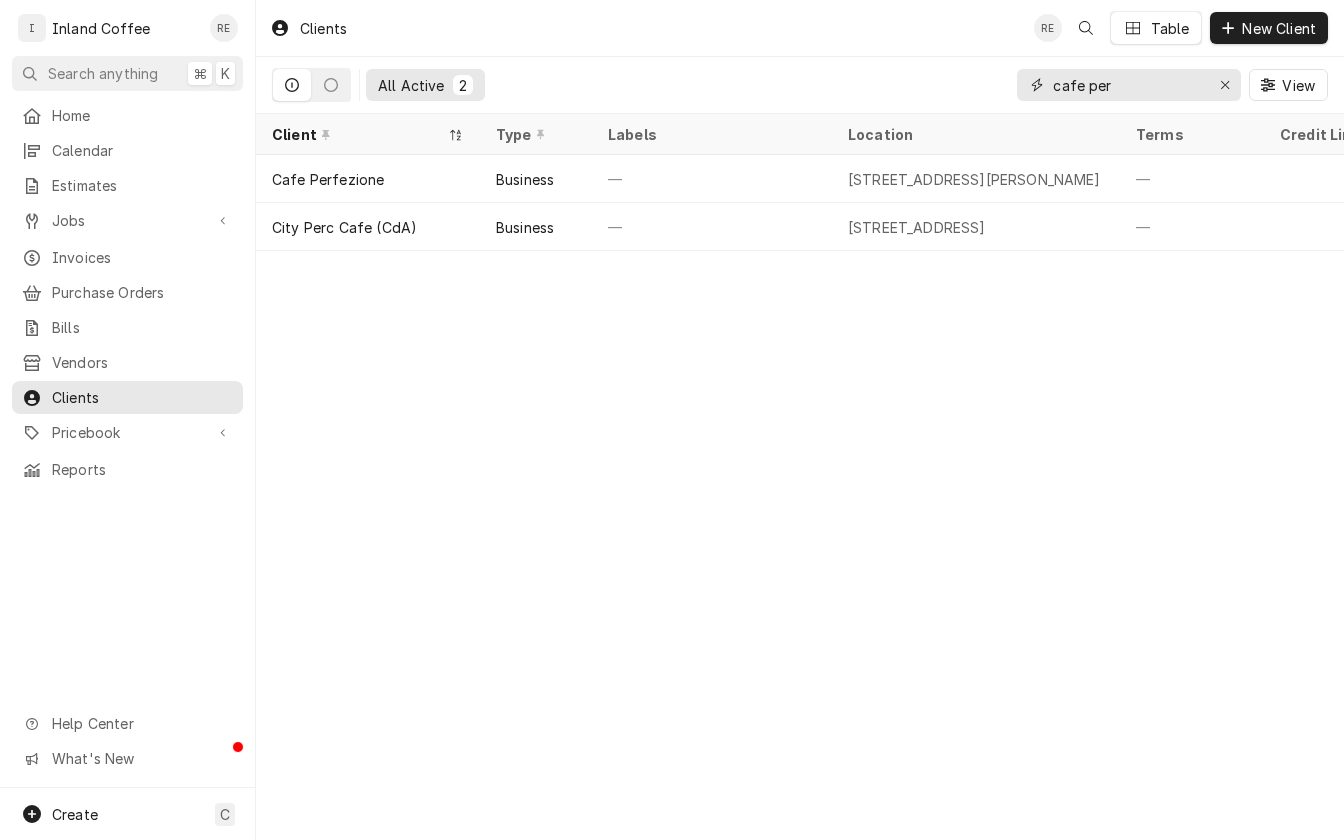 drag, startPoint x: 1154, startPoint y: 87, endPoint x: 902, endPoint y: 86, distance: 252.00198 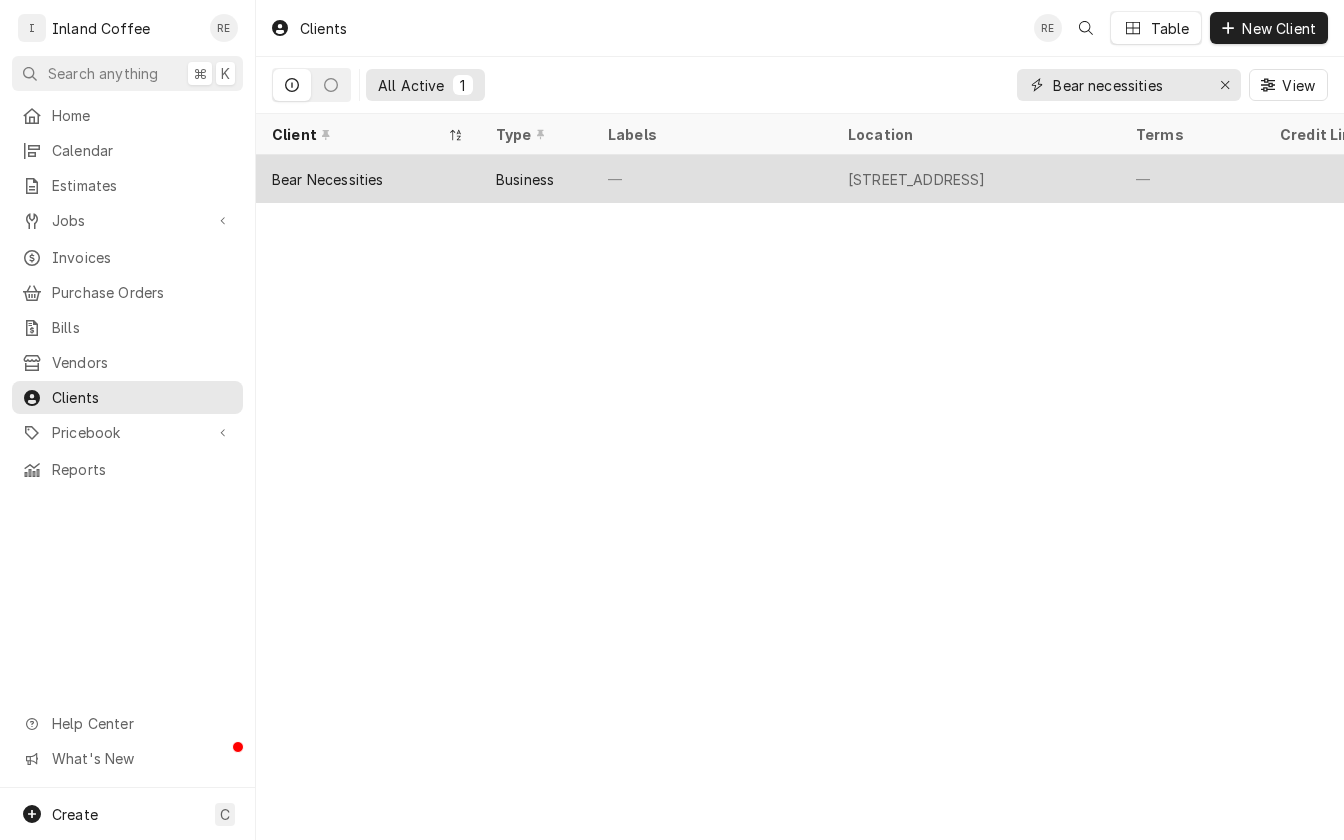 type on "Bear necessities" 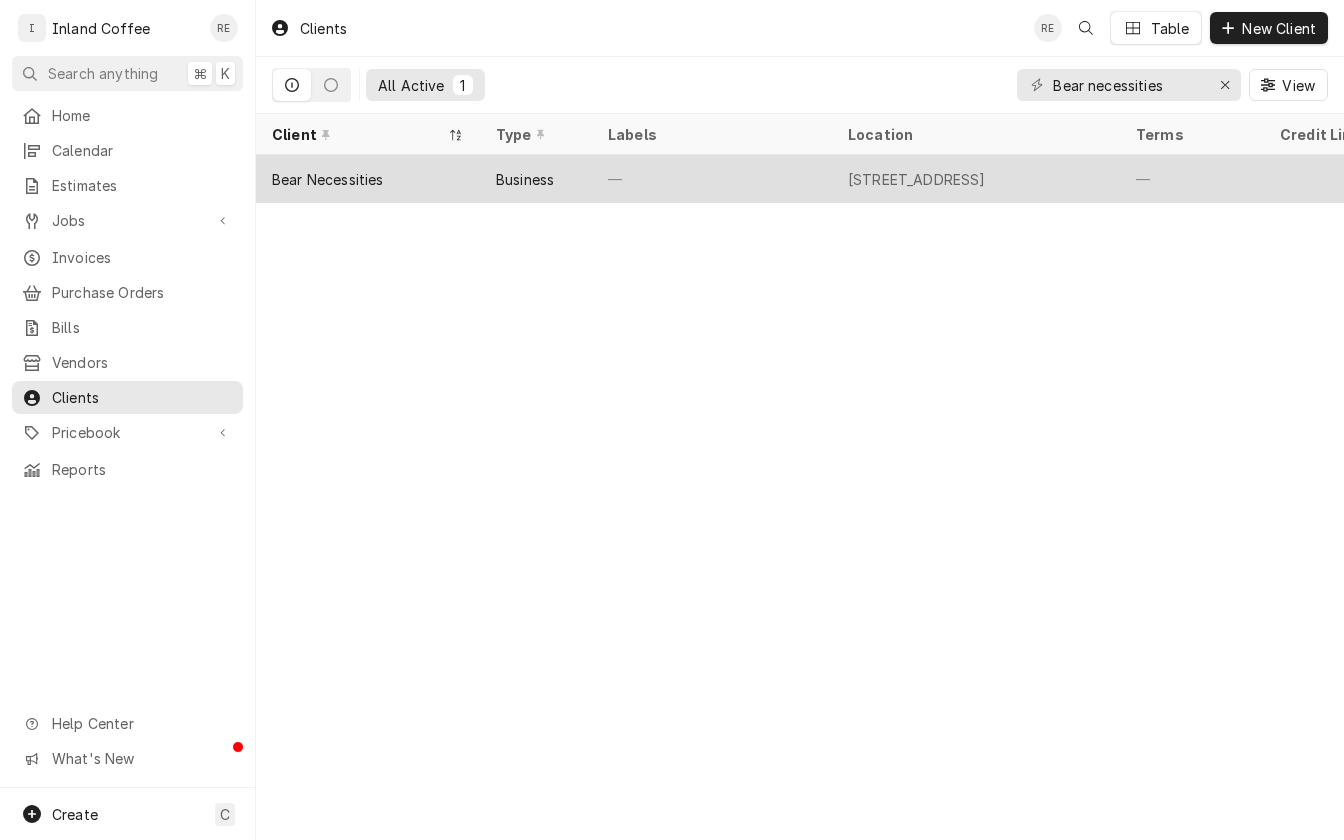 click on "Bear Necessities" at bounding box center (368, 179) 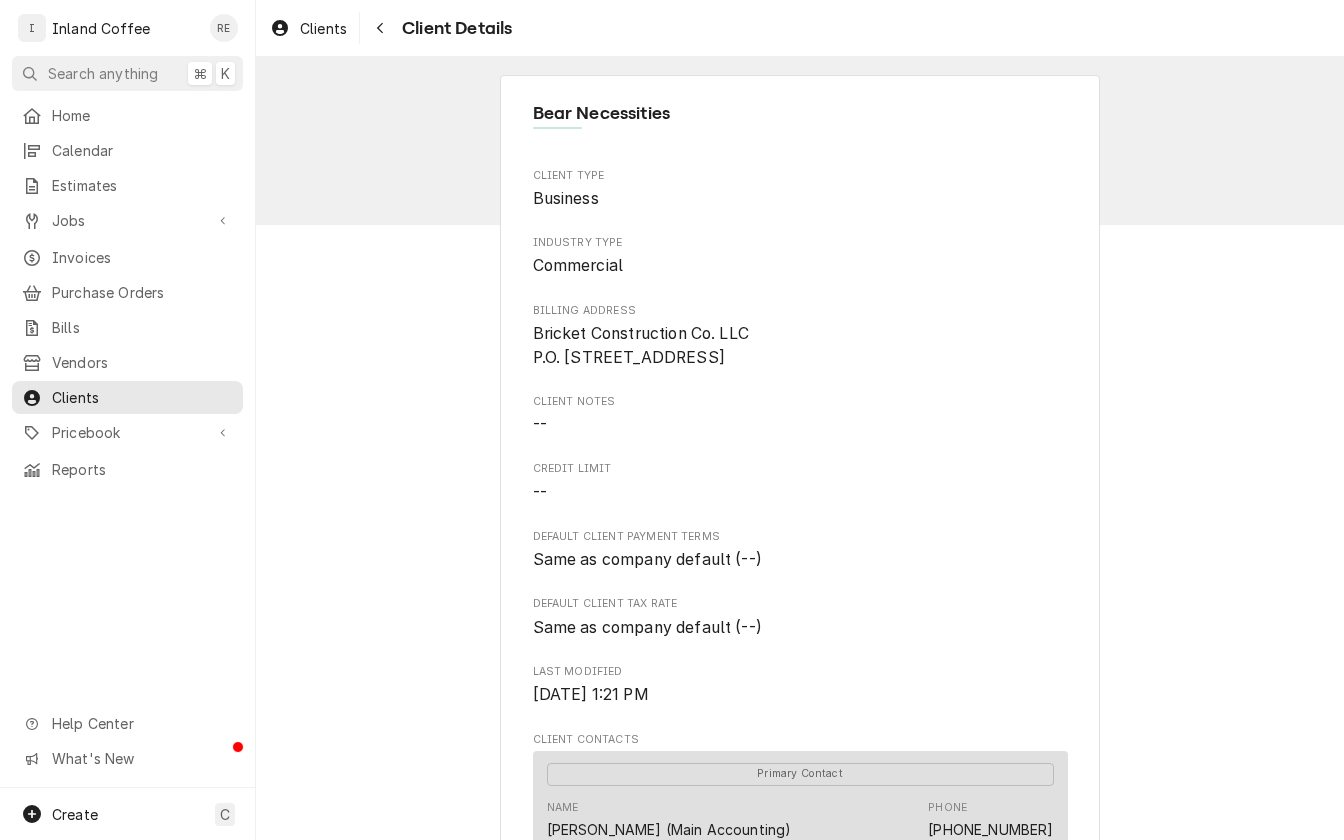 scroll, scrollTop: 0, scrollLeft: 0, axis: both 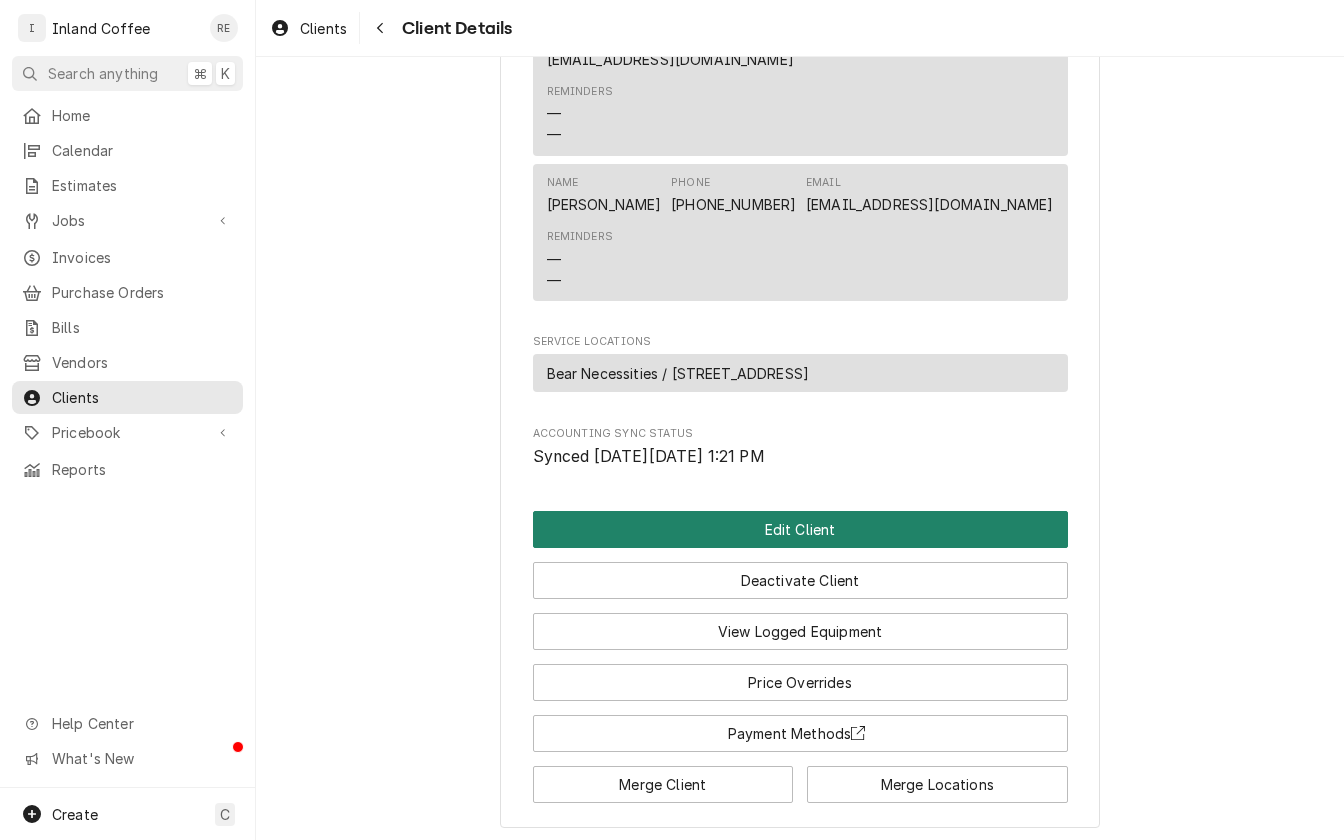 click on "Edit Client" at bounding box center (800, 529) 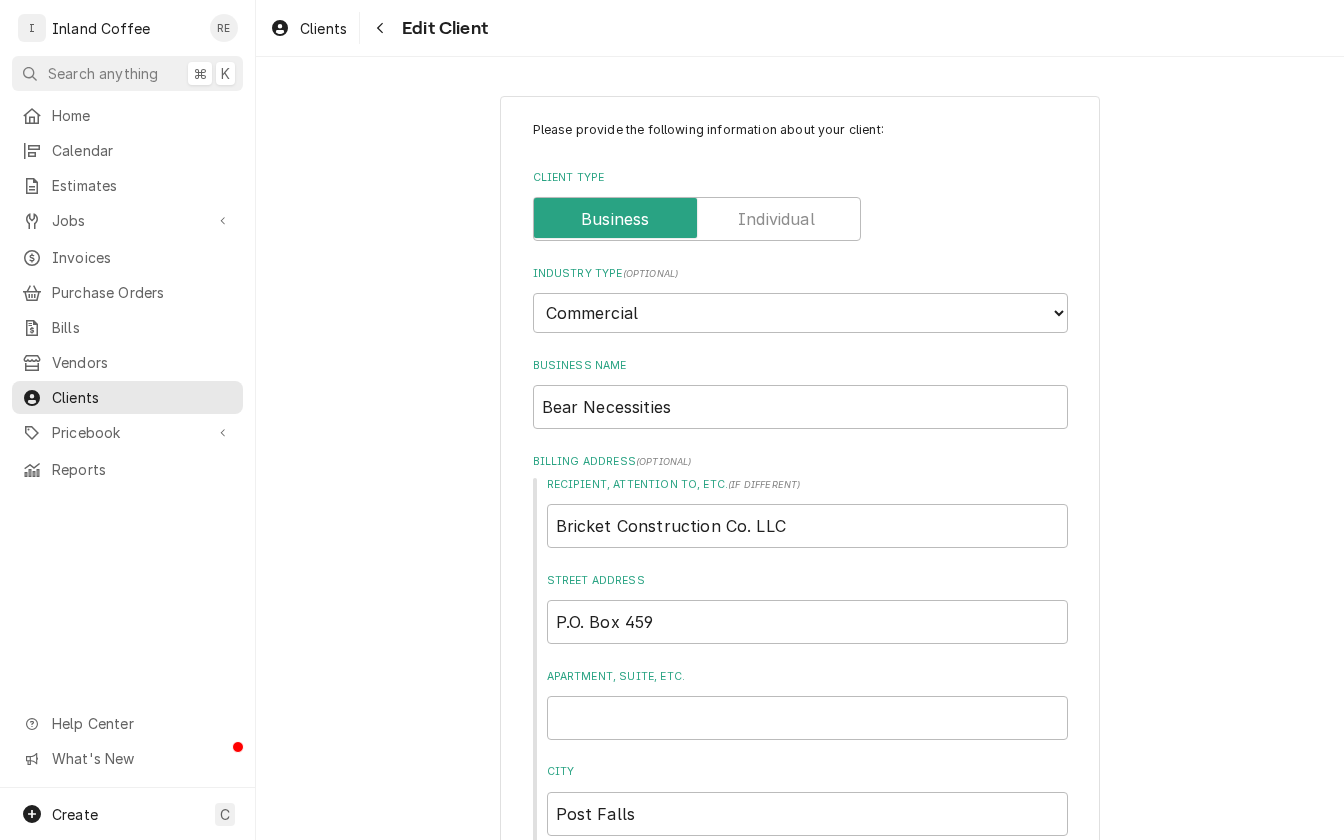 scroll, scrollTop: 0, scrollLeft: 0, axis: both 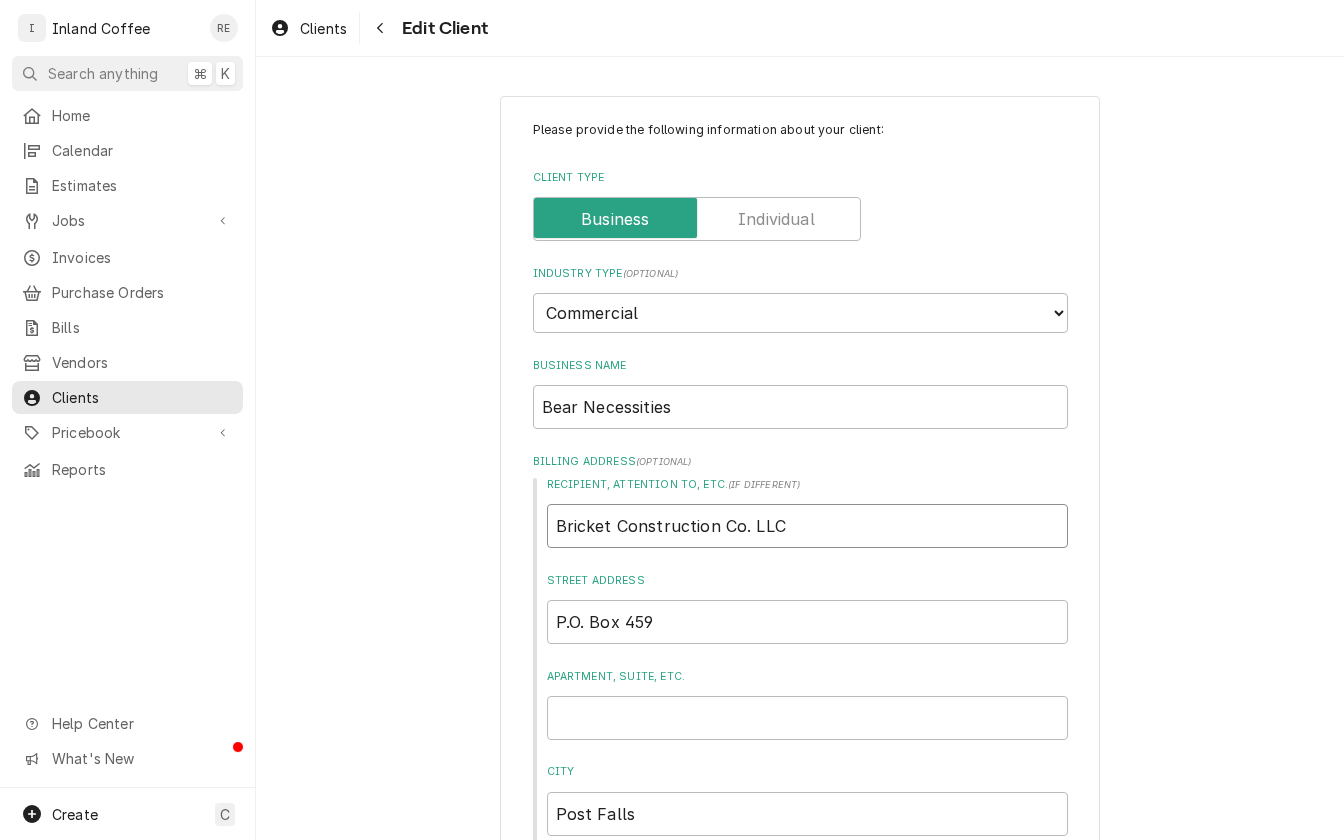 type on "[PERSON_NAME] Construction Co. LLC" 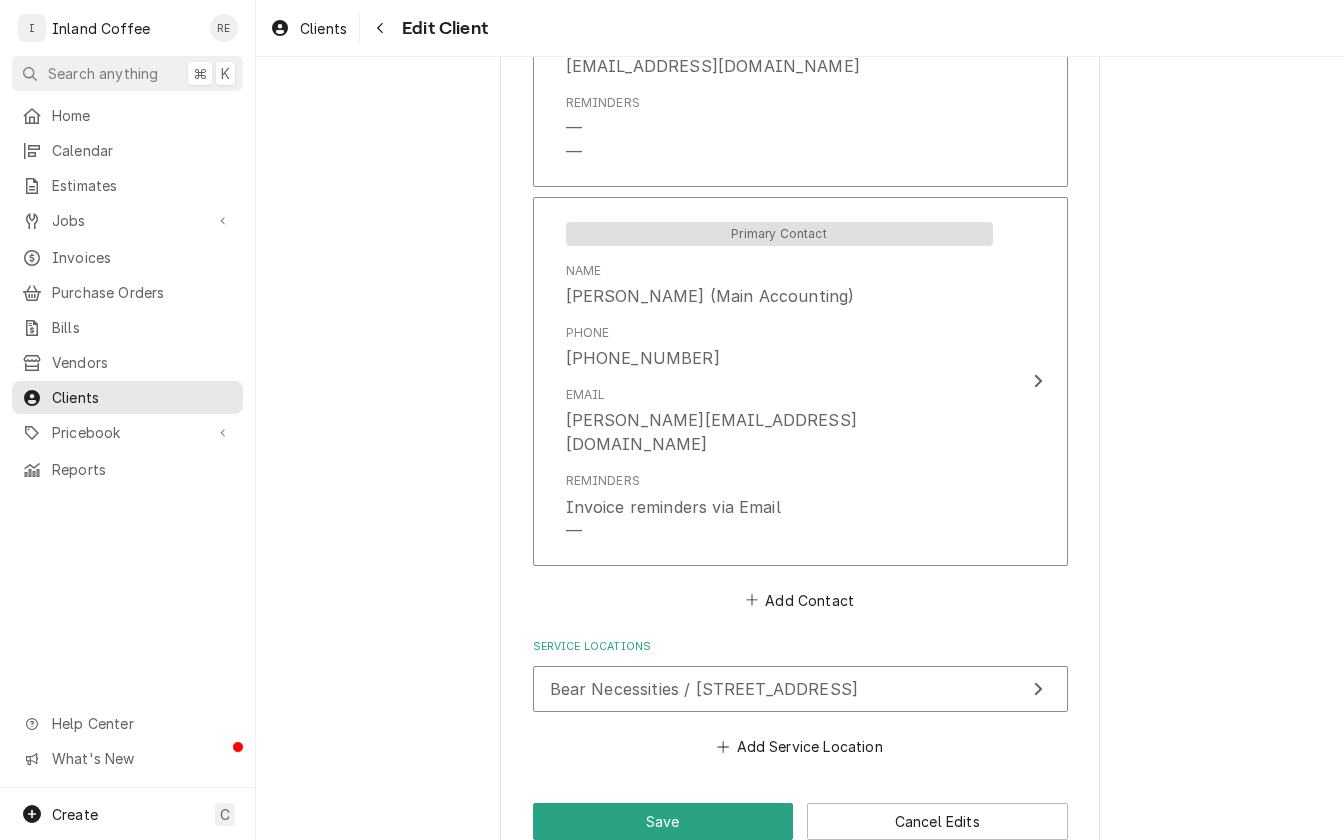 scroll, scrollTop: 1871, scrollLeft: 0, axis: vertical 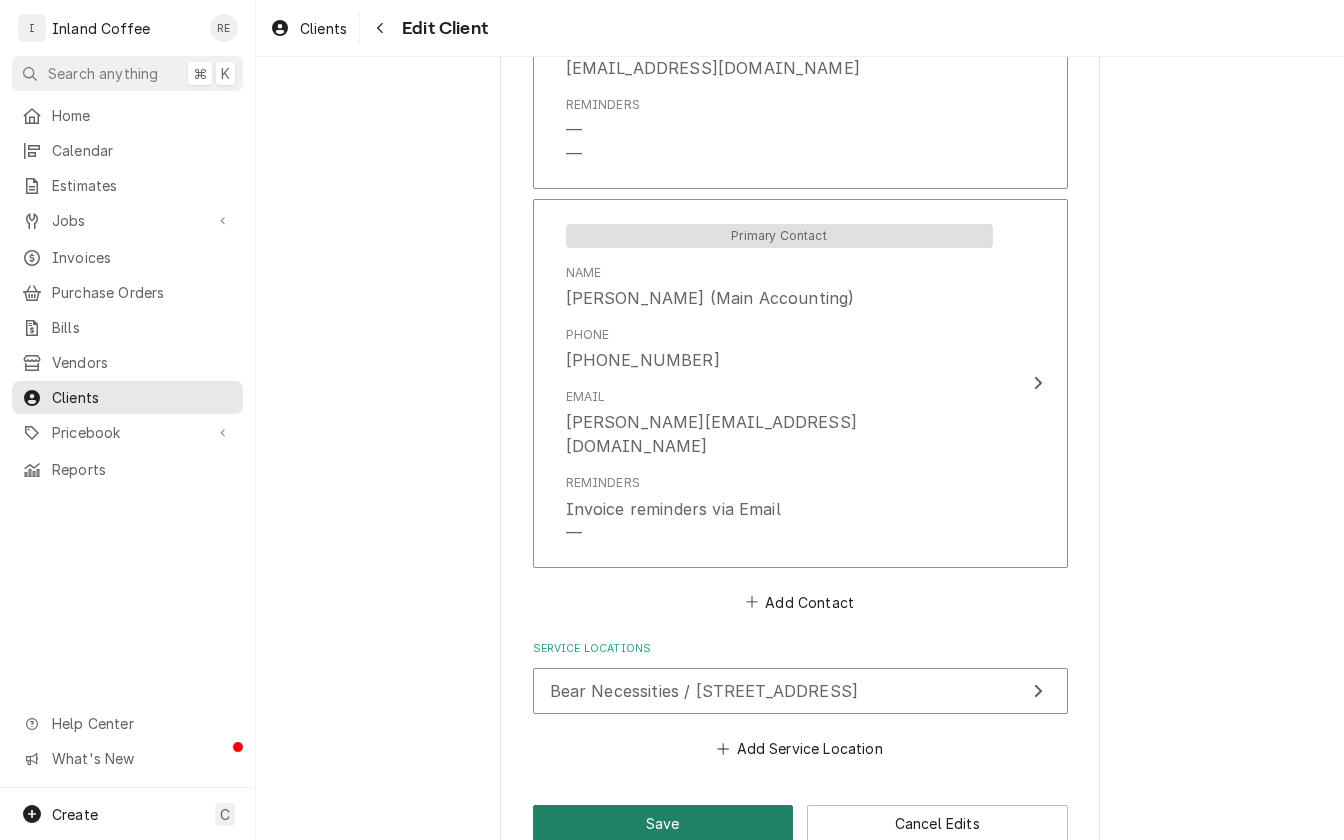 type on "[PERSON_NAME] Construction Co. LLC" 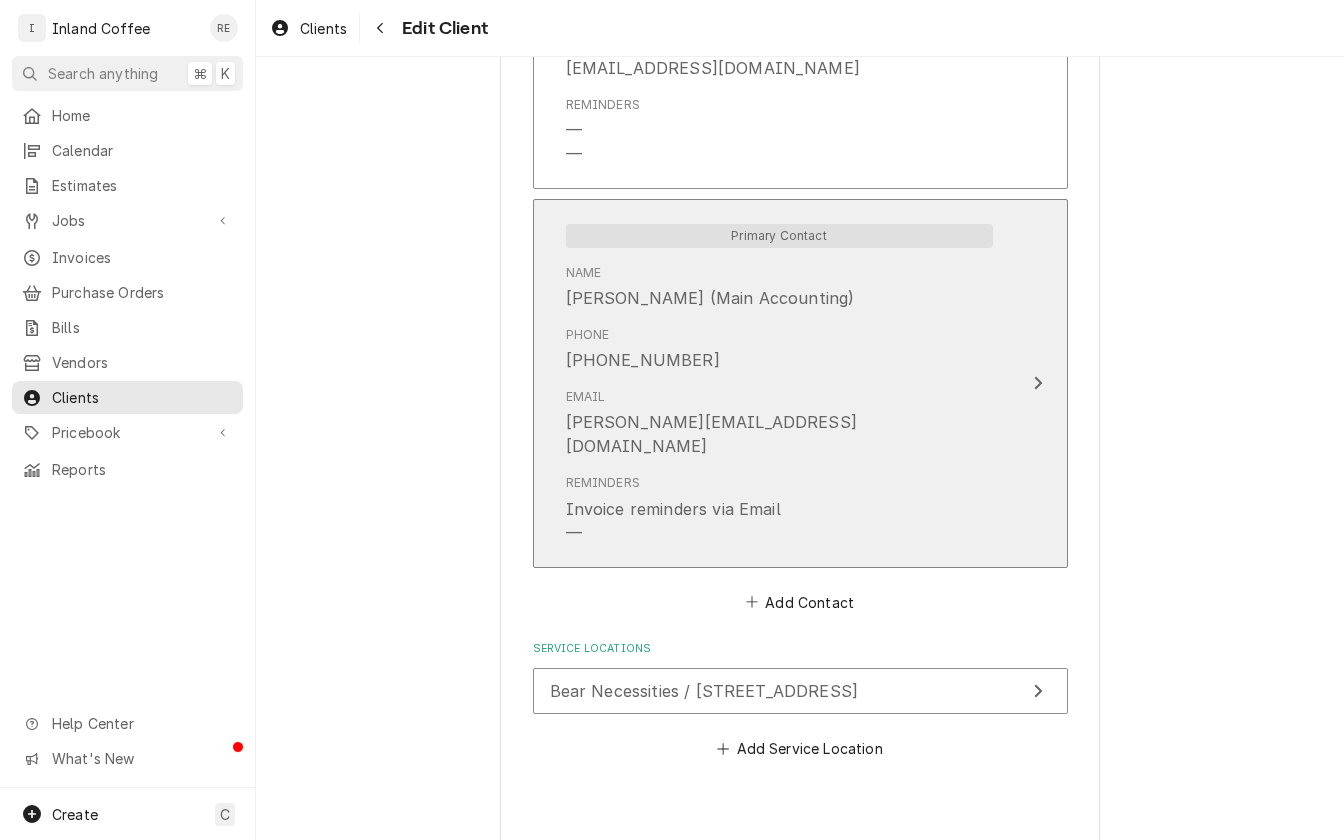 type on "x" 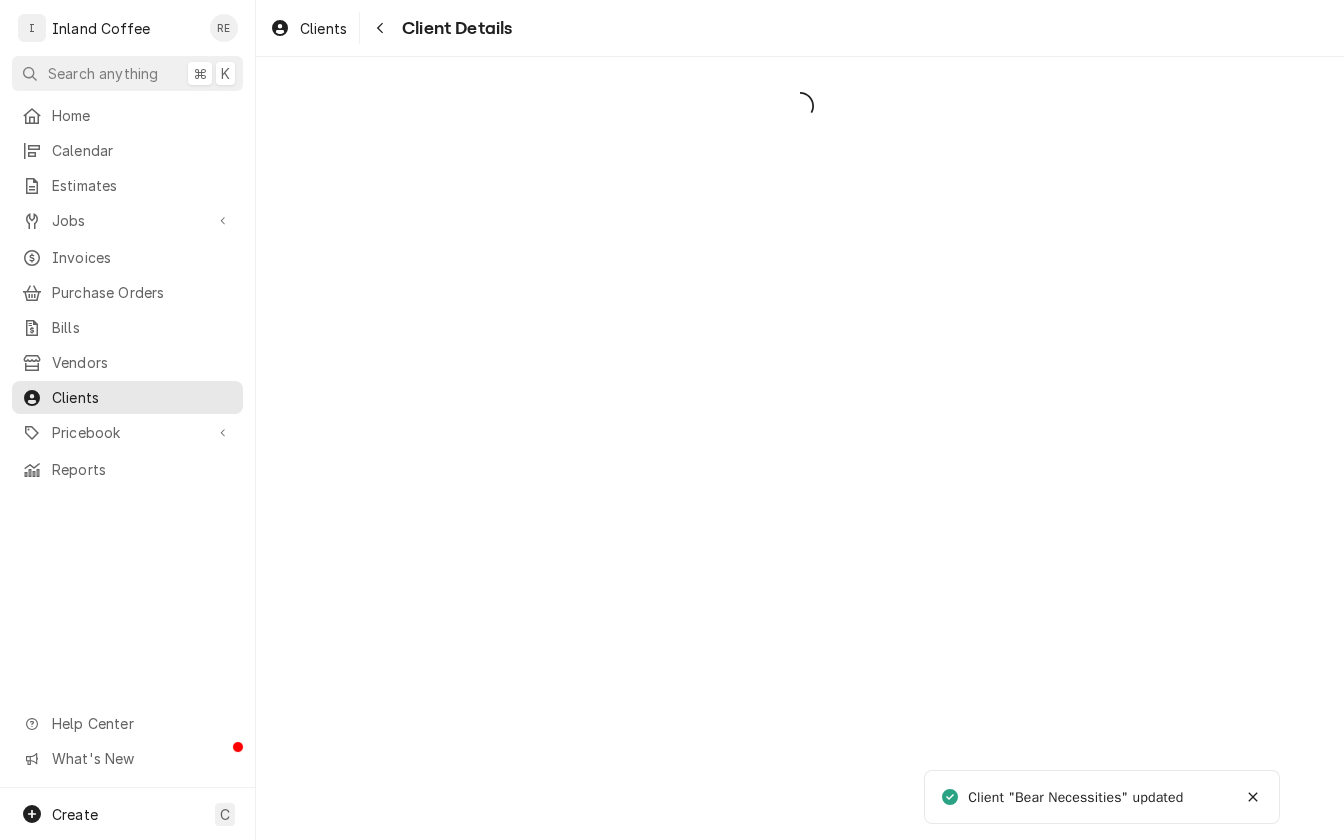 scroll, scrollTop: 0, scrollLeft: 0, axis: both 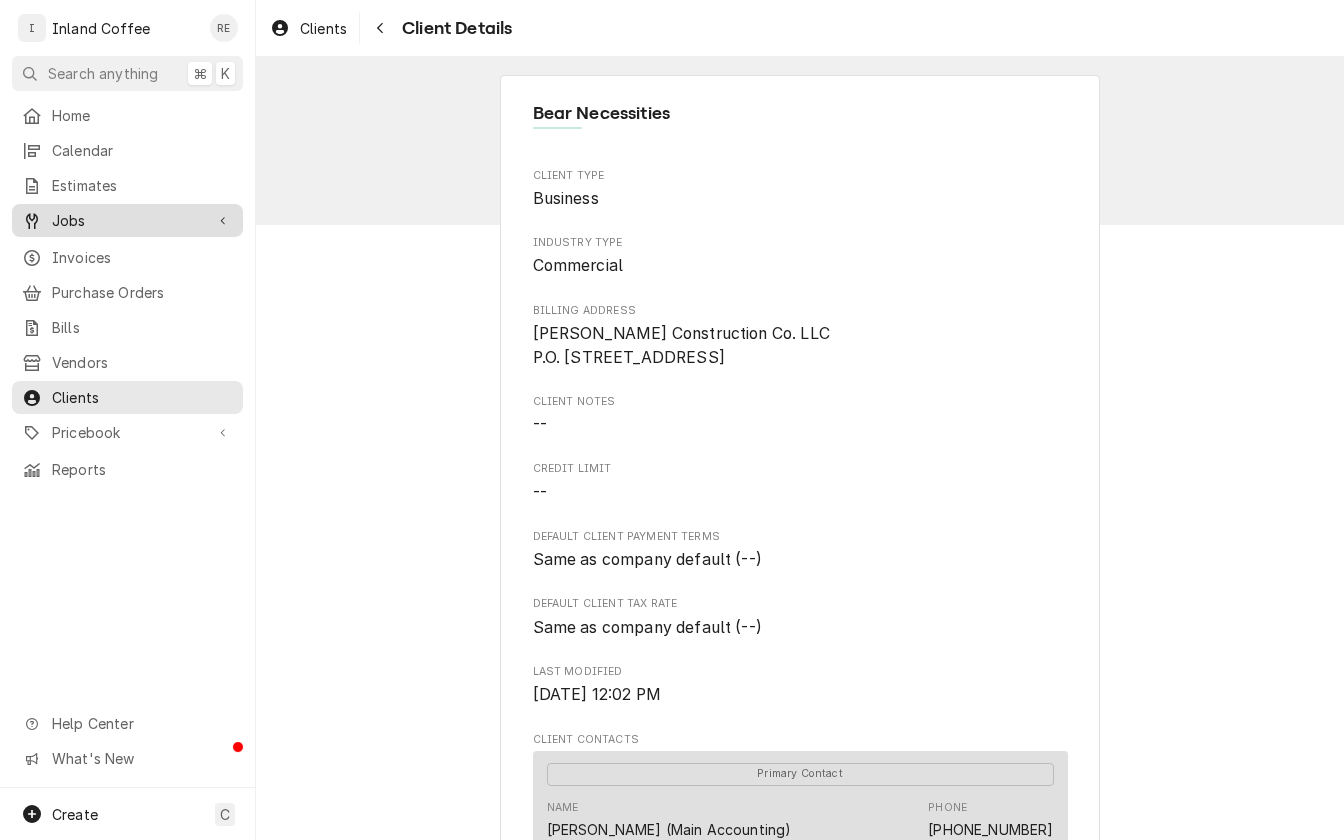 click on "Jobs" at bounding box center (127, 220) 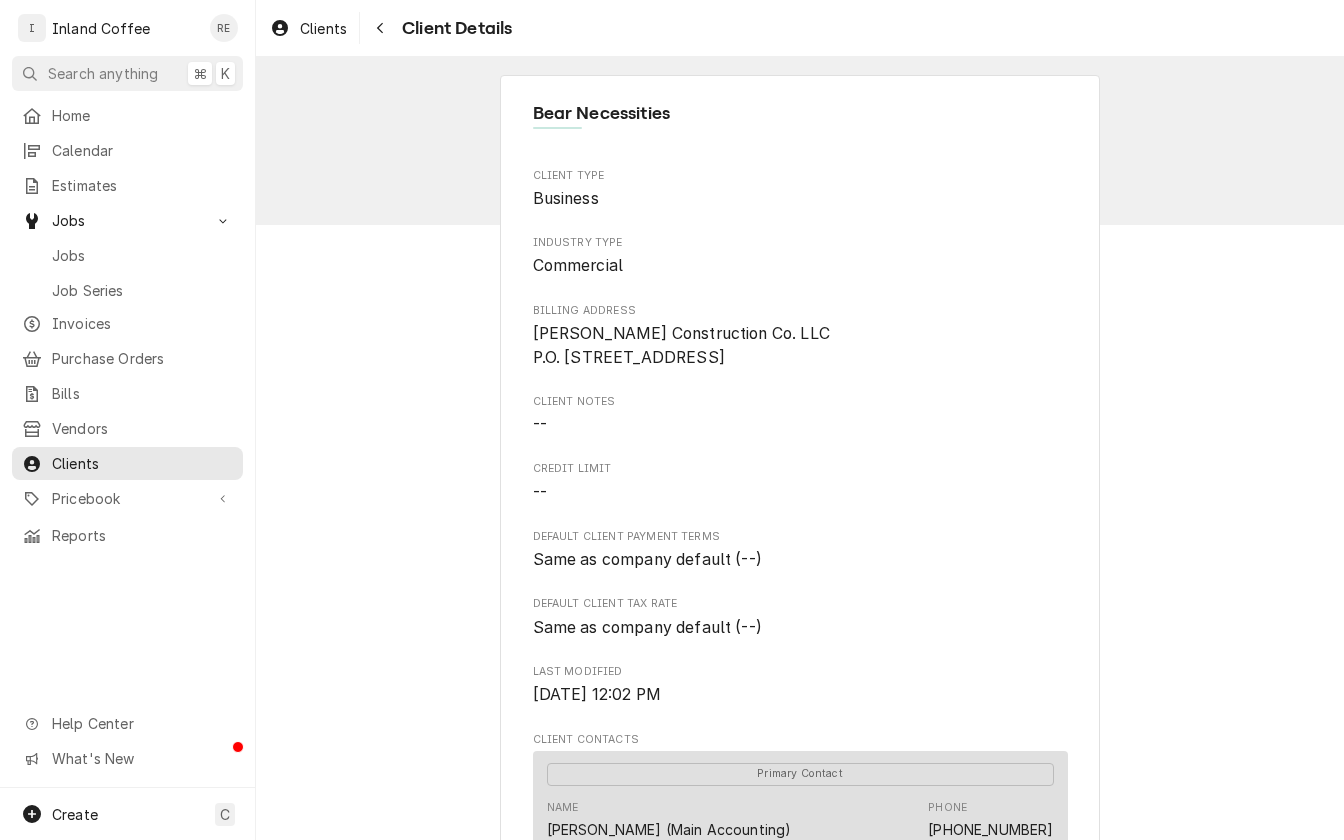 click on "Jobs Job Series" at bounding box center [127, 272] 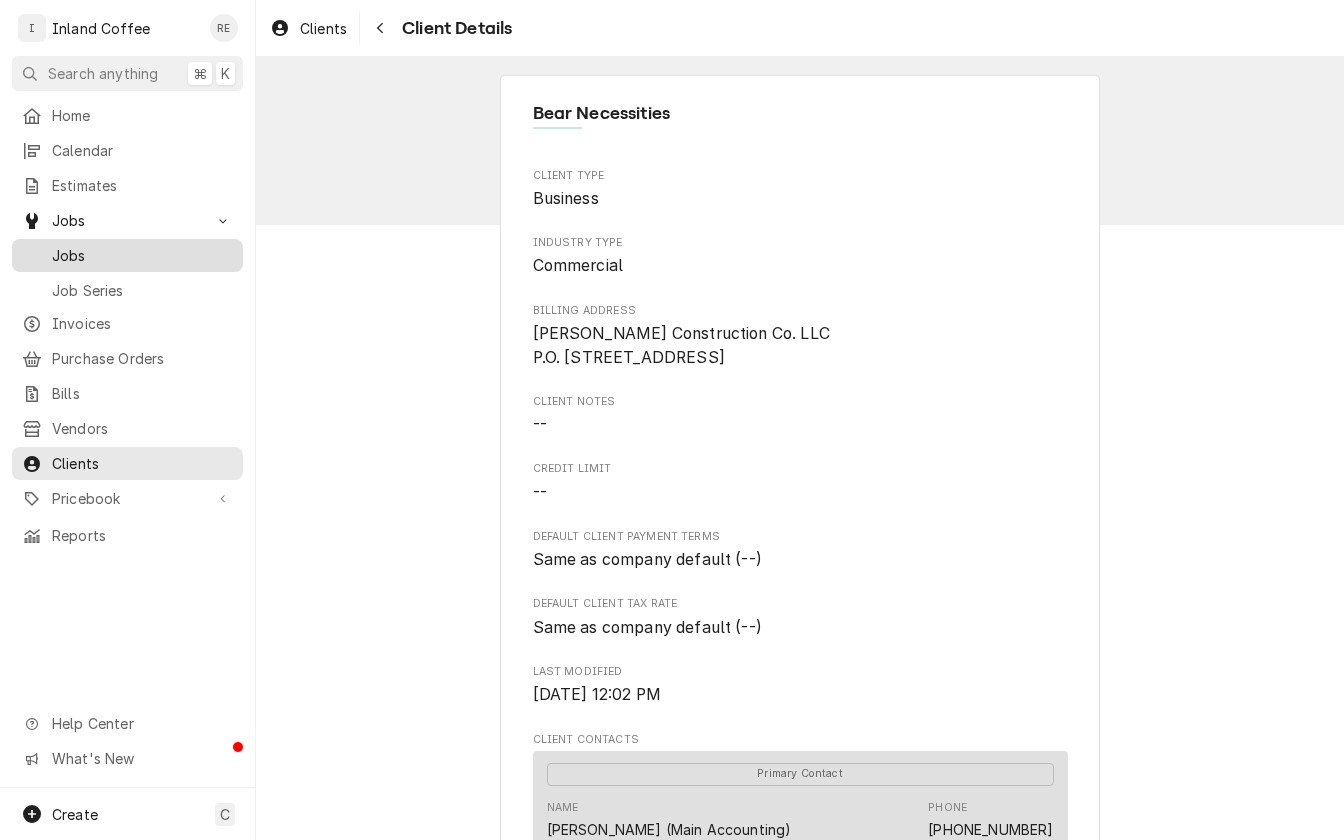 click on "Jobs" at bounding box center (127, 255) 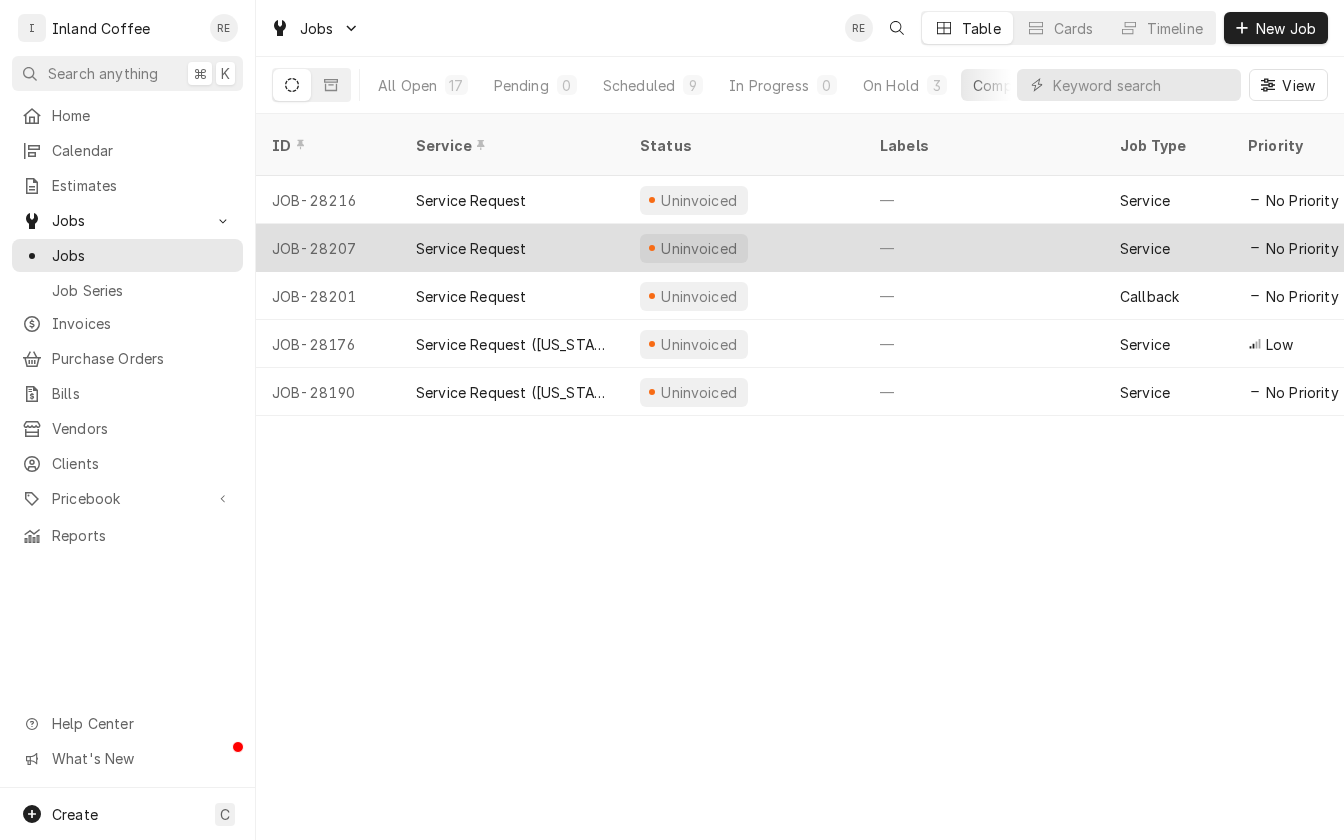 scroll, scrollTop: 0, scrollLeft: 0, axis: both 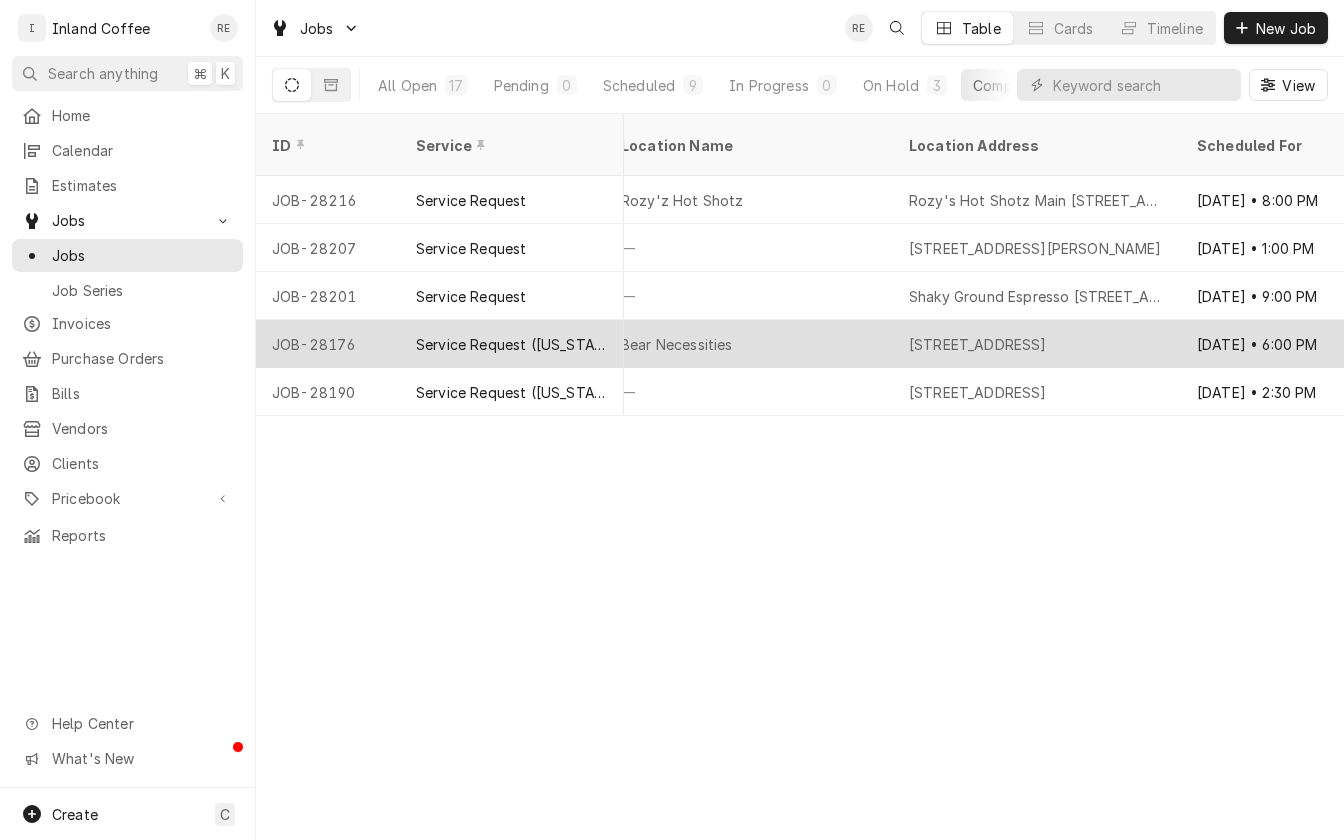 click on "Bear Necessities" at bounding box center [677, 344] 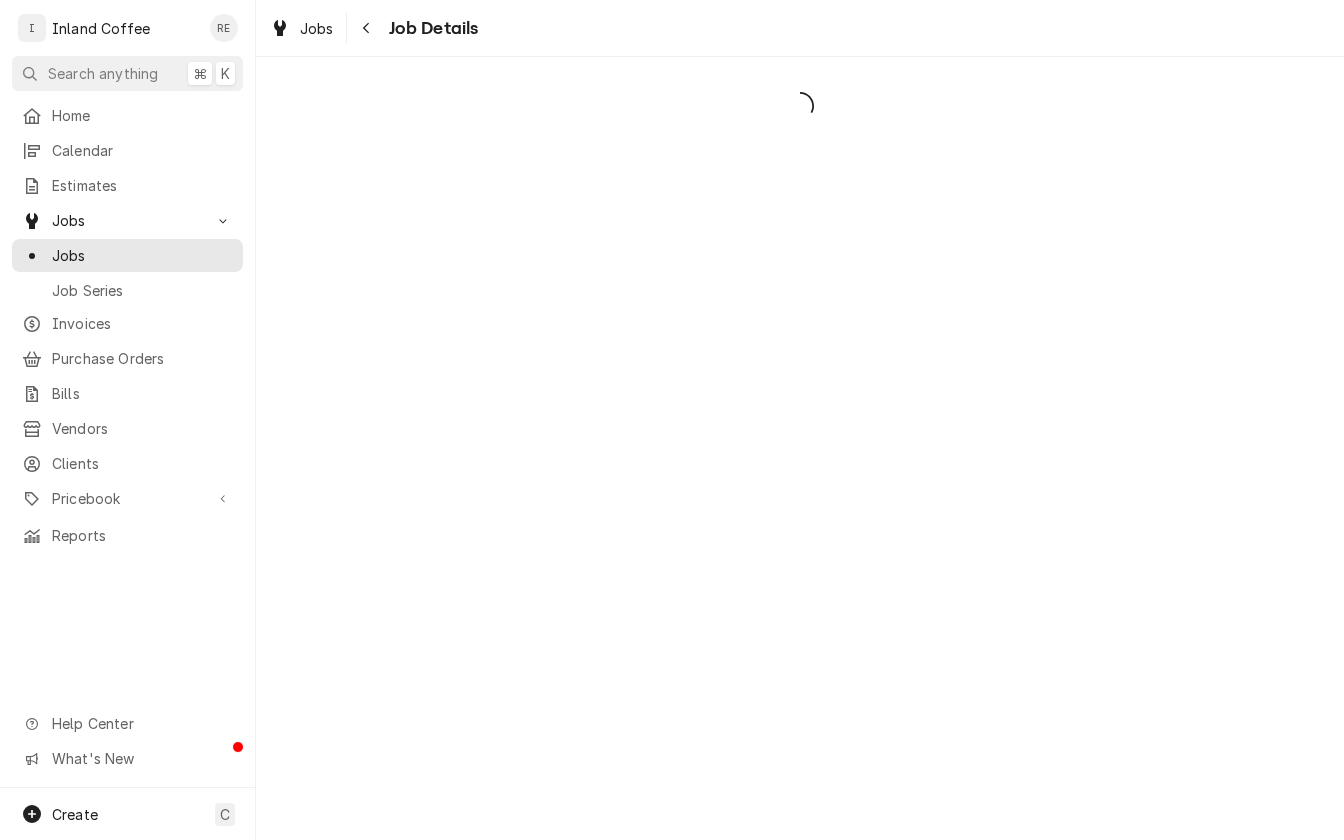 scroll, scrollTop: 0, scrollLeft: 0, axis: both 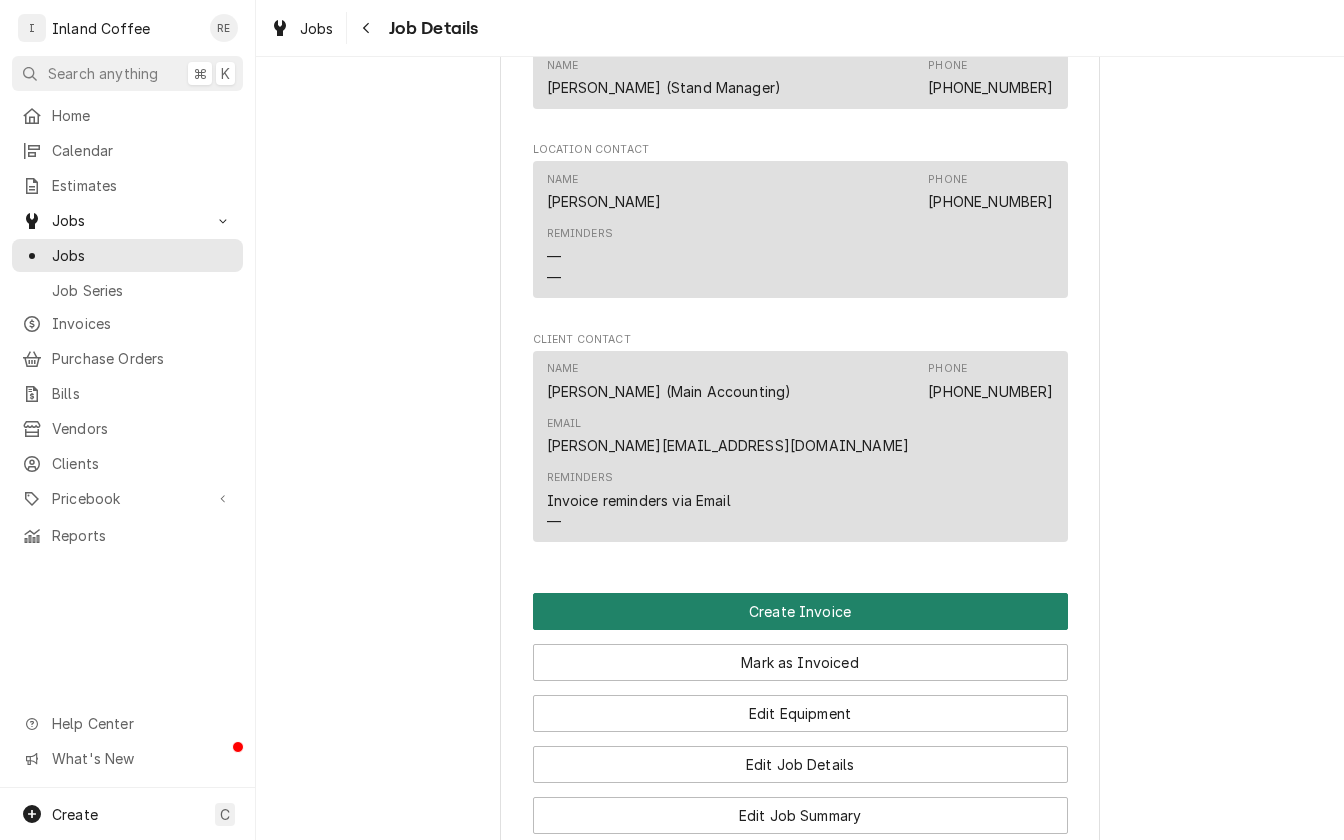 click on "Create Invoice" at bounding box center [800, 611] 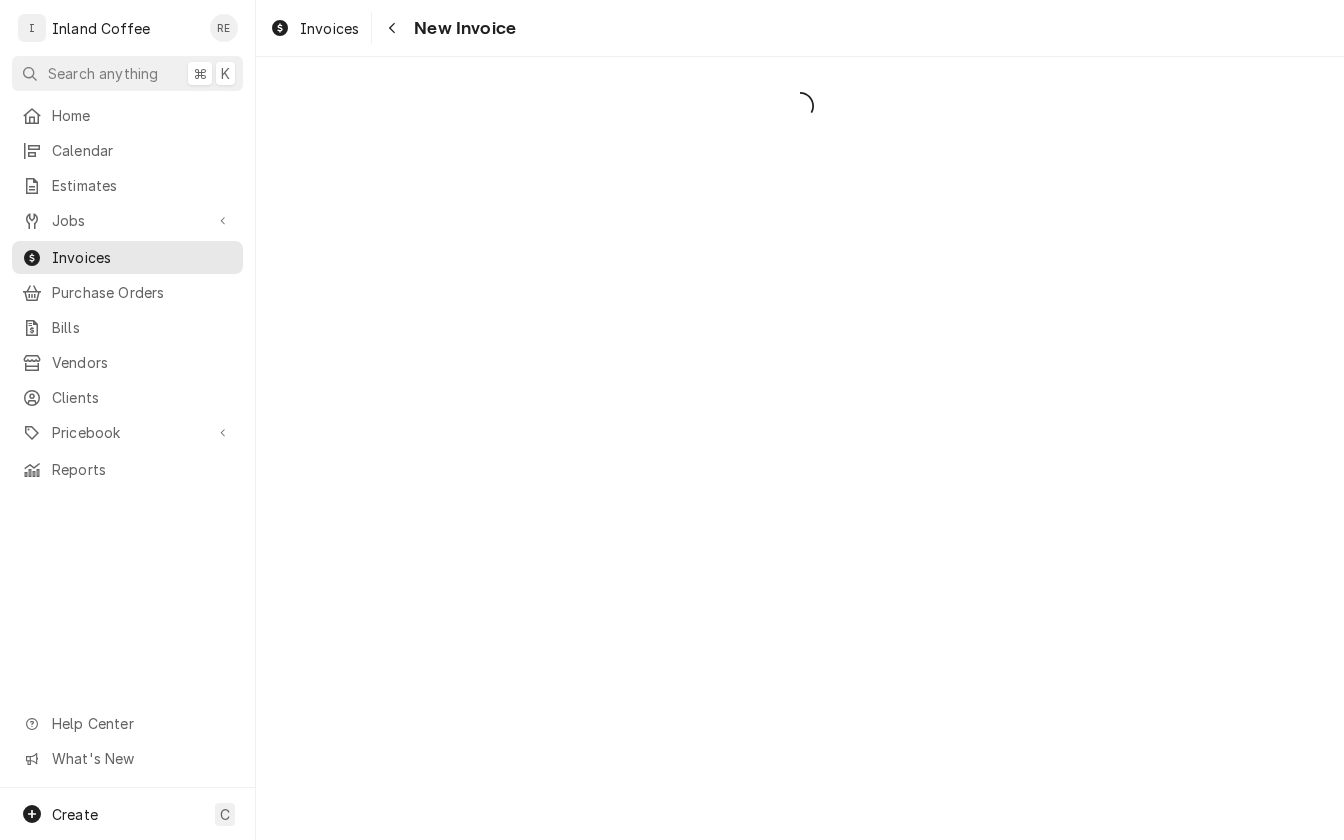 scroll, scrollTop: 0, scrollLeft: 0, axis: both 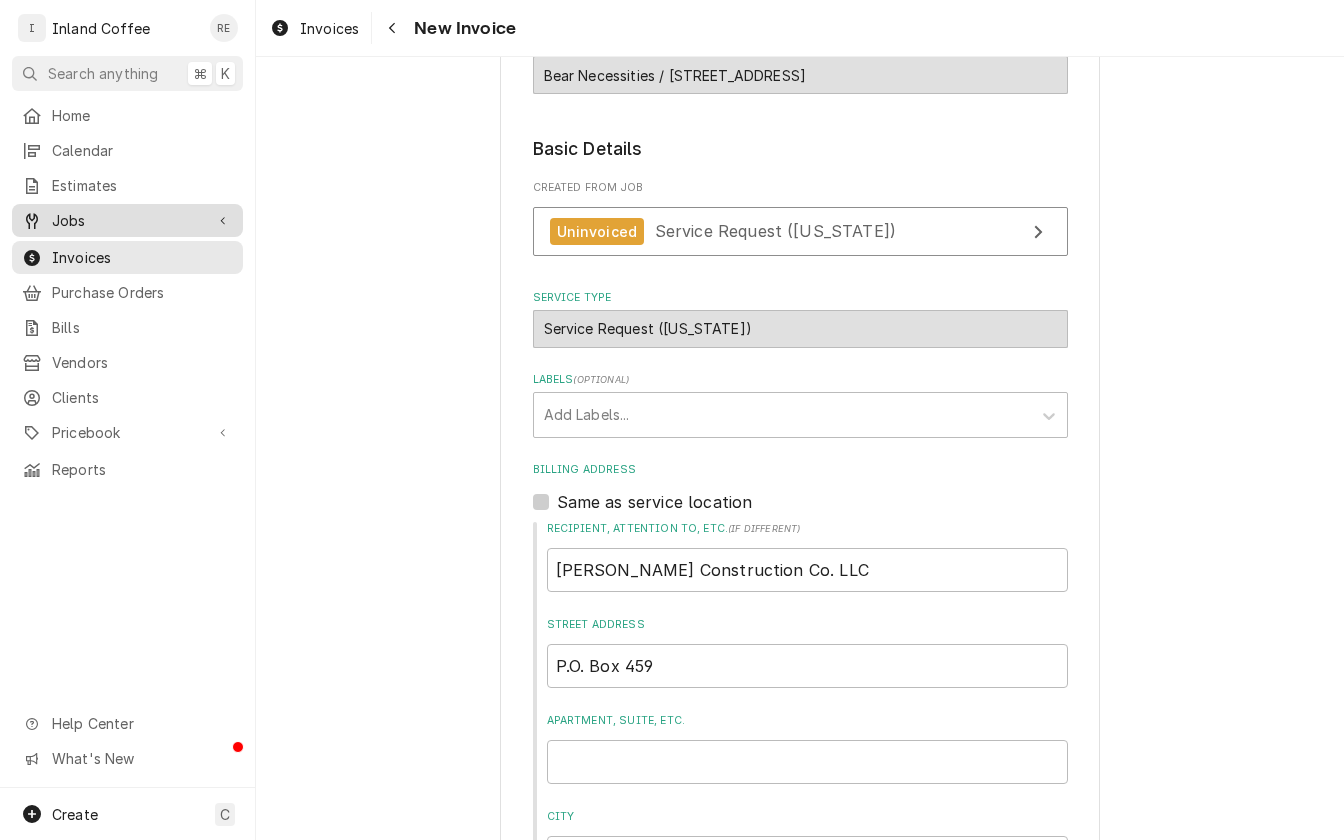 click on "Jobs" at bounding box center (127, 220) 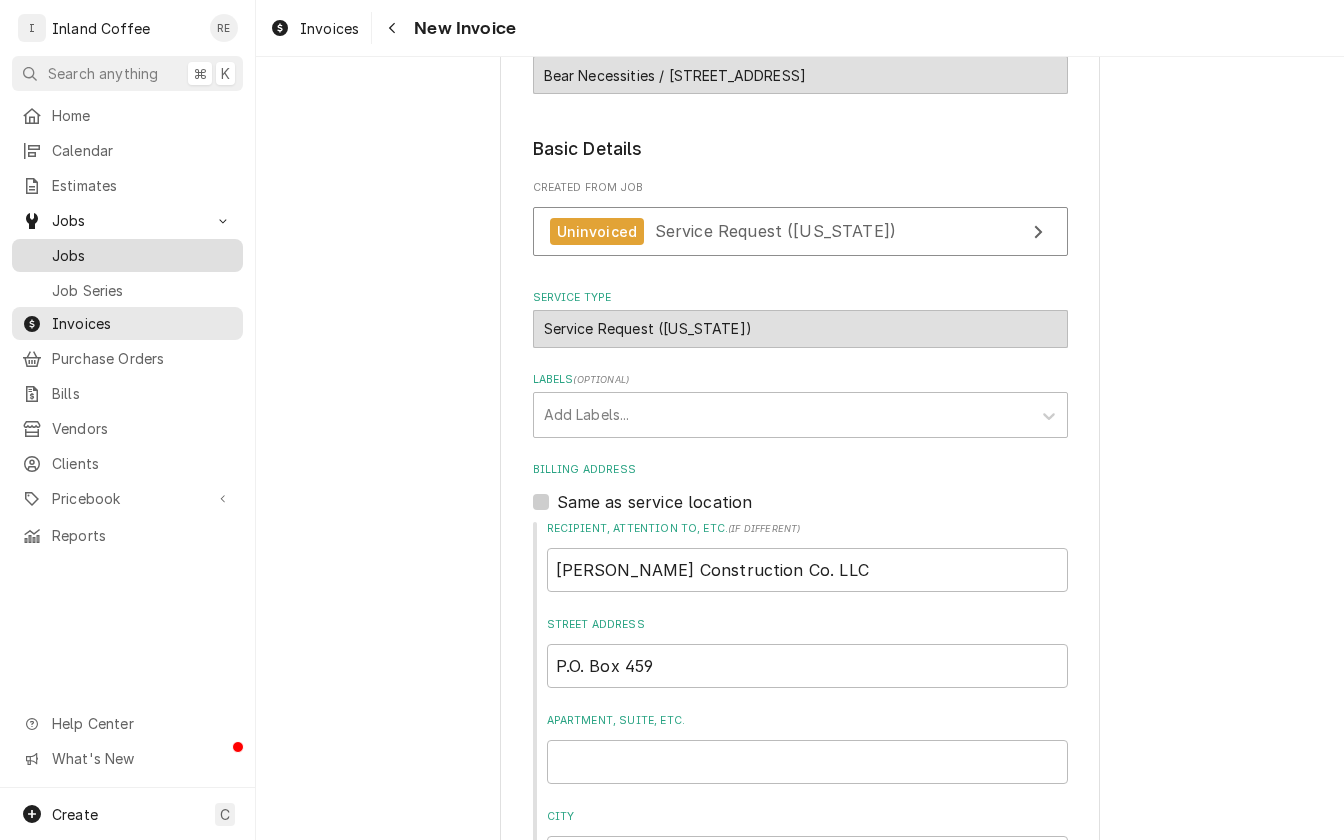 click on "Jobs" at bounding box center [142, 255] 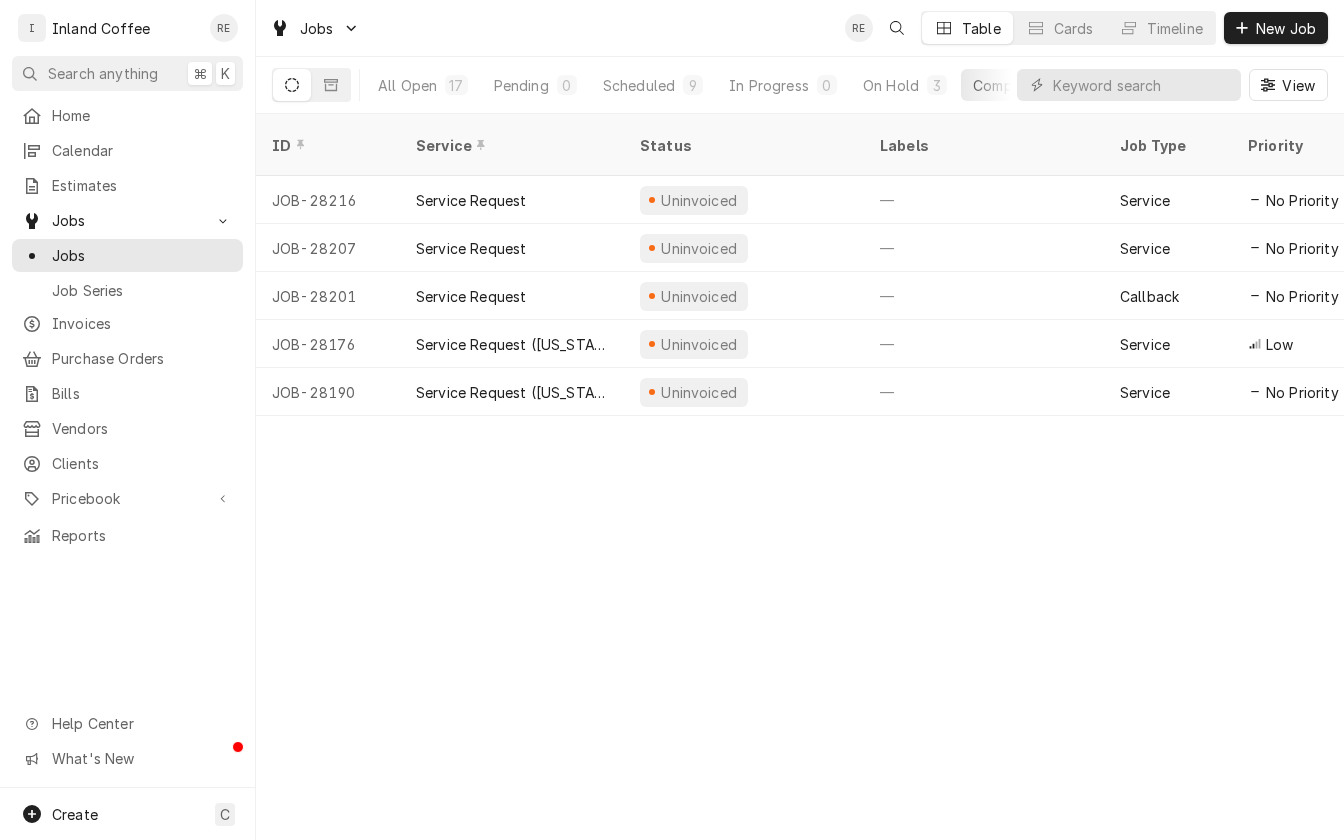 scroll, scrollTop: 0, scrollLeft: 0, axis: both 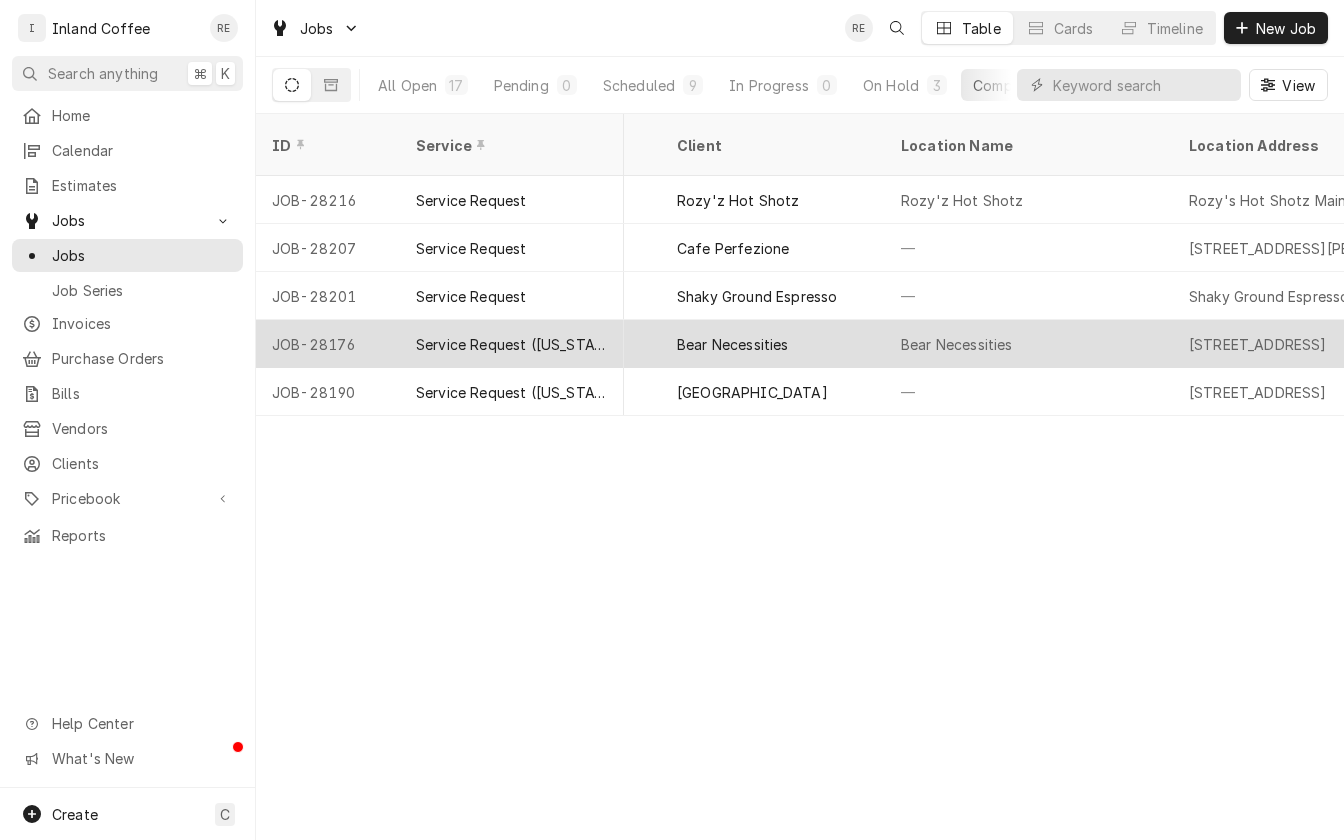 click on "Bear Necessities" at bounding box center [733, 344] 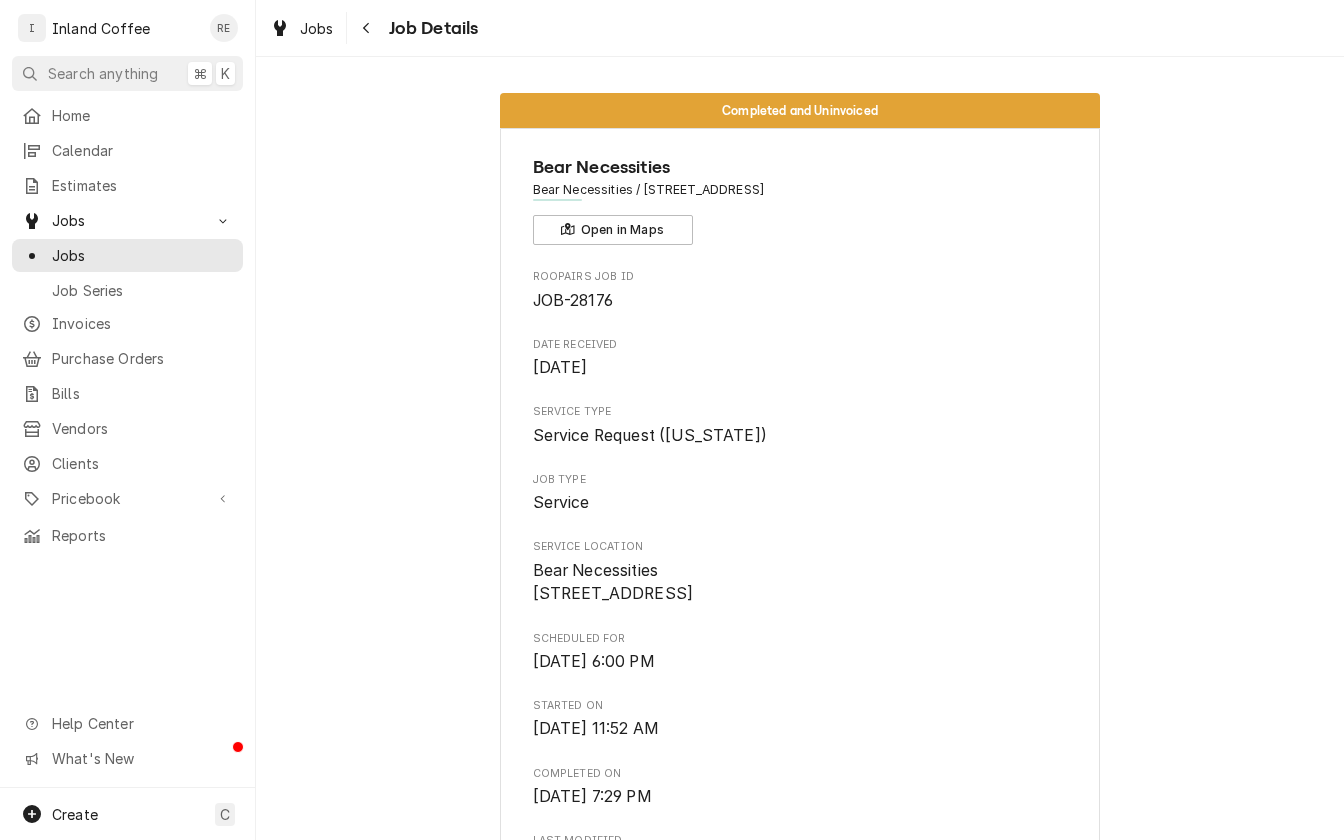 scroll, scrollTop: 0, scrollLeft: 0, axis: both 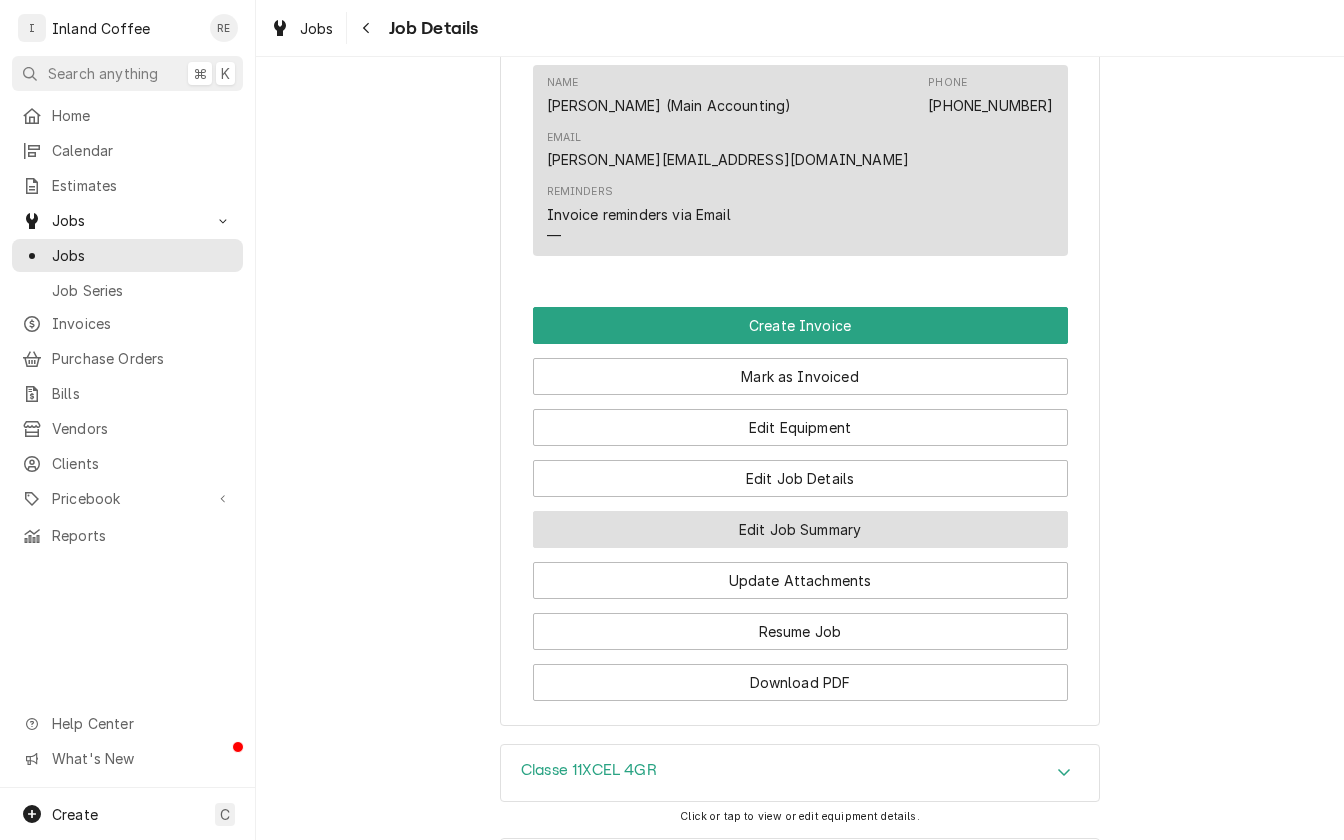 click on "Edit Job Summary" at bounding box center [800, 529] 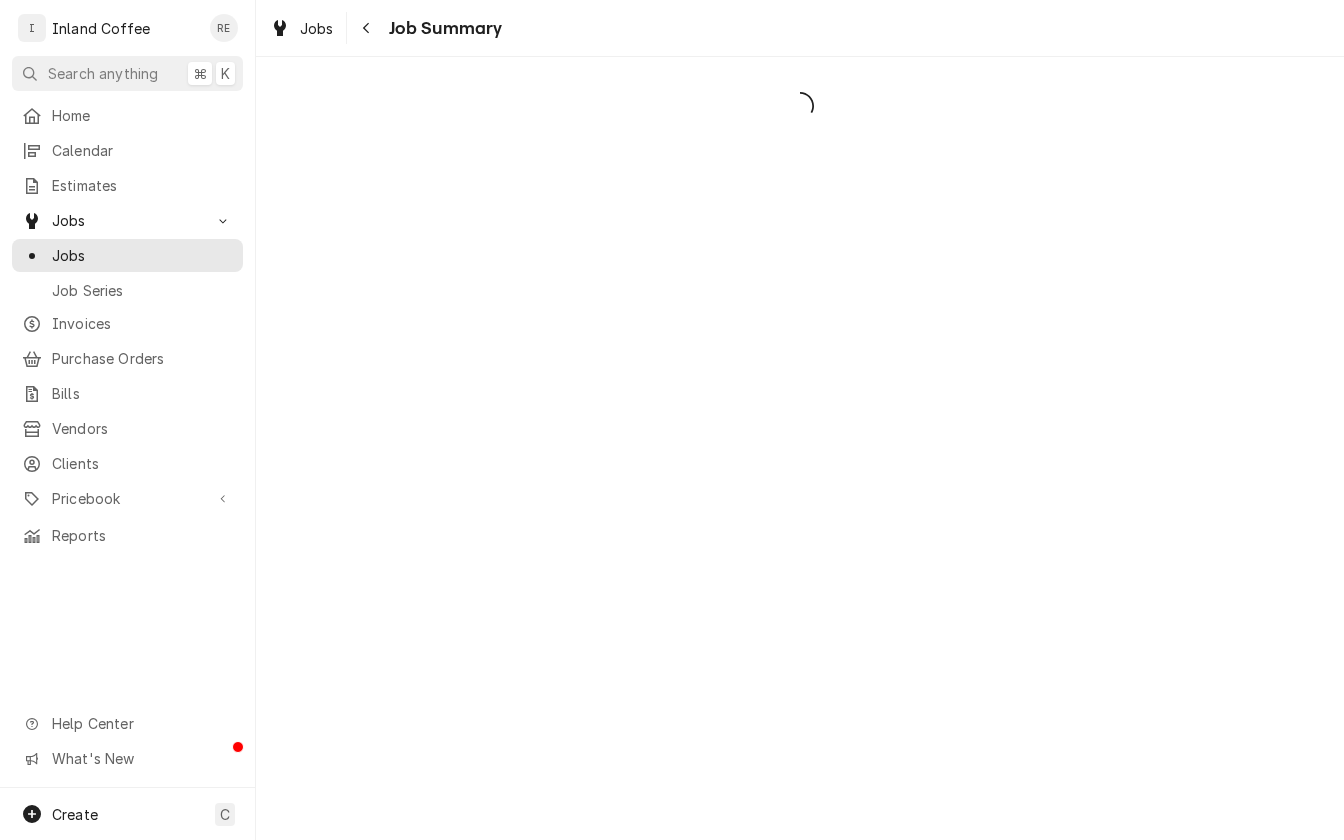 scroll, scrollTop: 0, scrollLeft: 0, axis: both 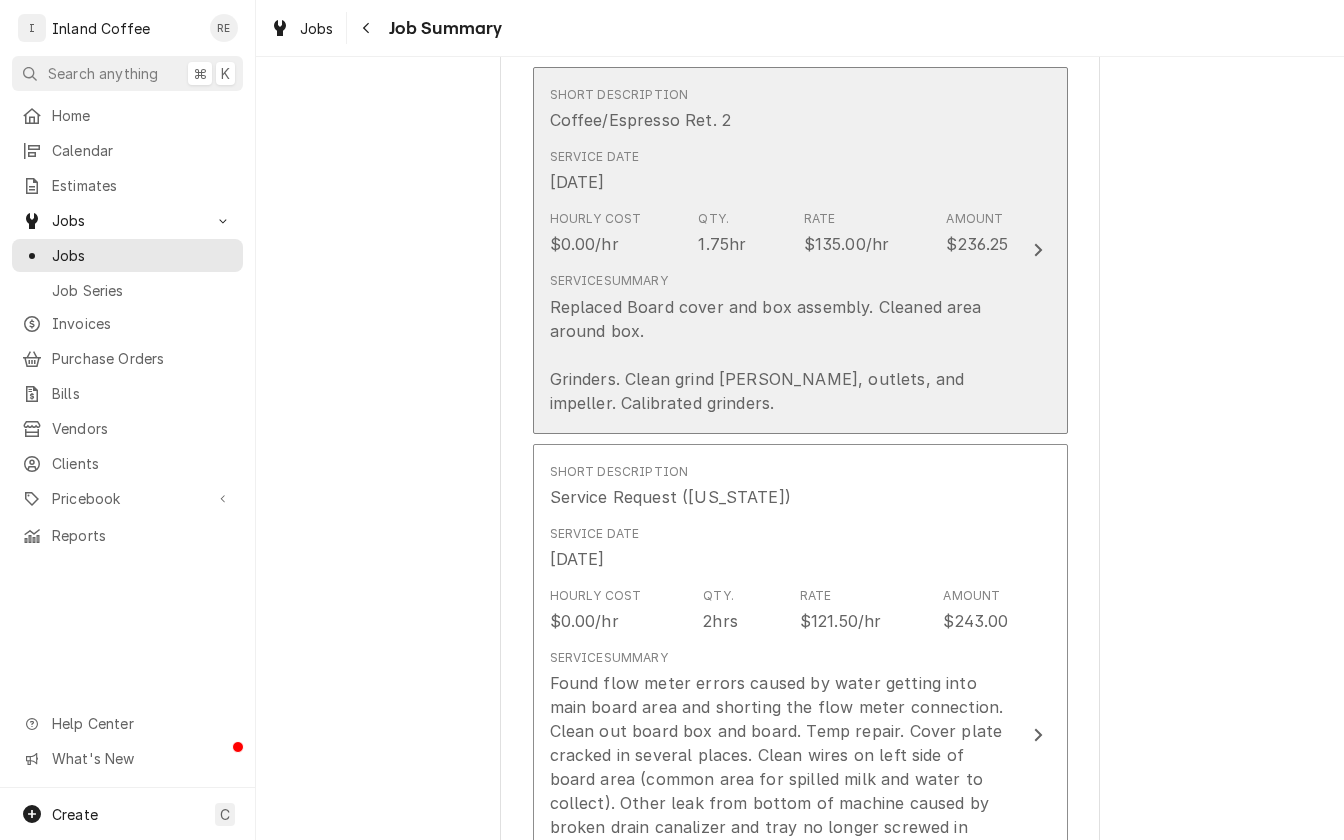 click at bounding box center [1038, 250] 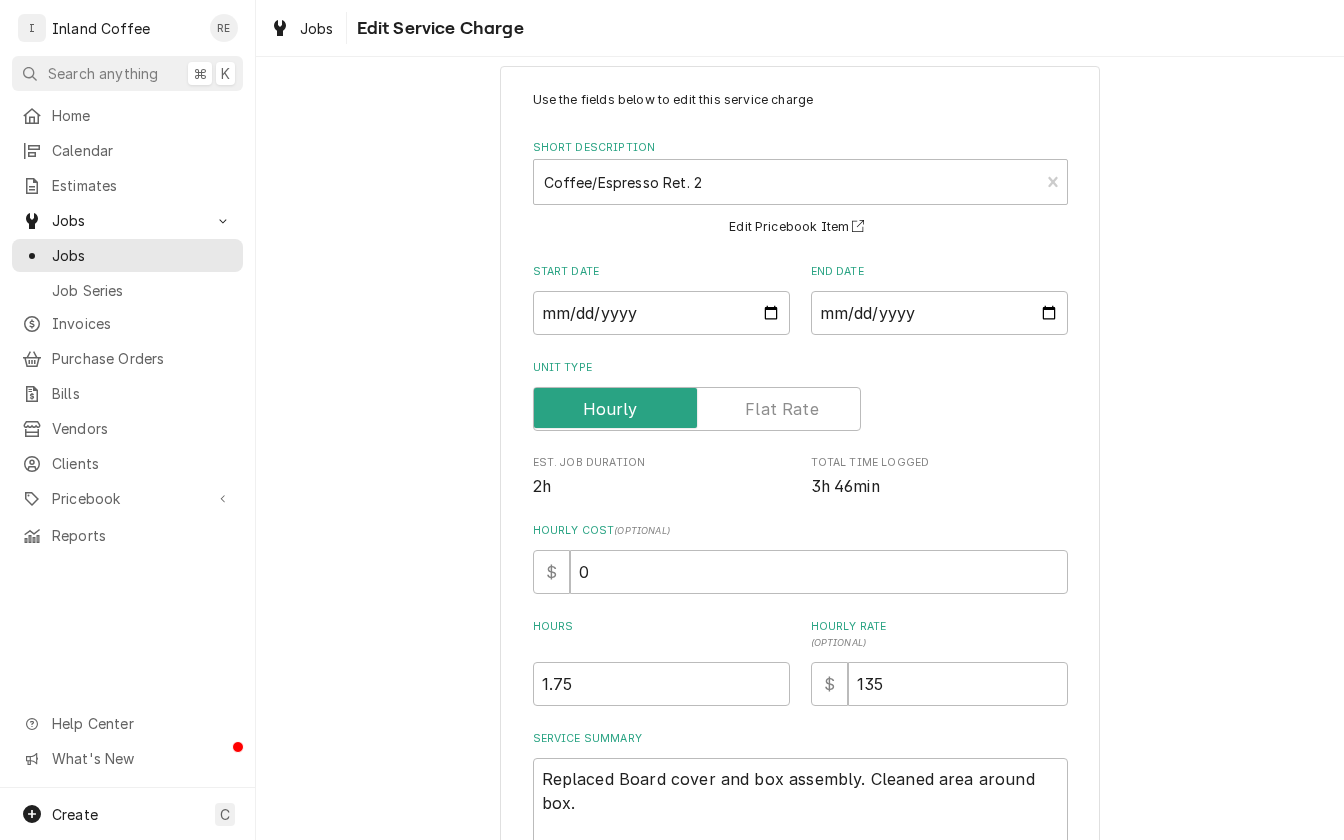 scroll, scrollTop: 90, scrollLeft: 0, axis: vertical 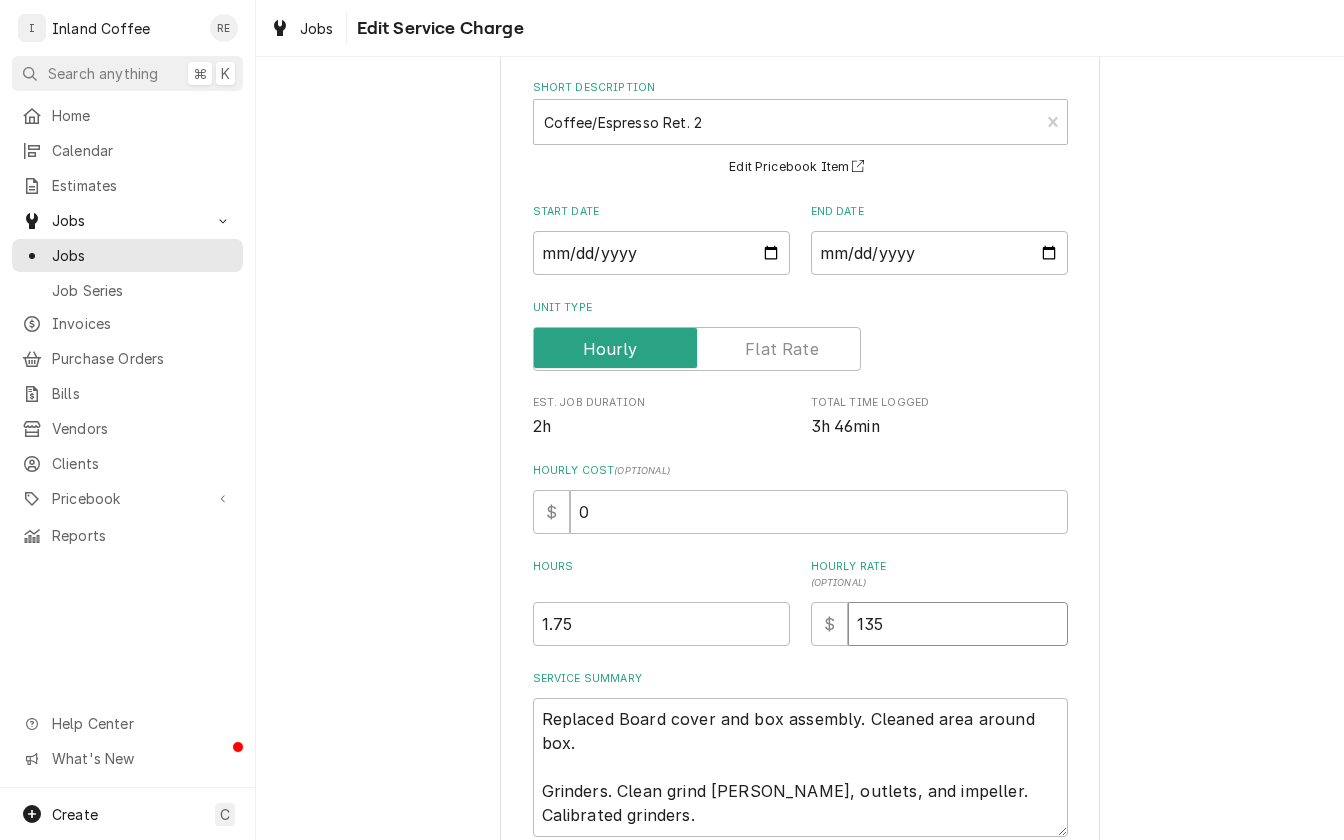 drag, startPoint x: 905, startPoint y: 625, endPoint x: 819, endPoint y: 608, distance: 87.66413 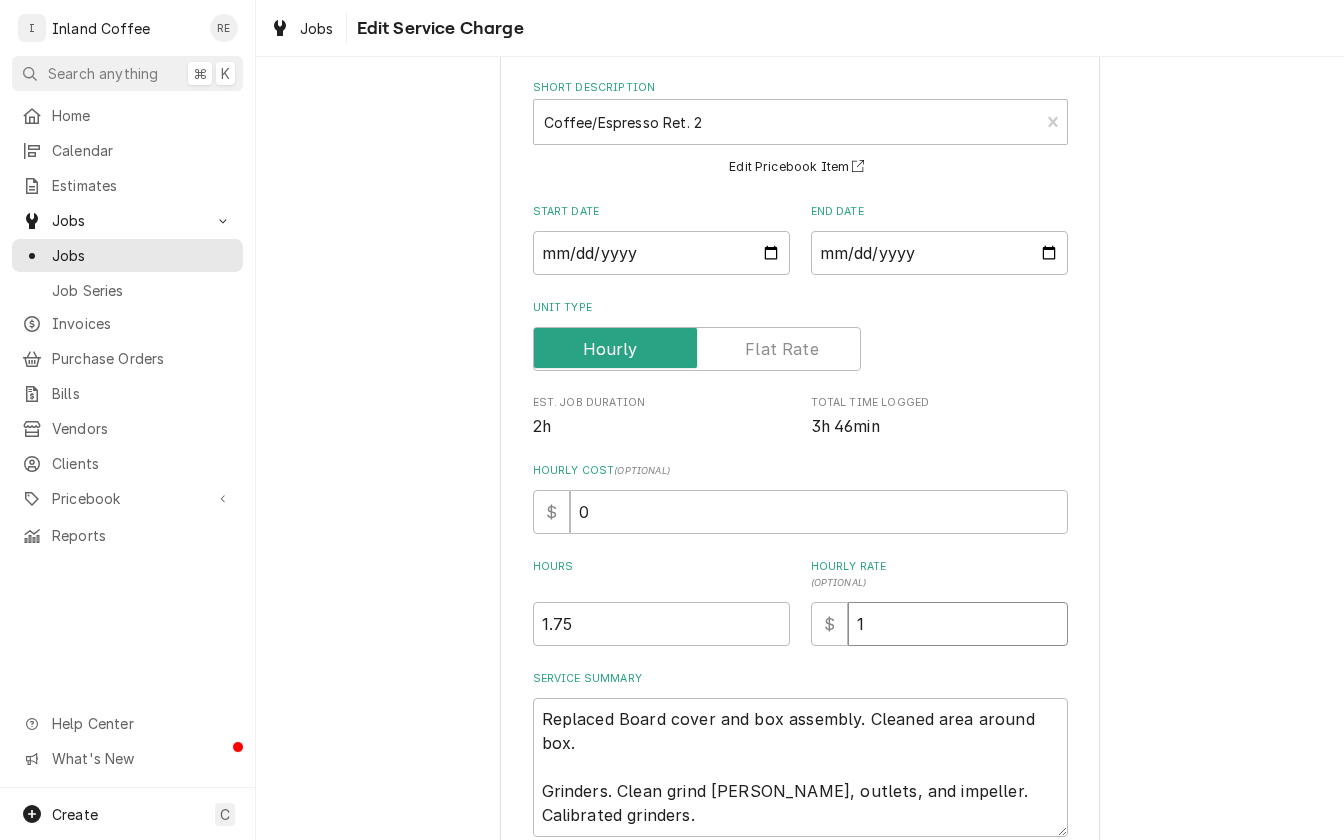 type on "x" 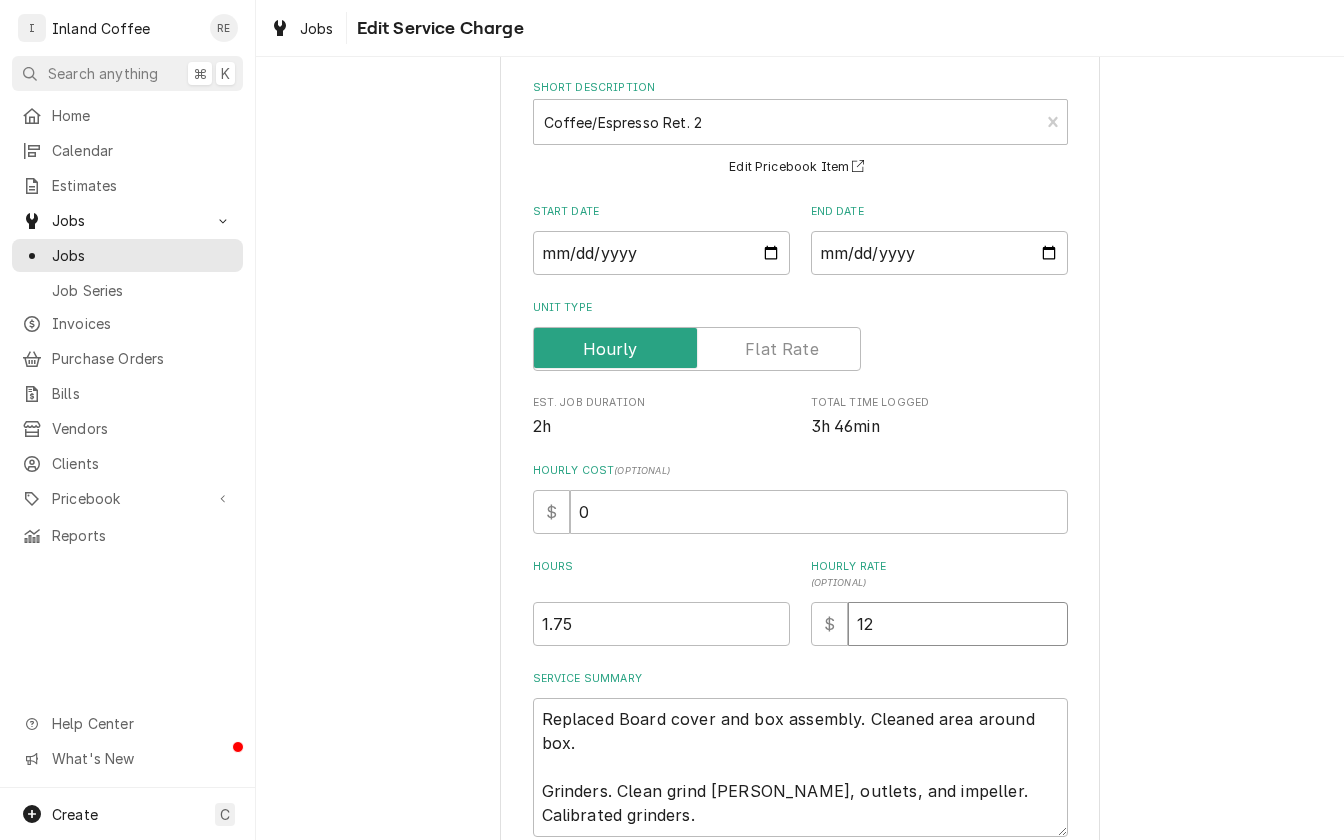 type on "x" 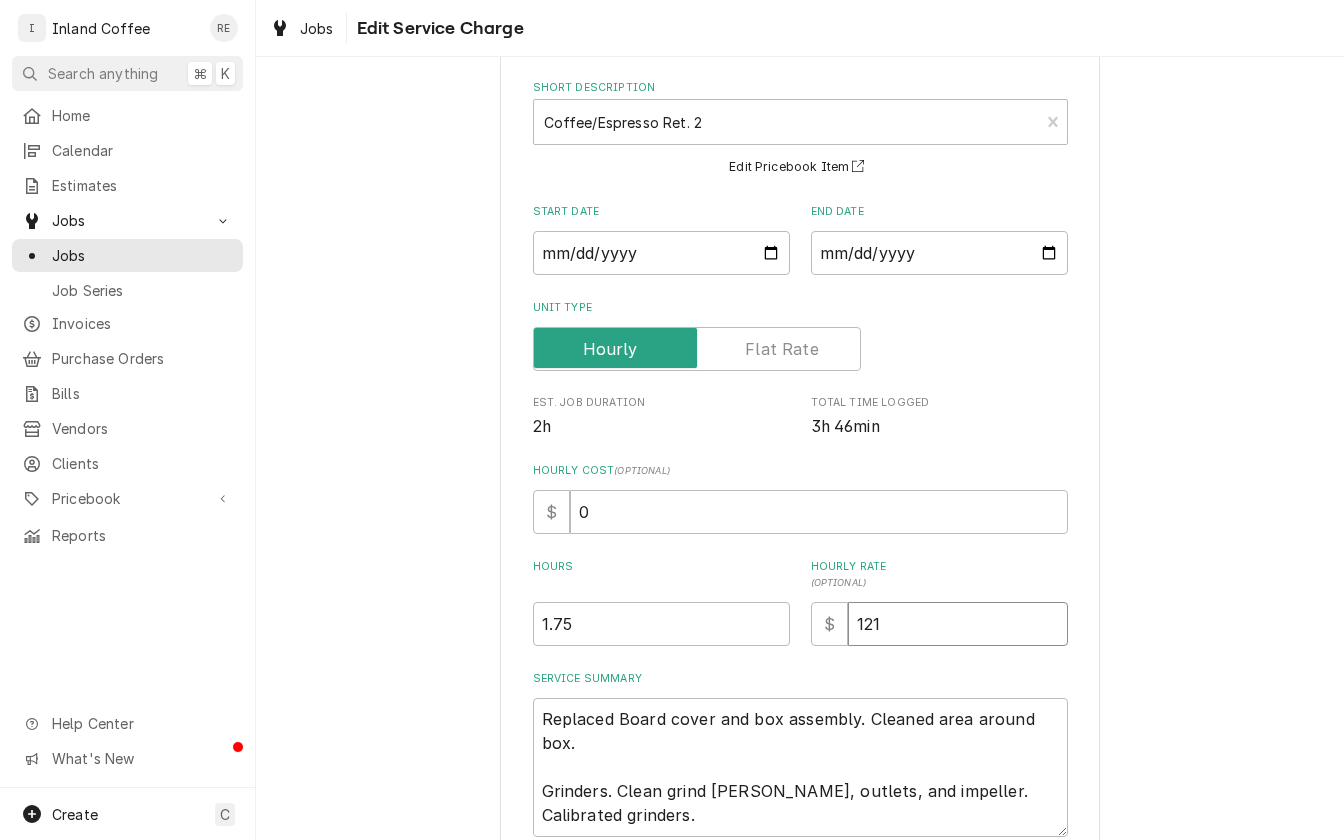 type on "x" 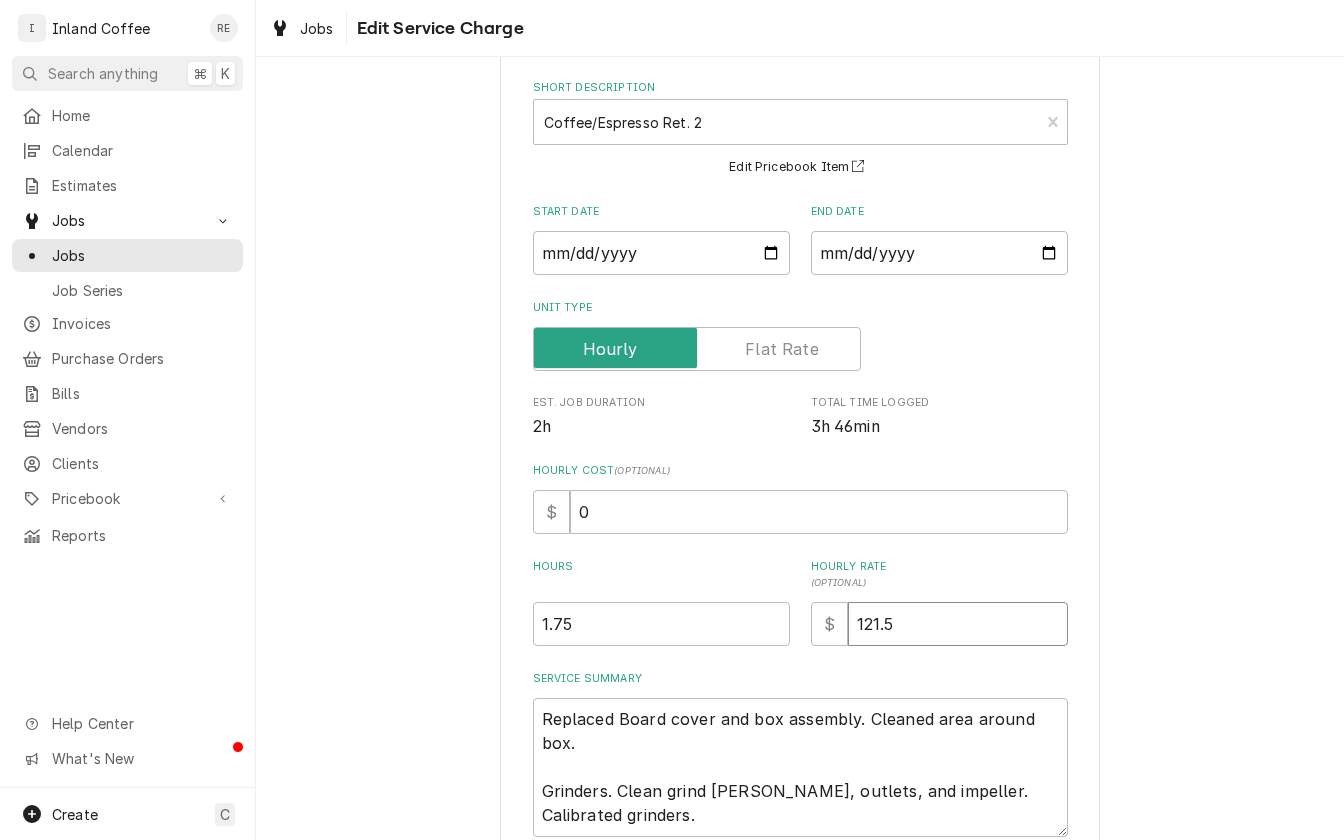type on "x" 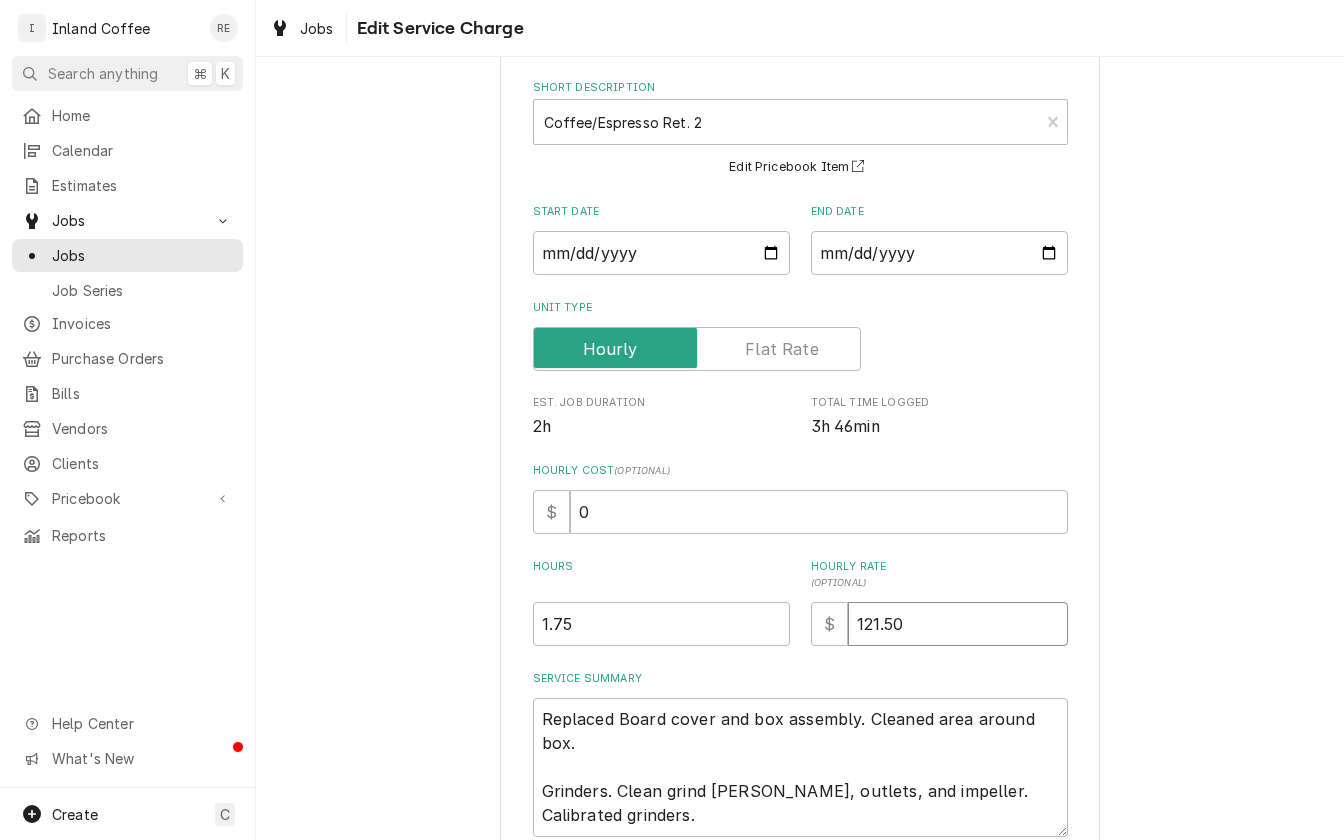 type on "121.50" 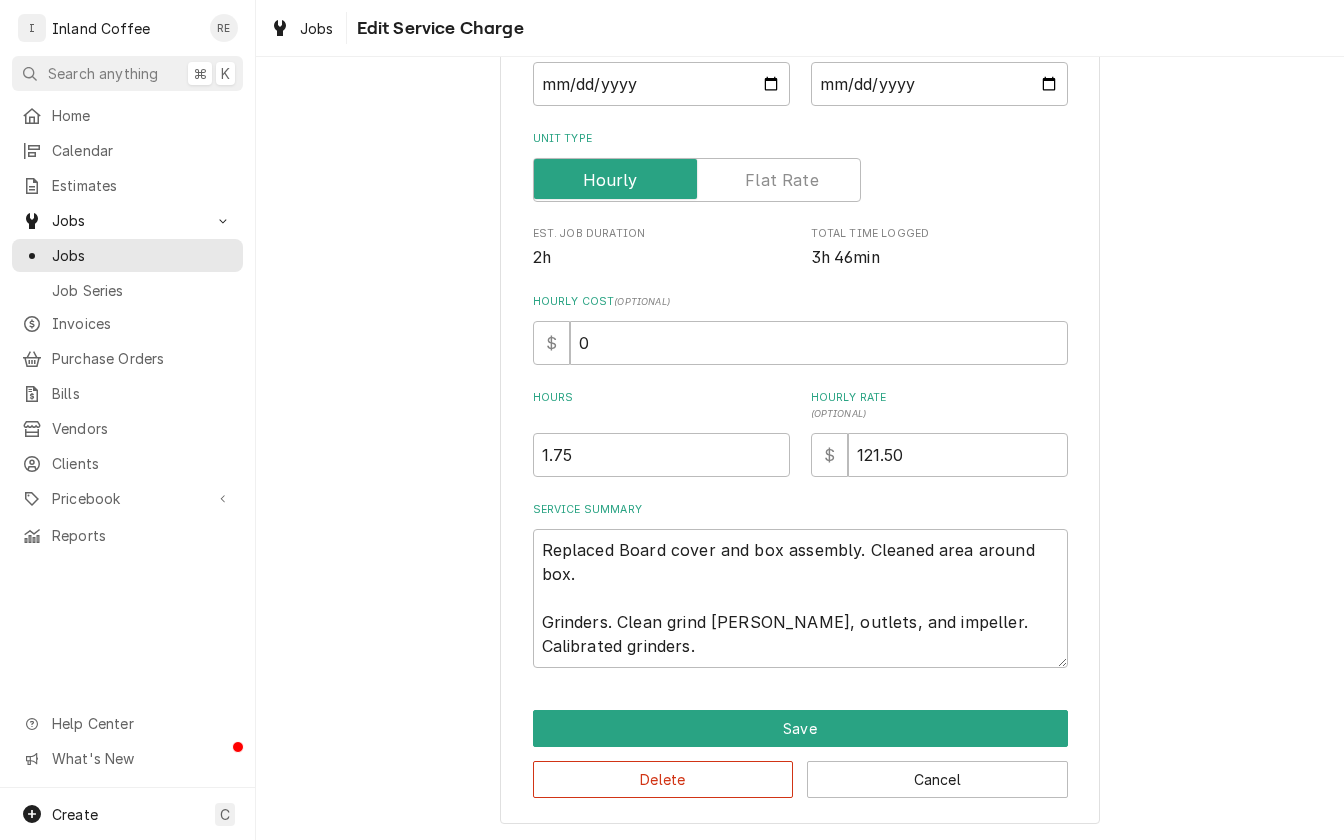 scroll, scrollTop: 256, scrollLeft: 0, axis: vertical 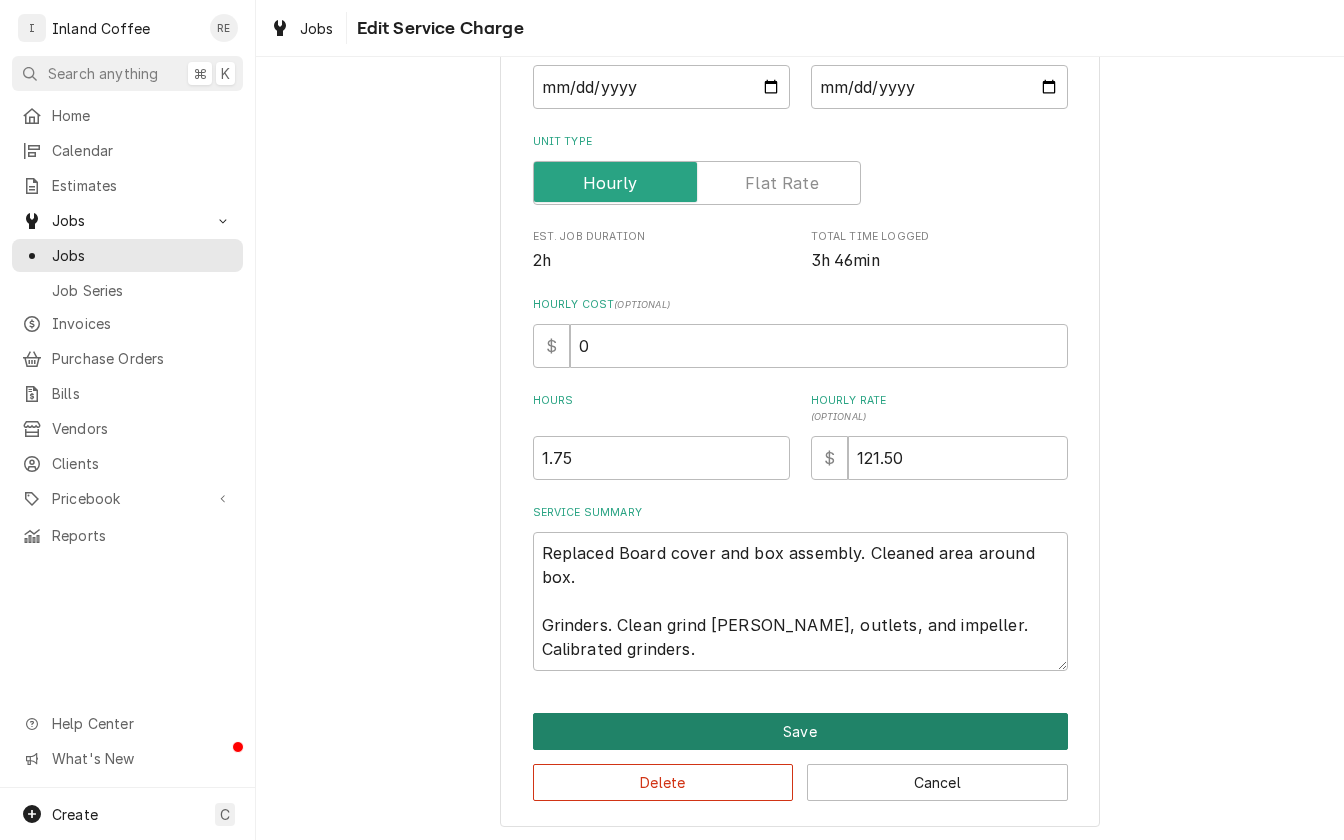click on "Save" at bounding box center [800, 731] 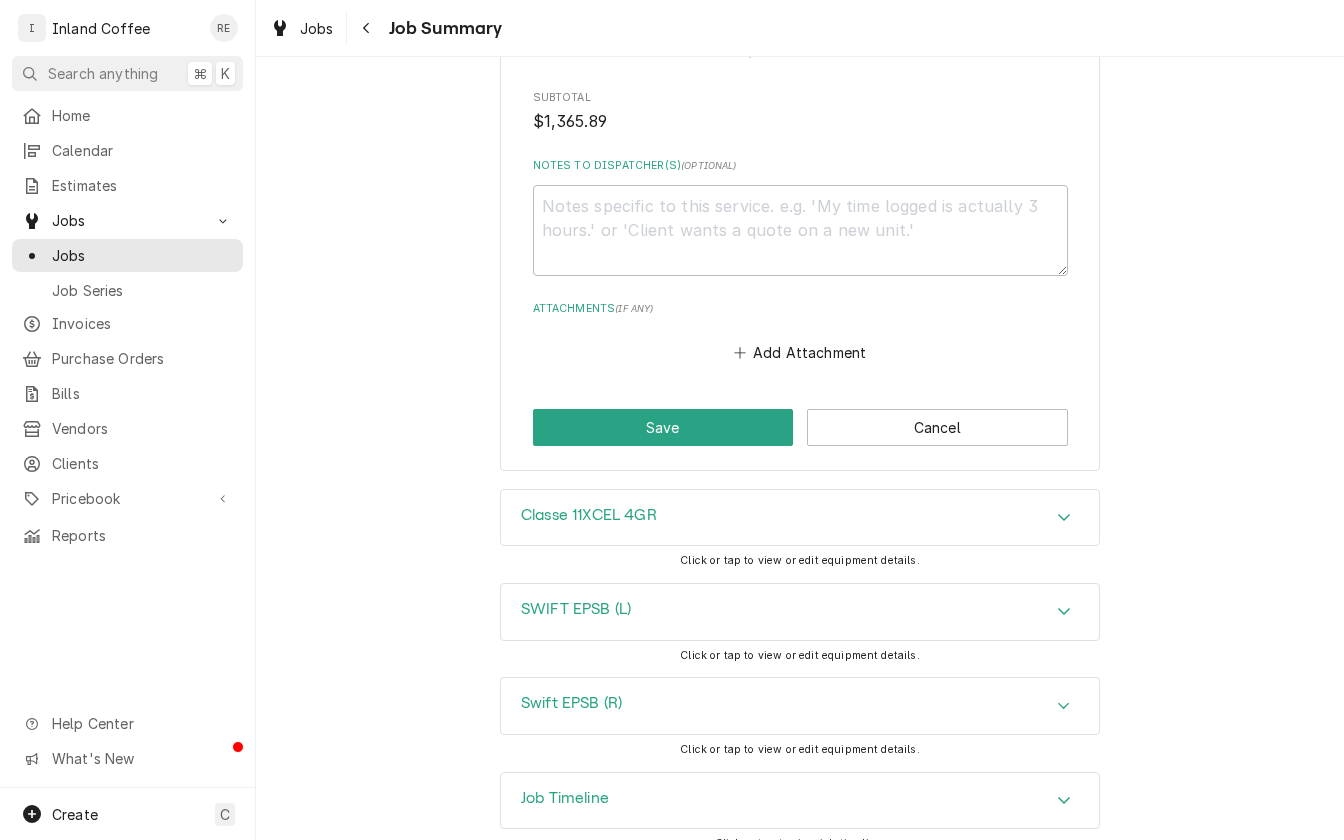 scroll, scrollTop: 5307, scrollLeft: 0, axis: vertical 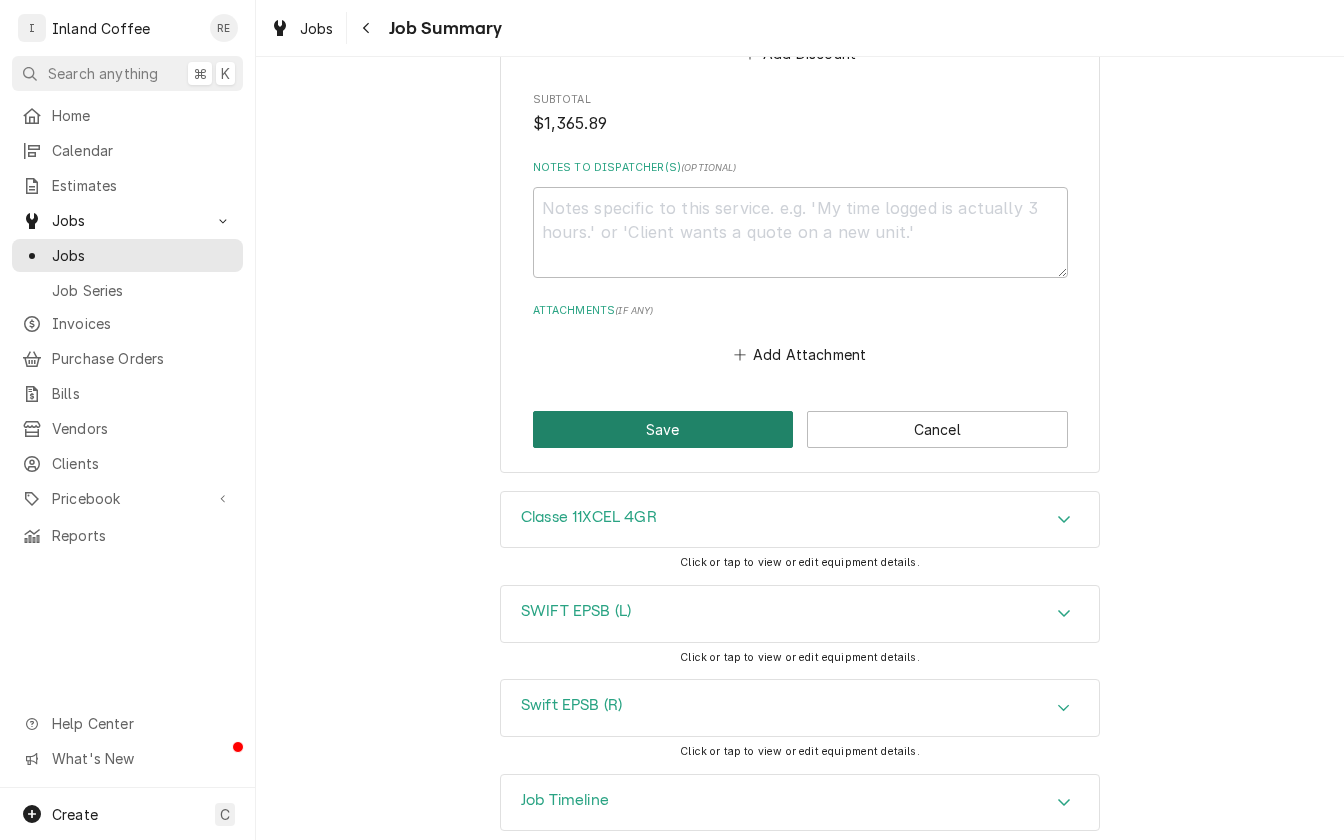 click on "Save" at bounding box center (663, 429) 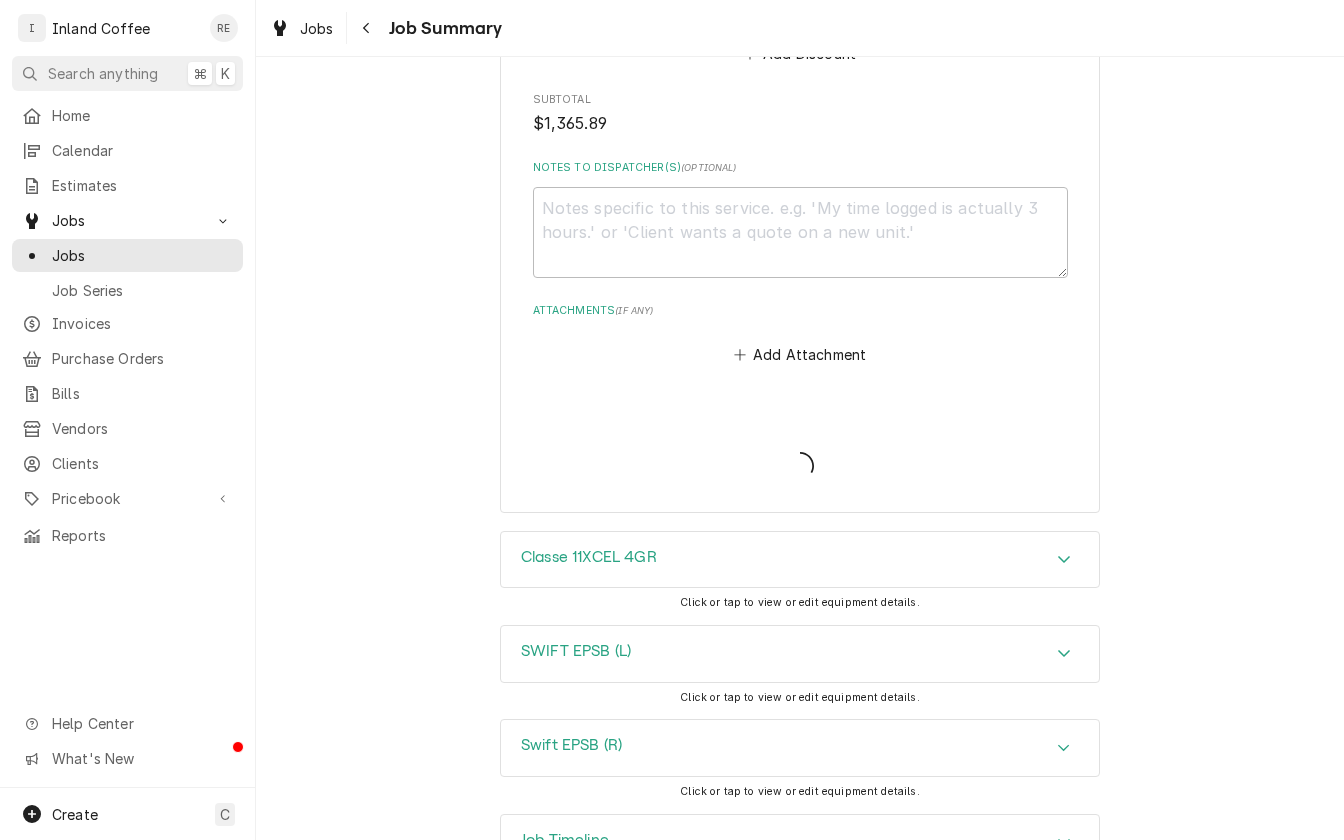 type on "x" 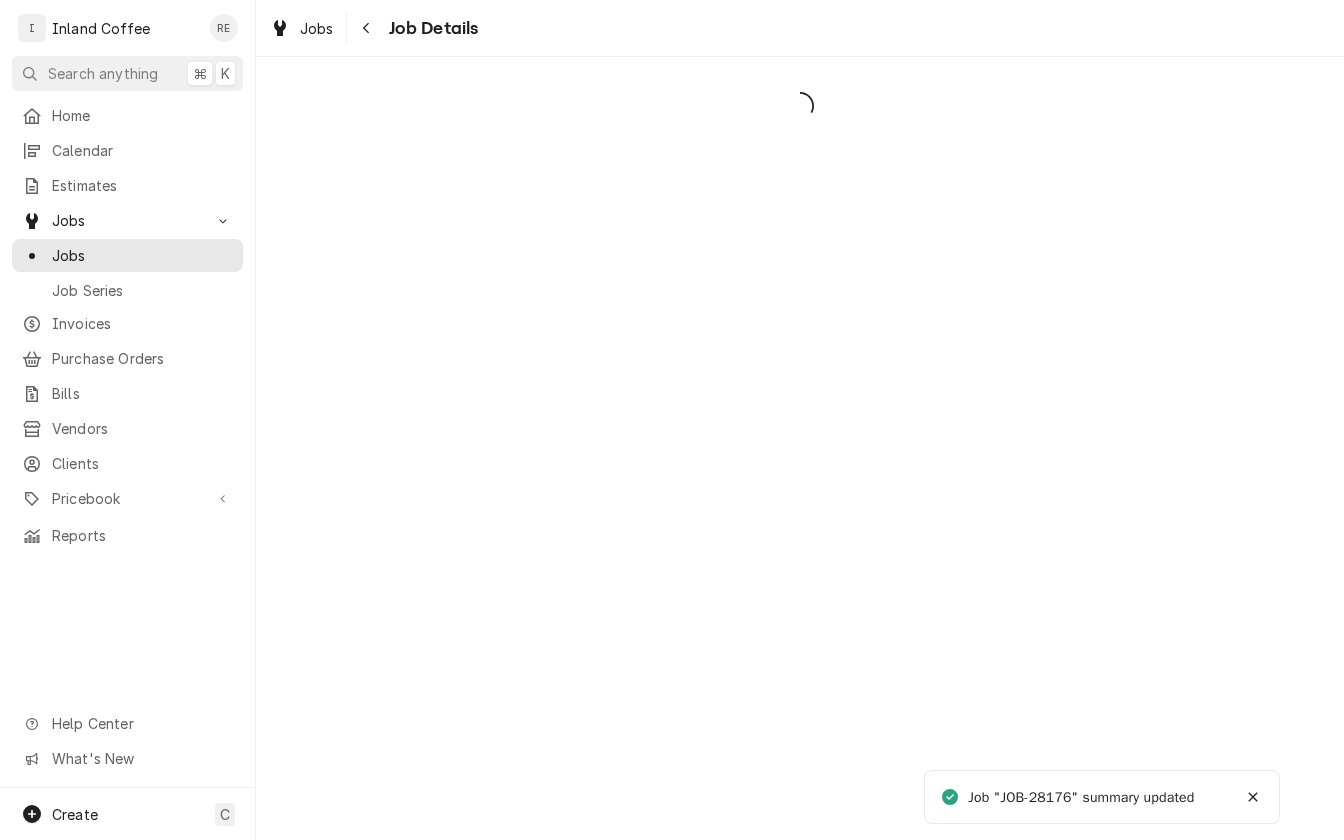 scroll, scrollTop: 0, scrollLeft: 0, axis: both 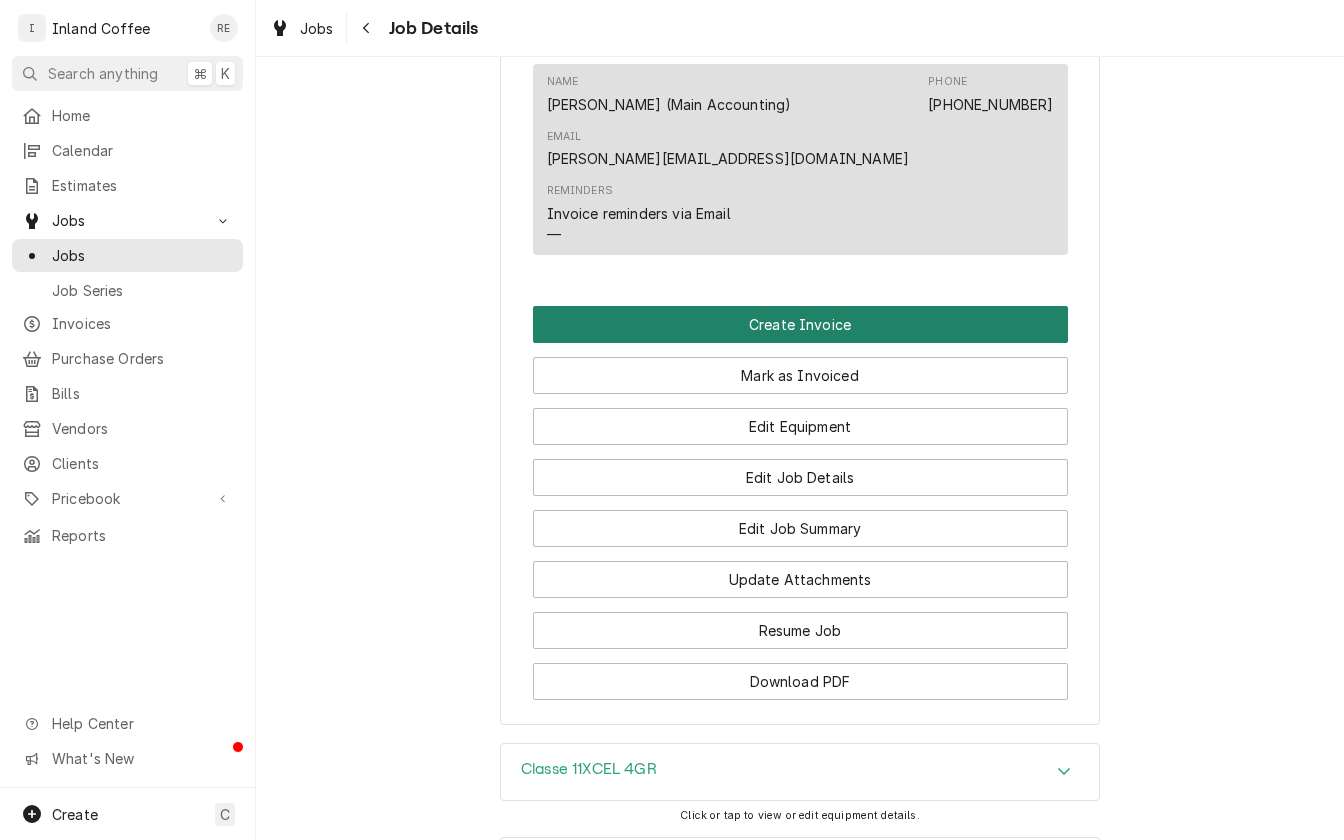click on "Create Invoice" at bounding box center [800, 324] 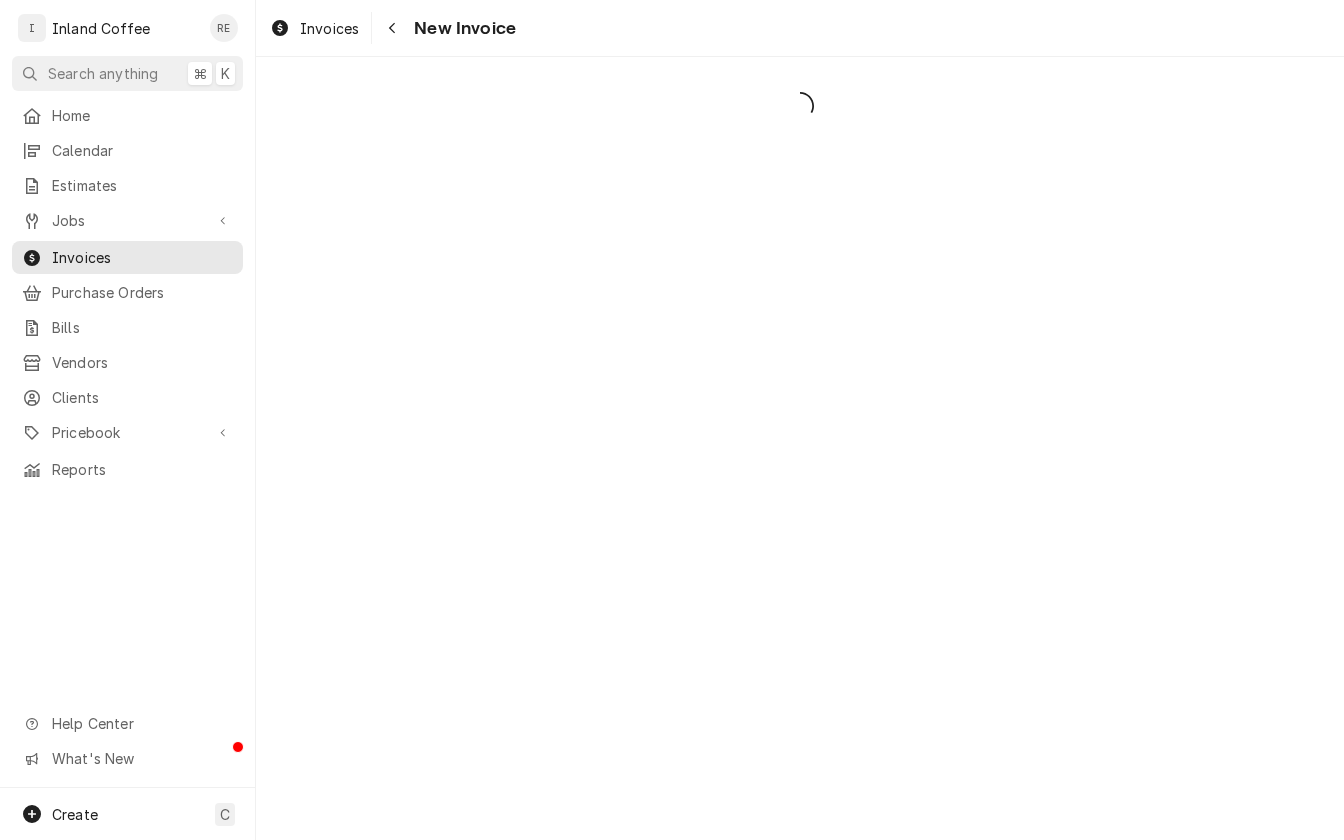 scroll, scrollTop: 0, scrollLeft: 0, axis: both 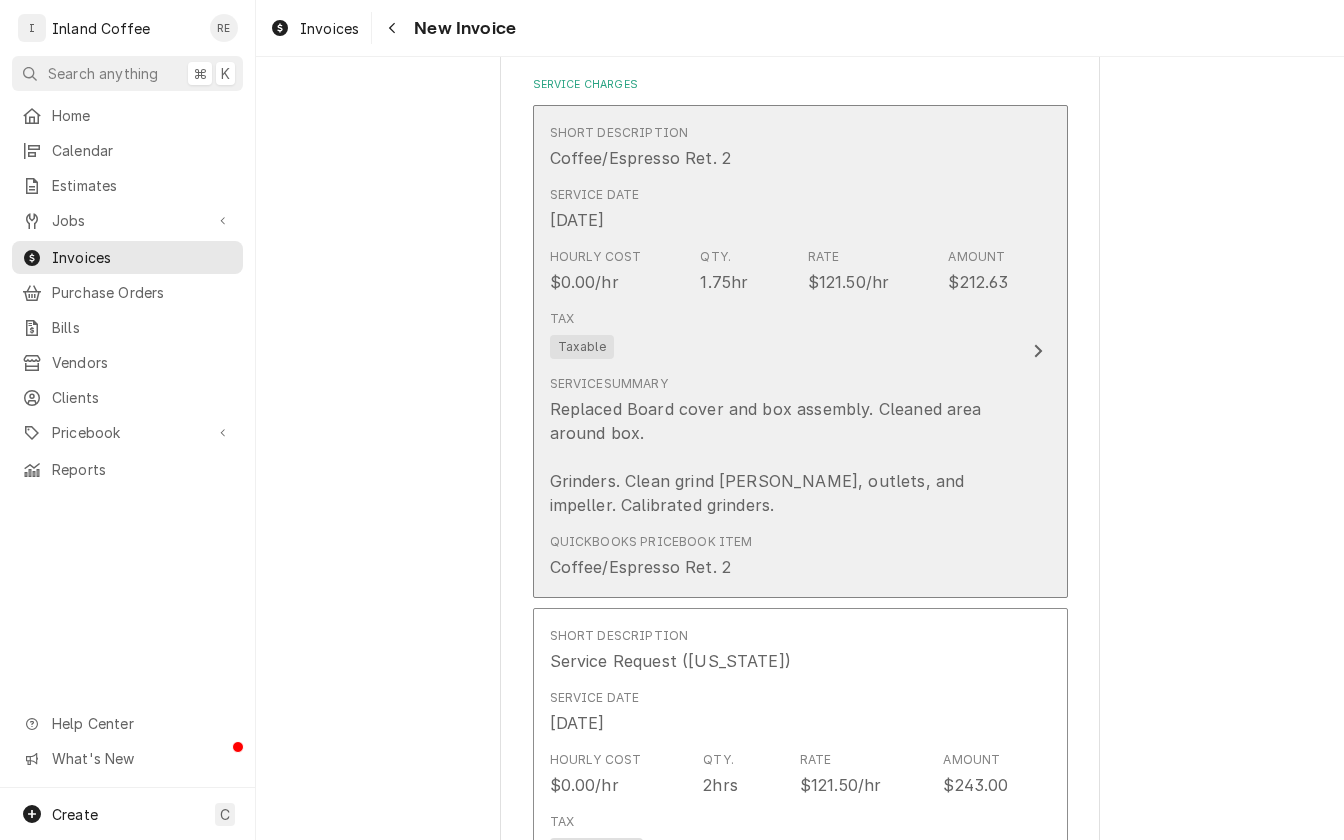 click at bounding box center [1038, 351] 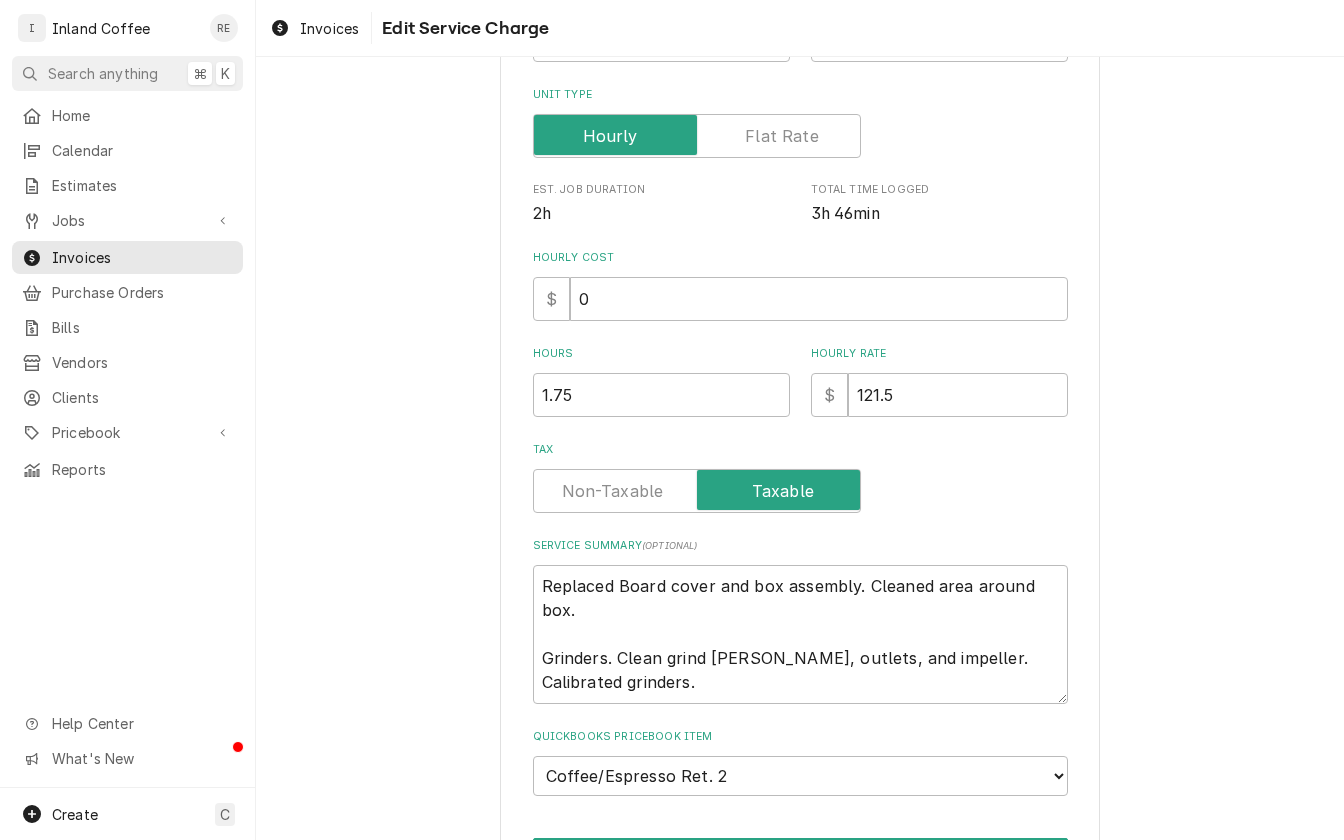 type on "x" 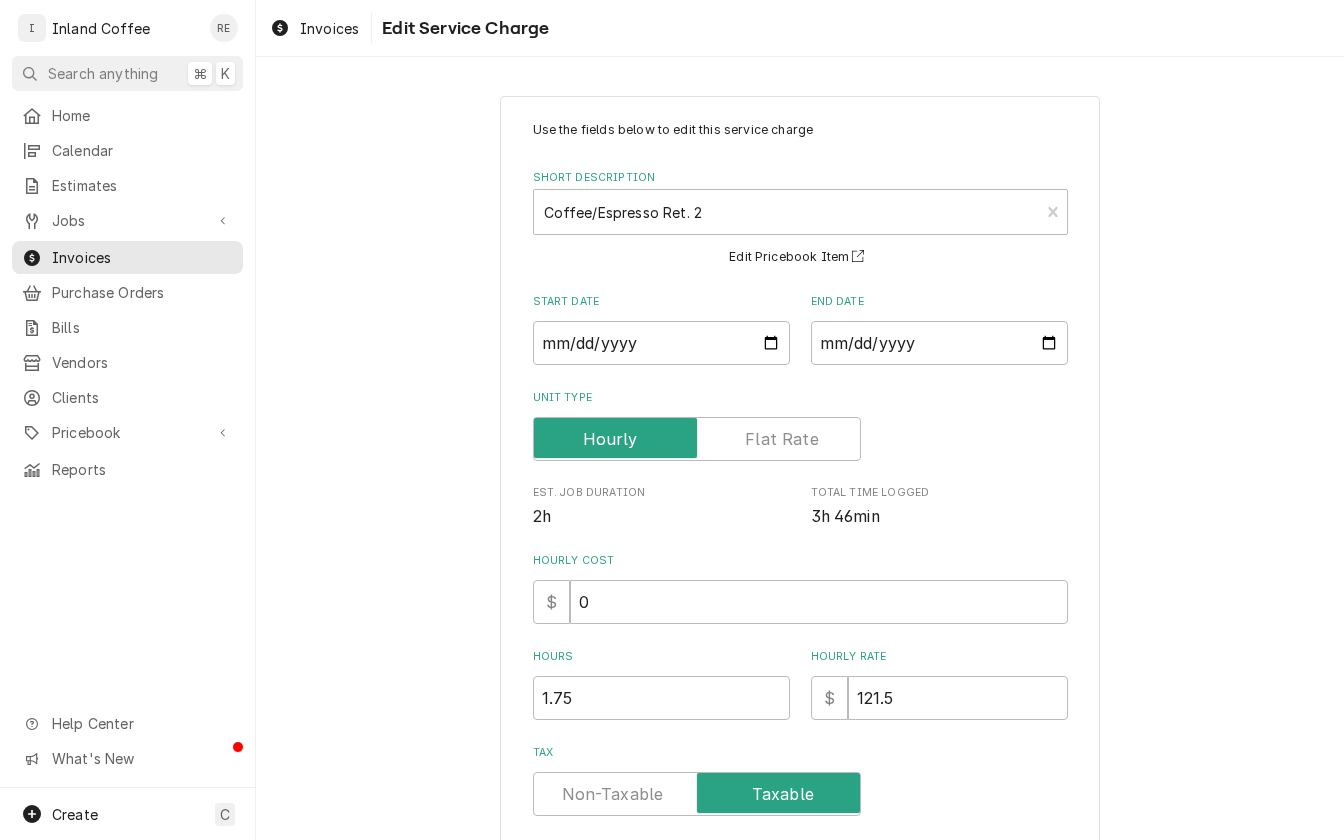 click at bounding box center [697, 794] 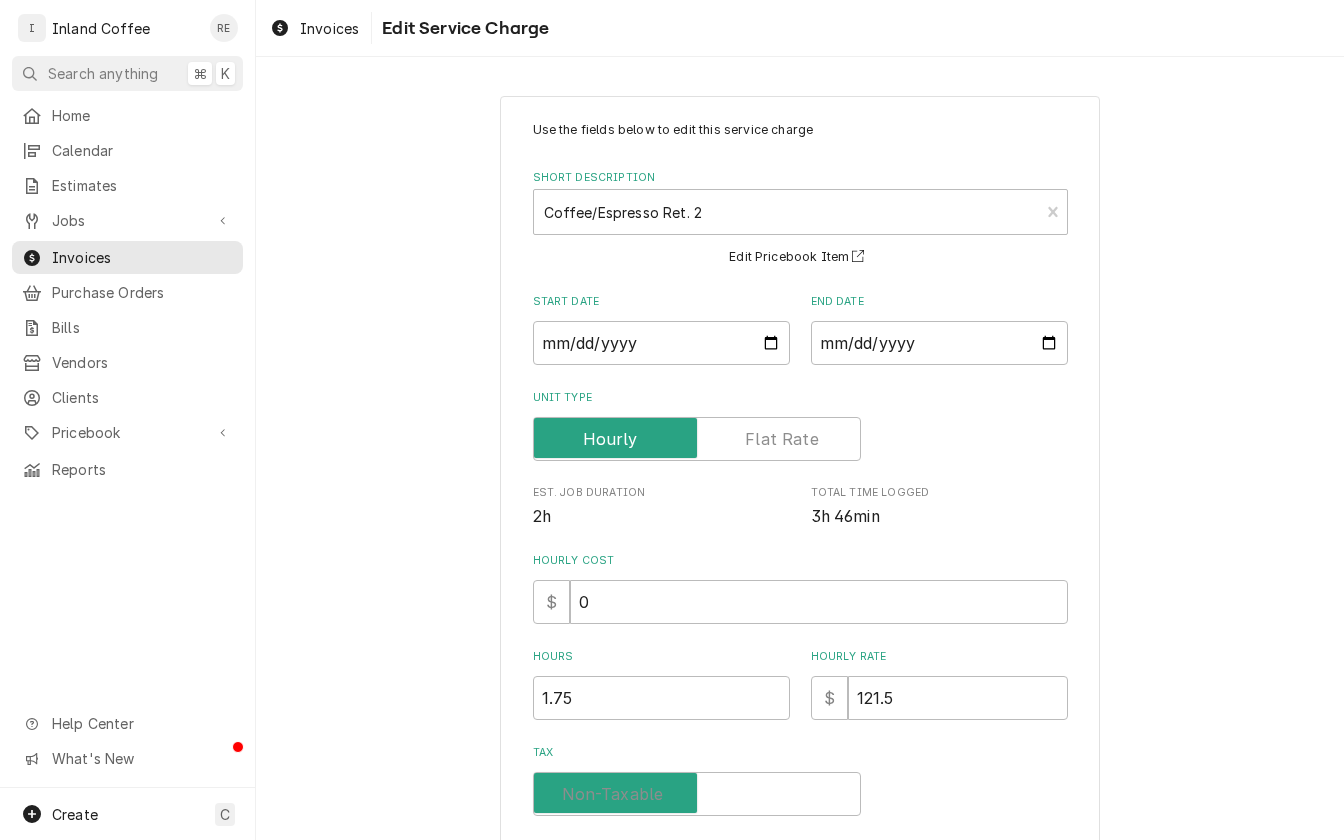 checkbox on "false" 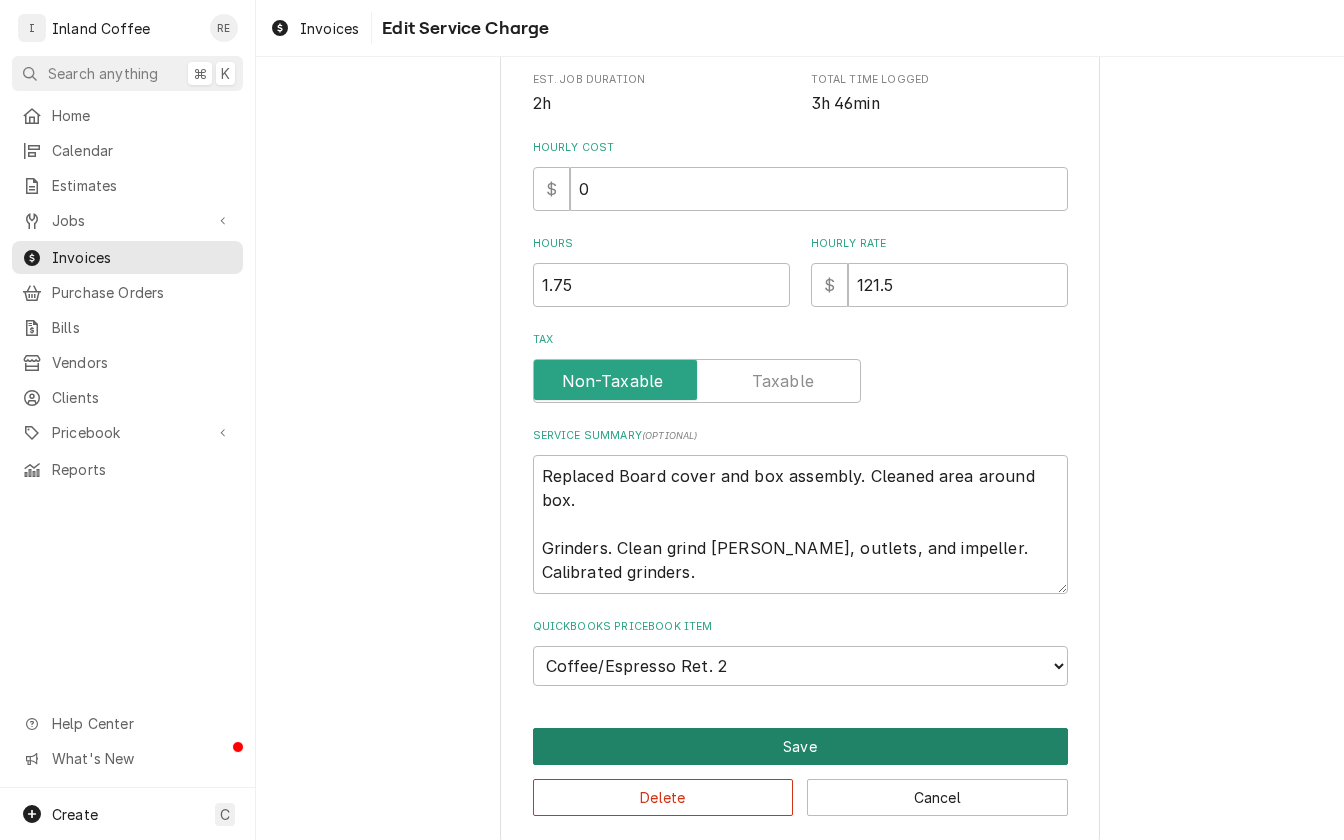 click on "Save" at bounding box center (800, 746) 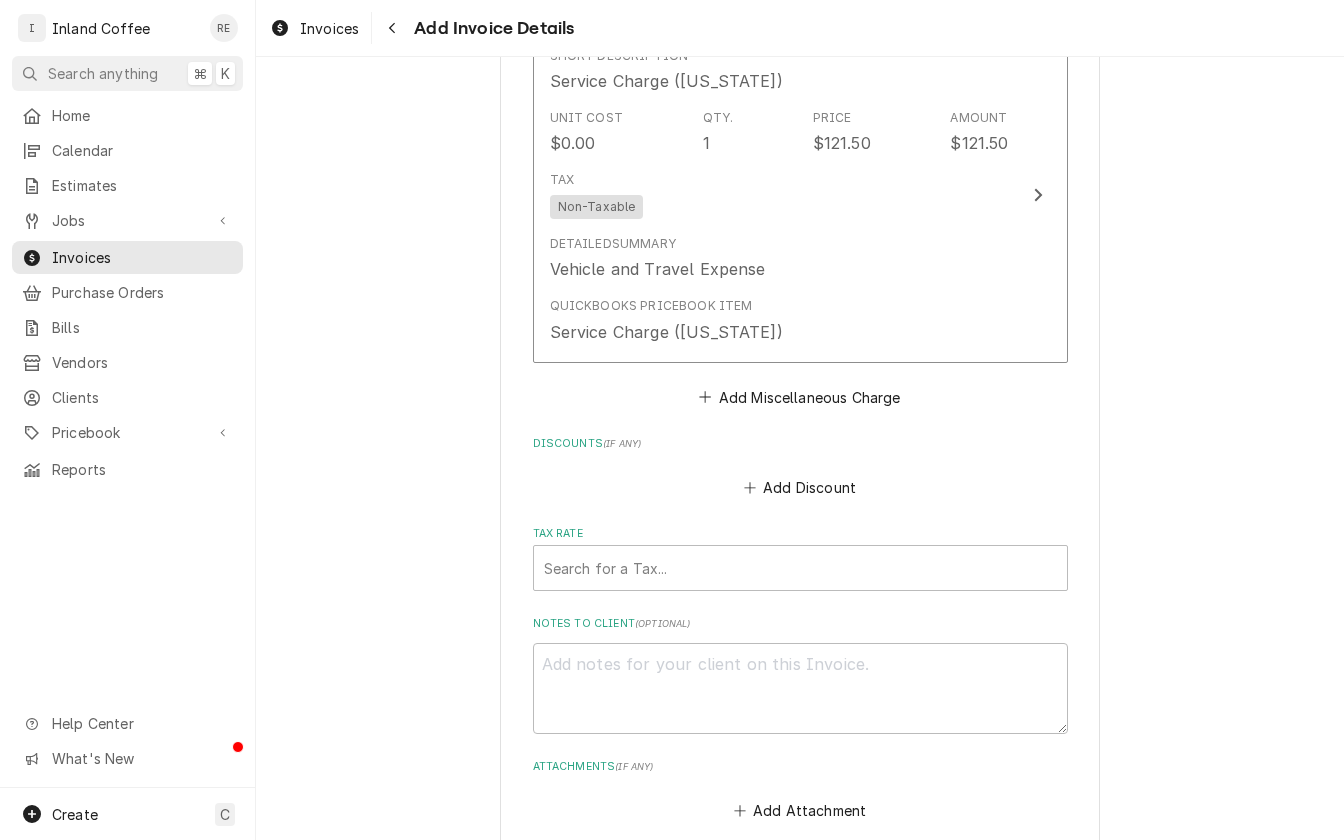 scroll, scrollTop: 7684, scrollLeft: 0, axis: vertical 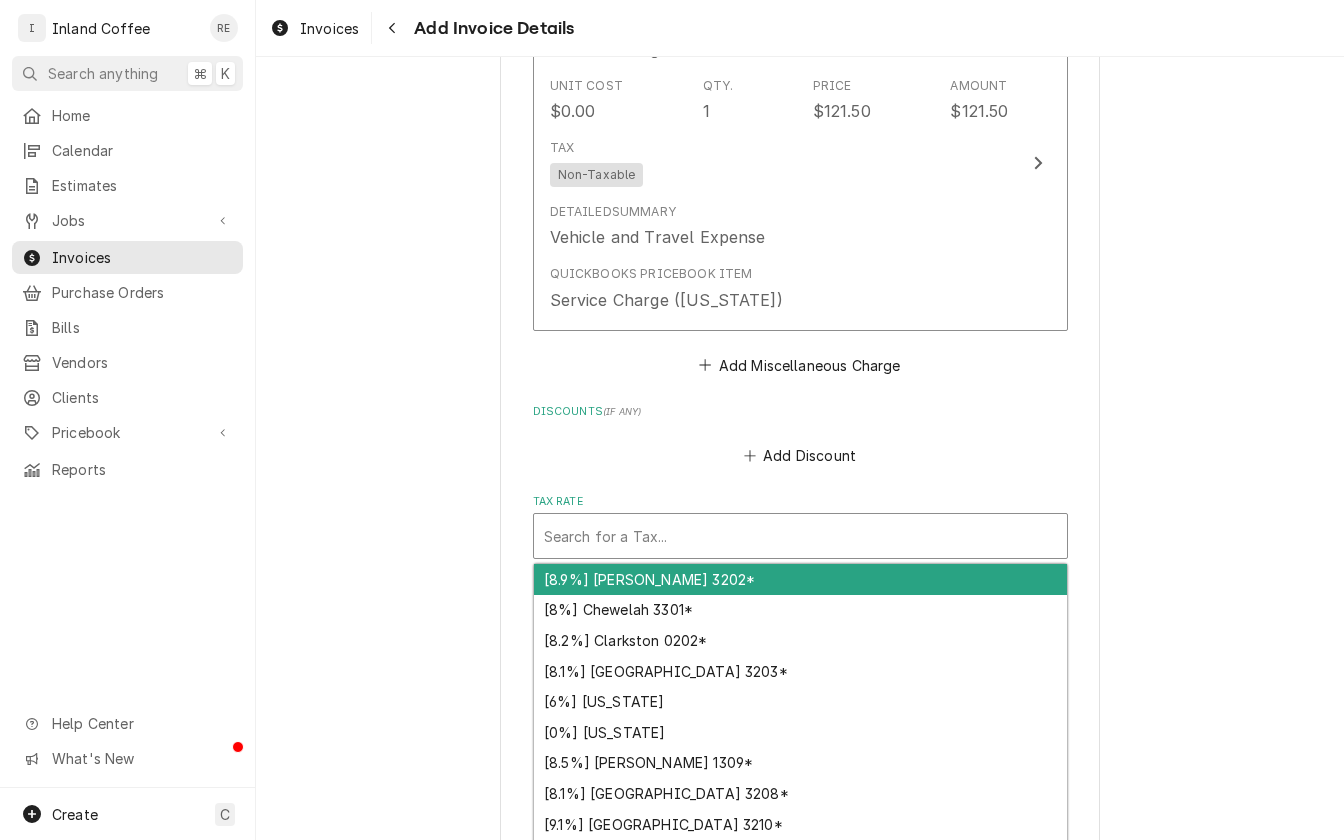 click at bounding box center [800, 536] 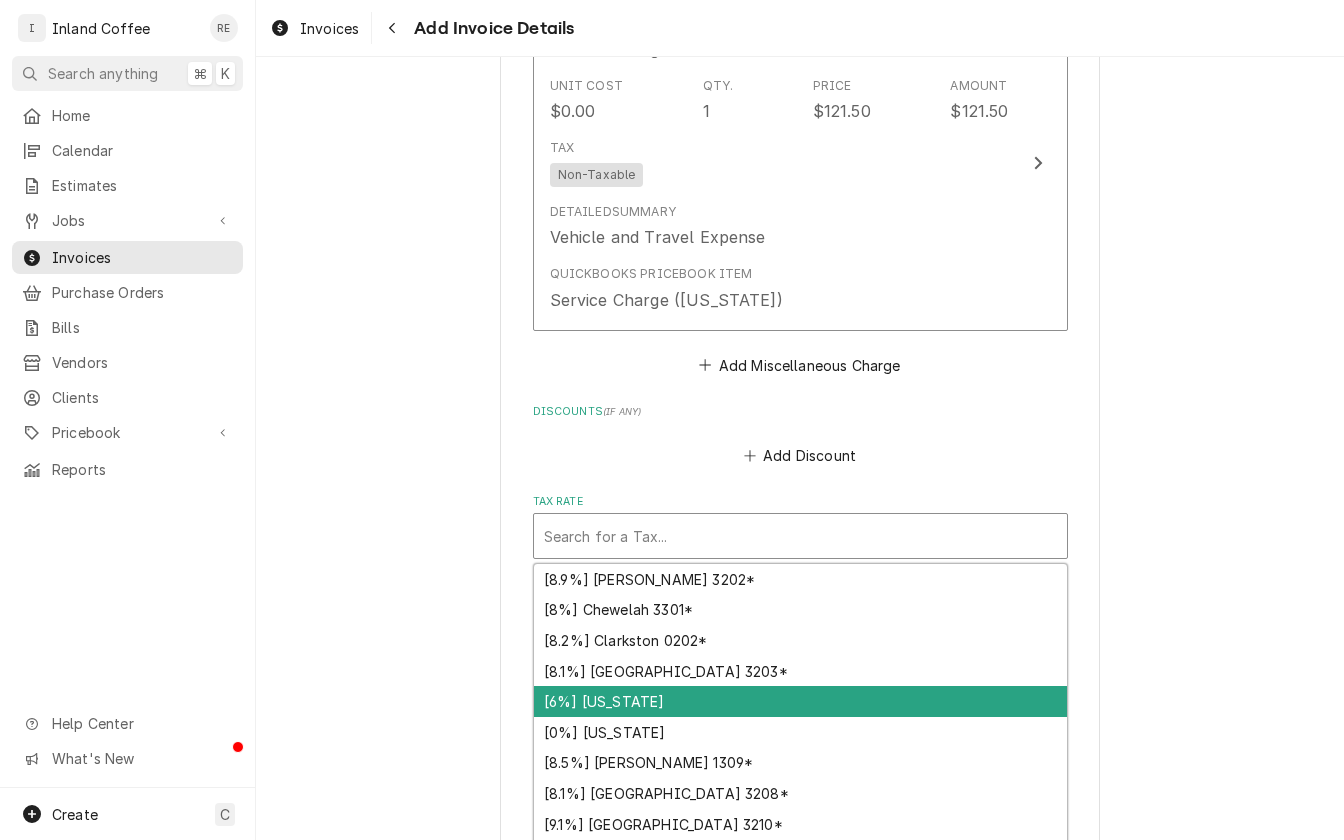 click on "[6%] Idaho" at bounding box center (800, 701) 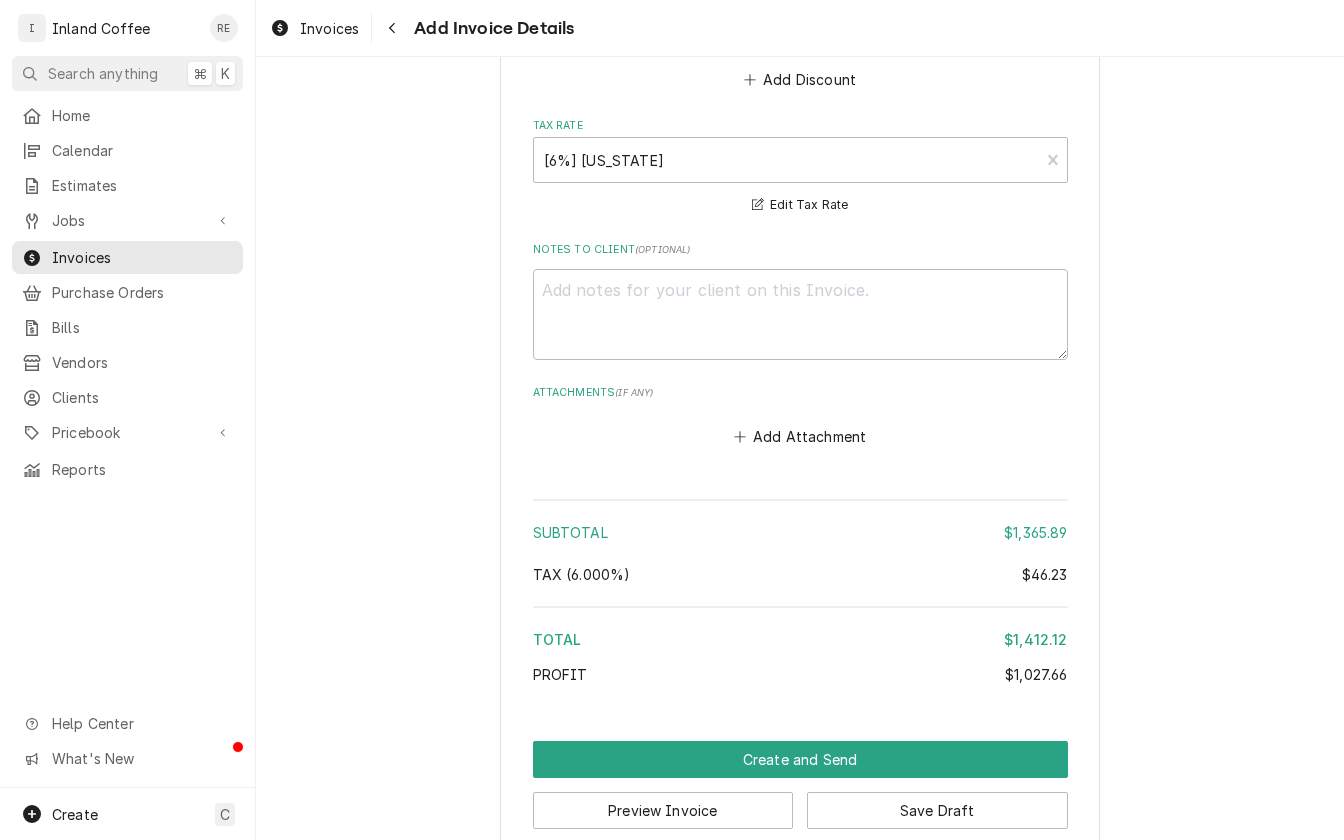 scroll, scrollTop: 8059, scrollLeft: 0, axis: vertical 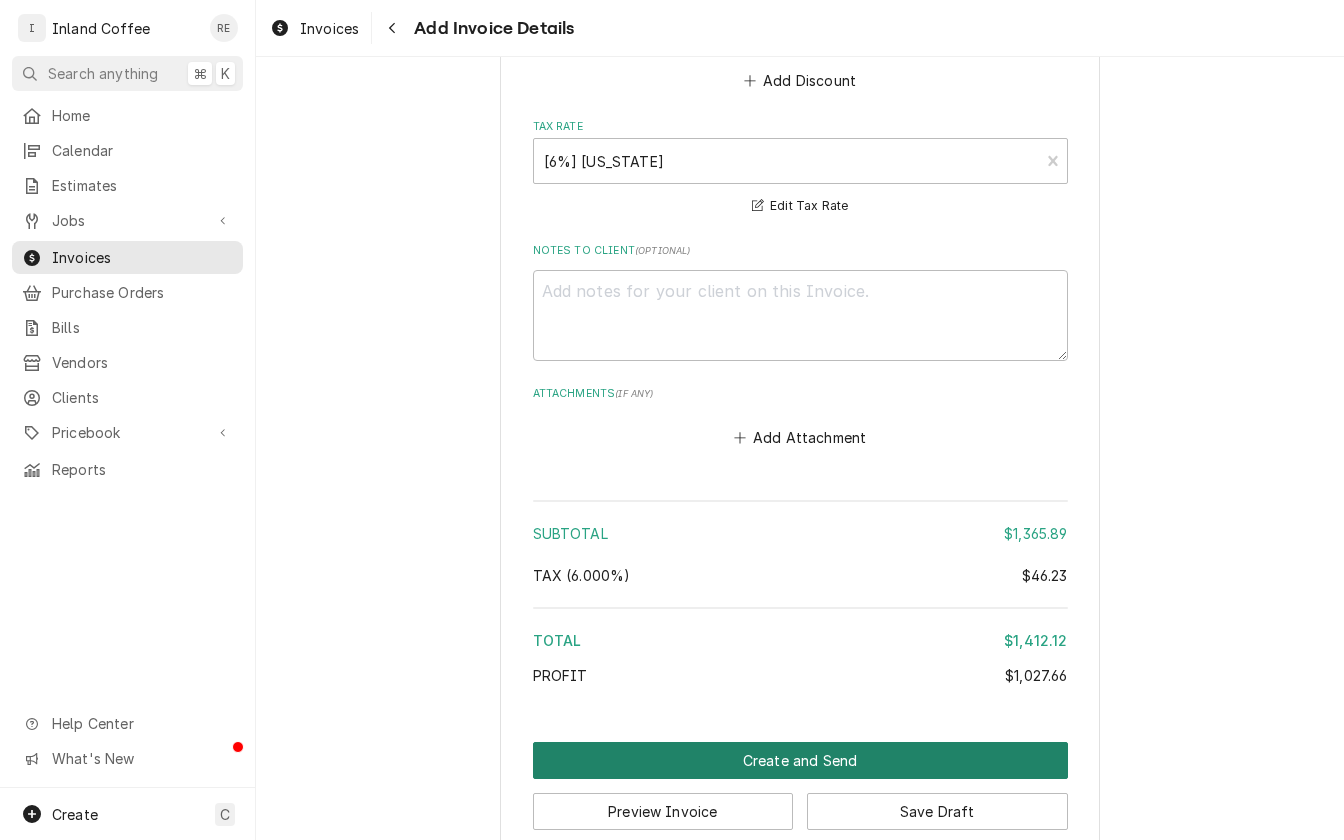 click on "Create and Send" at bounding box center (800, 760) 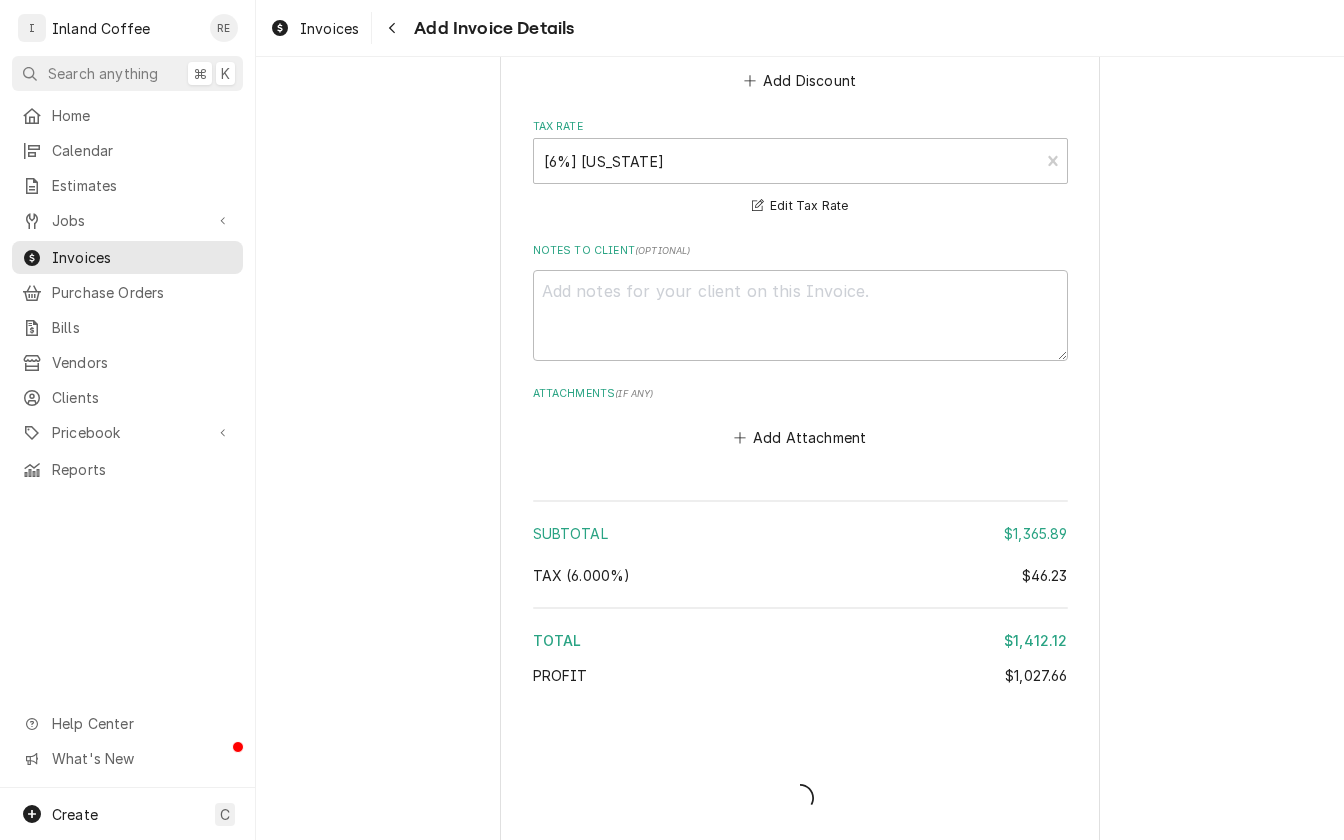type on "x" 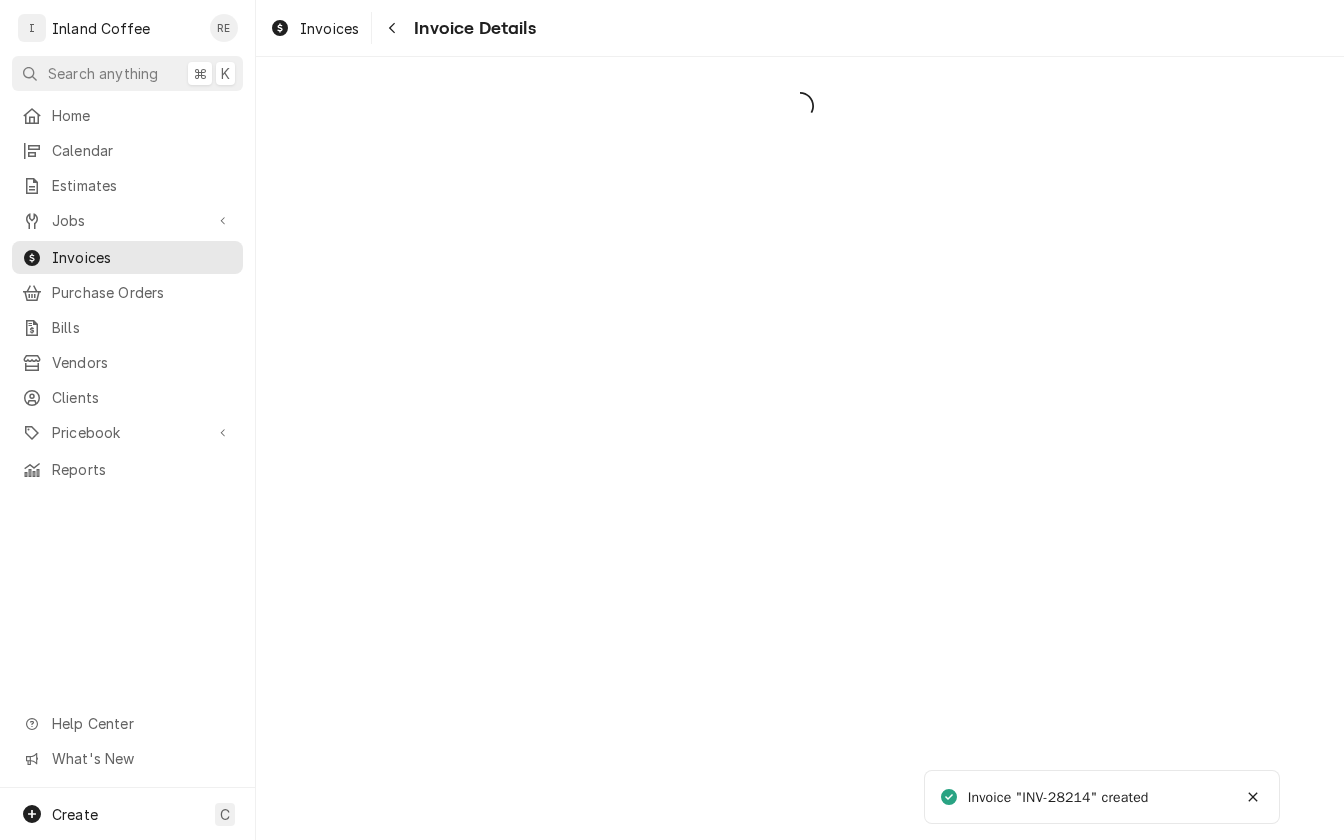 scroll, scrollTop: 0, scrollLeft: 0, axis: both 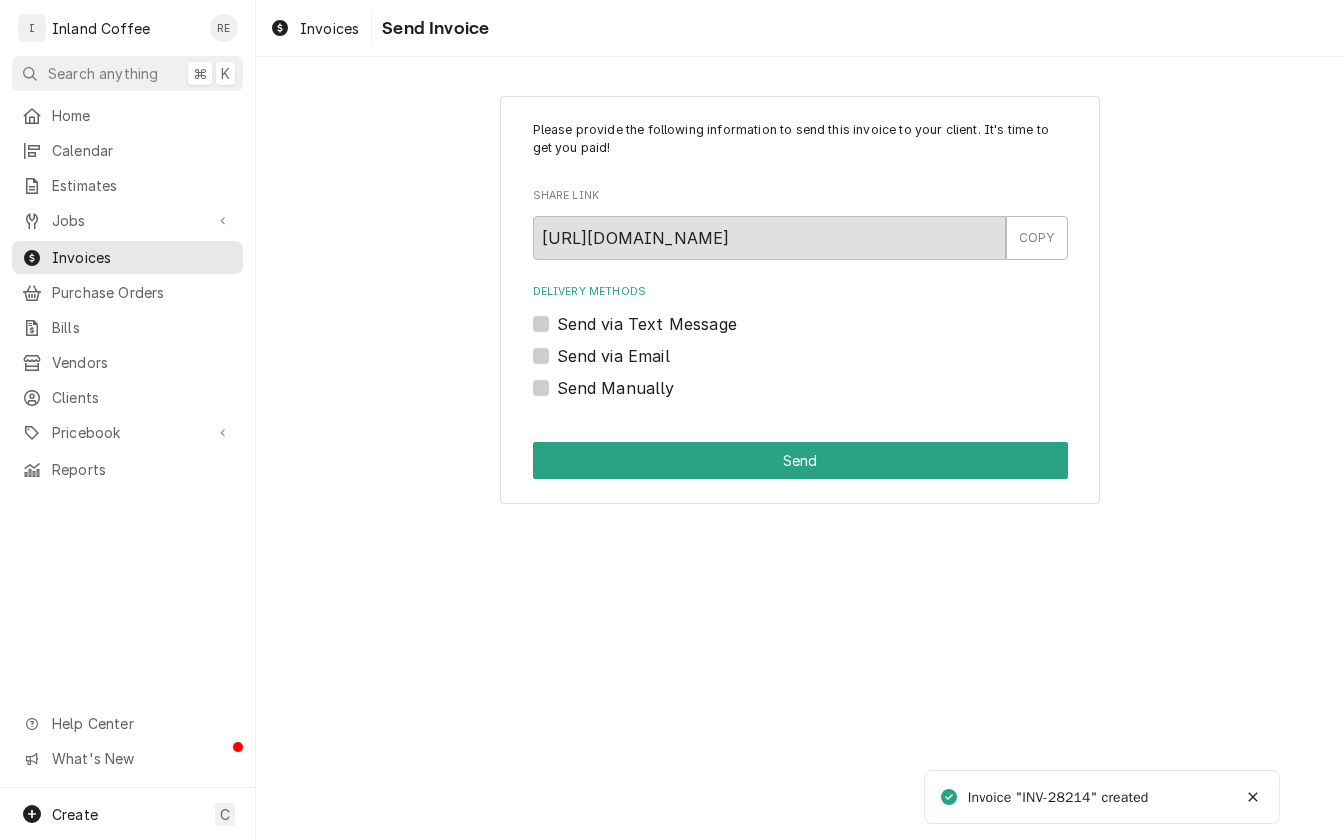 click on "Send via Email" at bounding box center [800, 356] 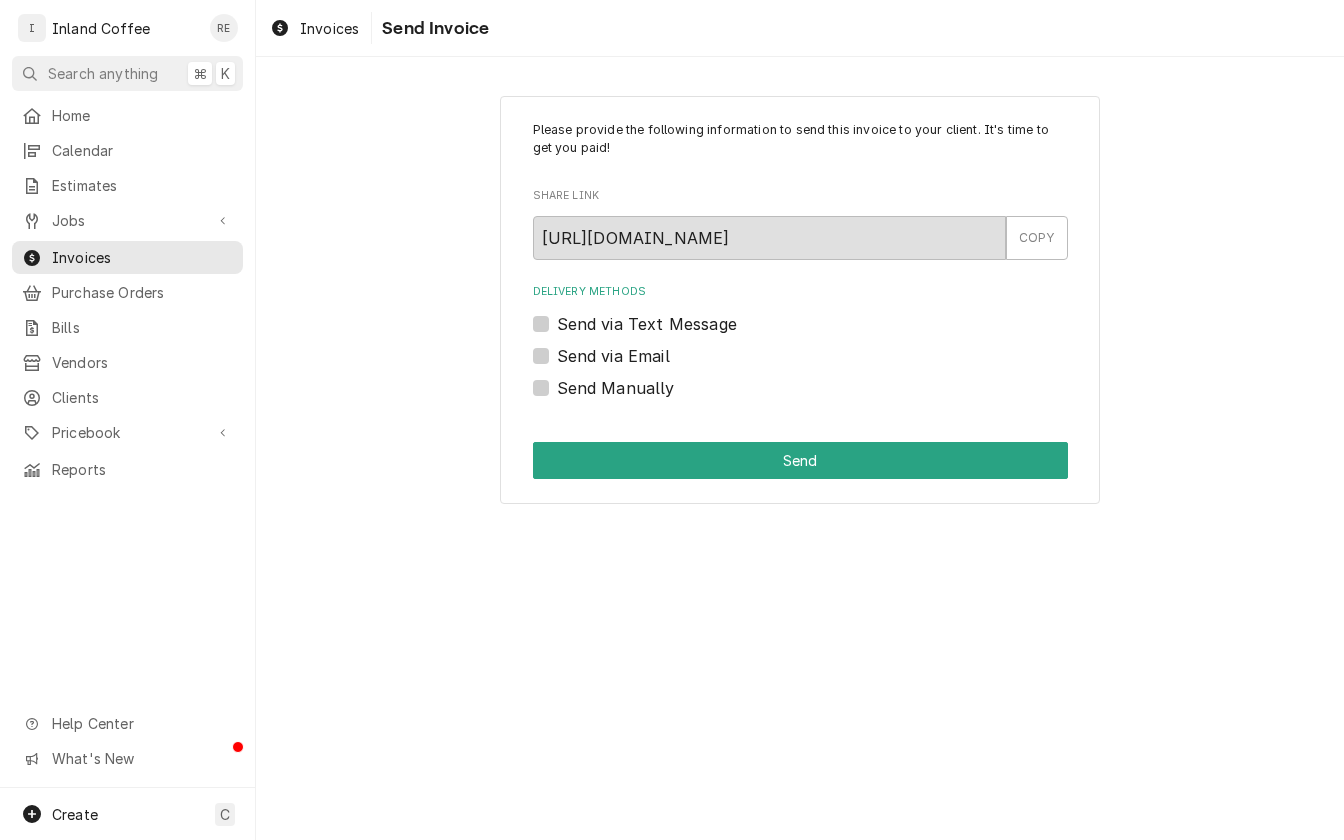 click on "Send via Email" at bounding box center (613, 356) 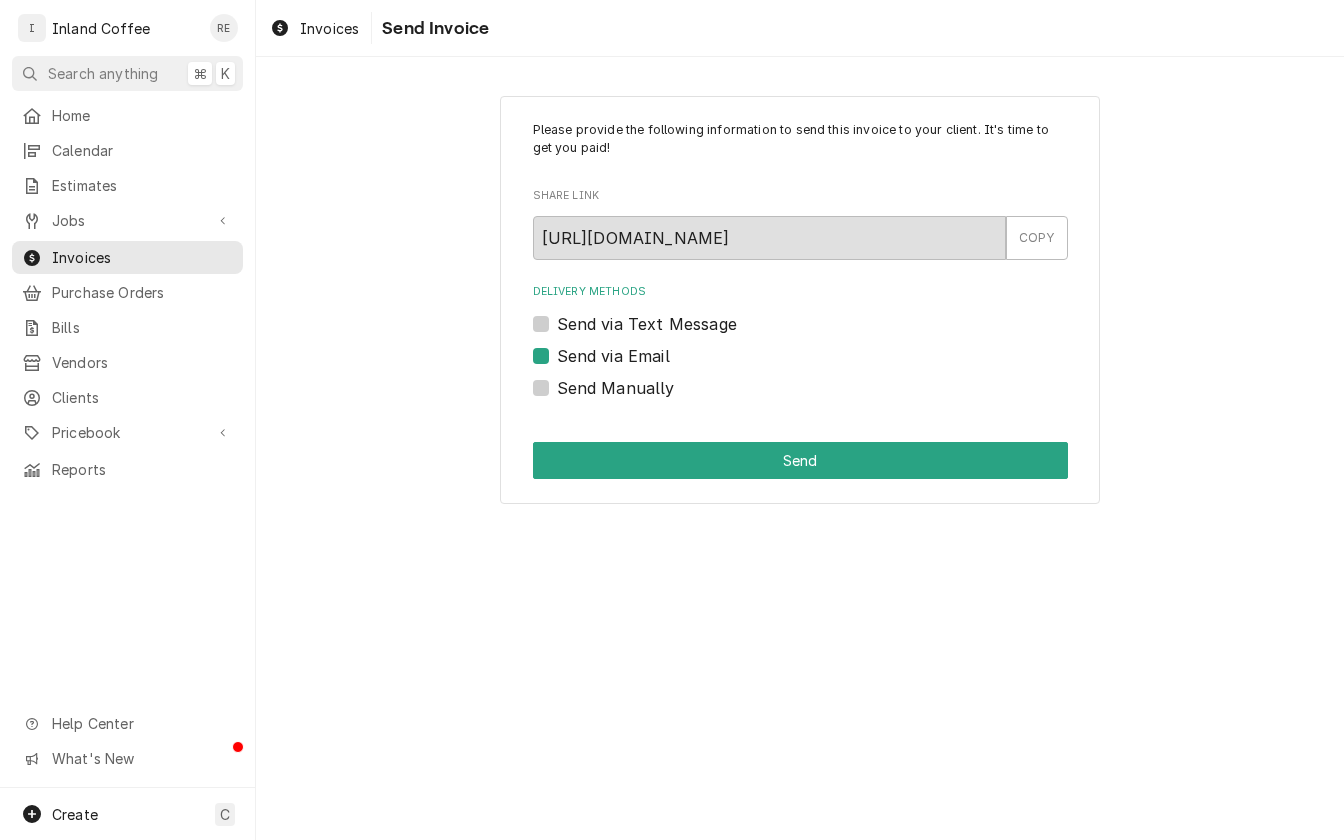 checkbox on "true" 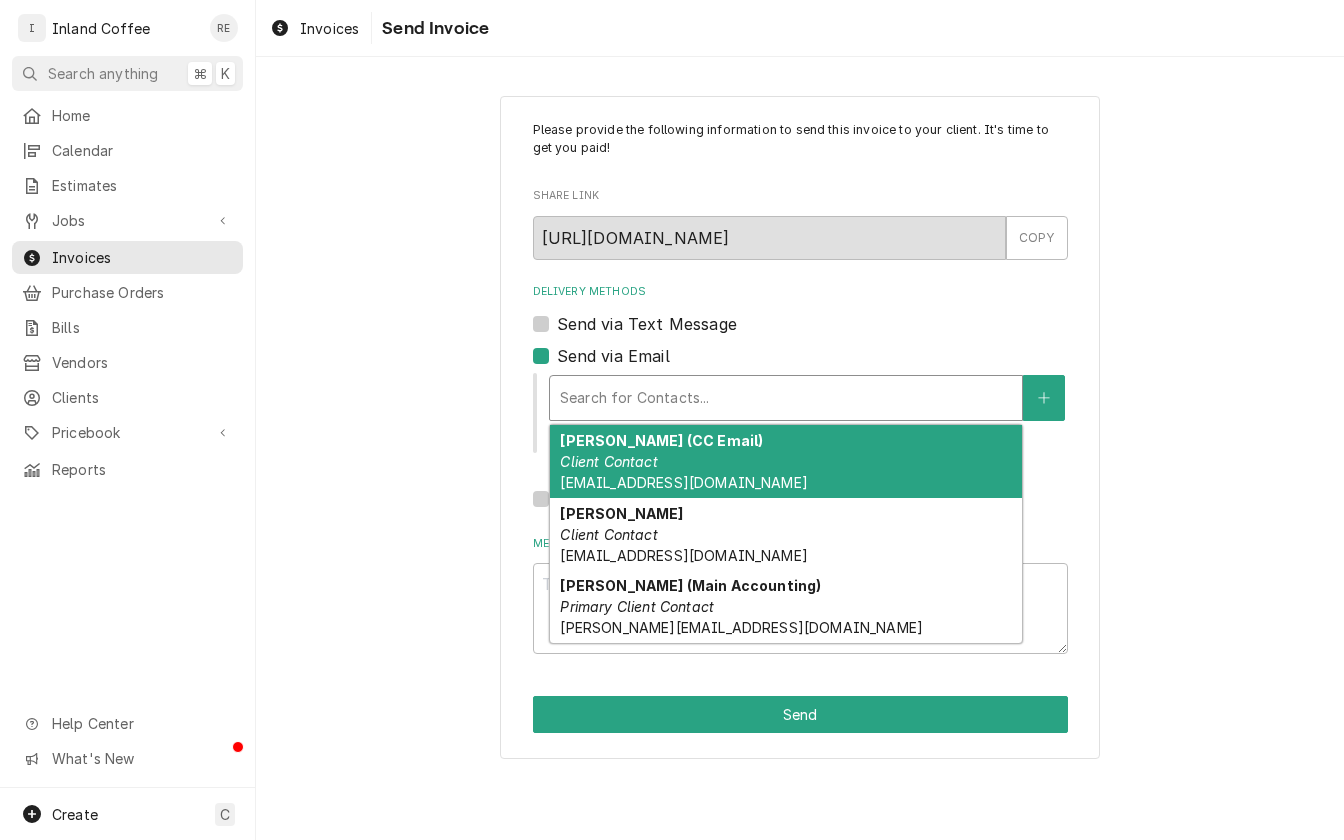 click at bounding box center (786, 398) 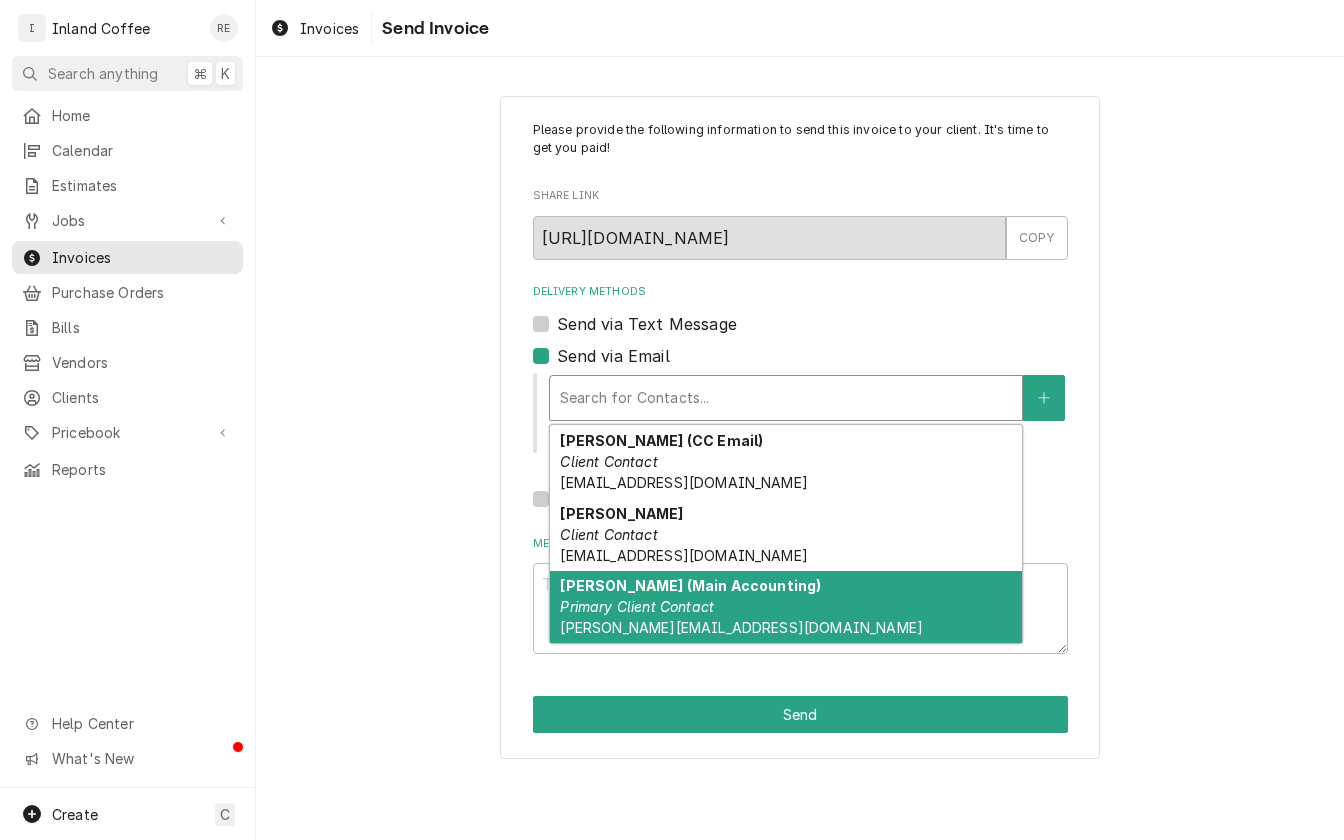 click on "Primary Client Contact" at bounding box center (637, 606) 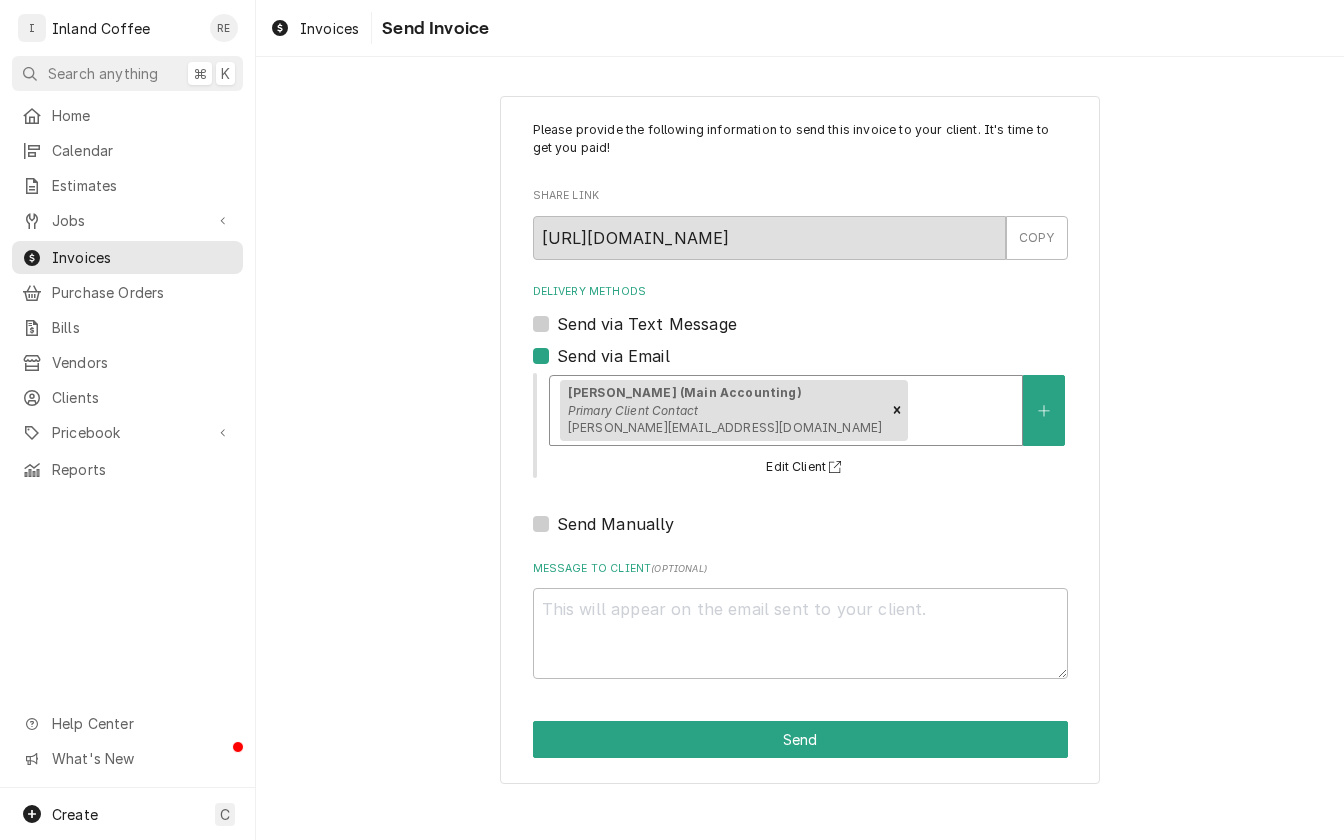 type on "x" 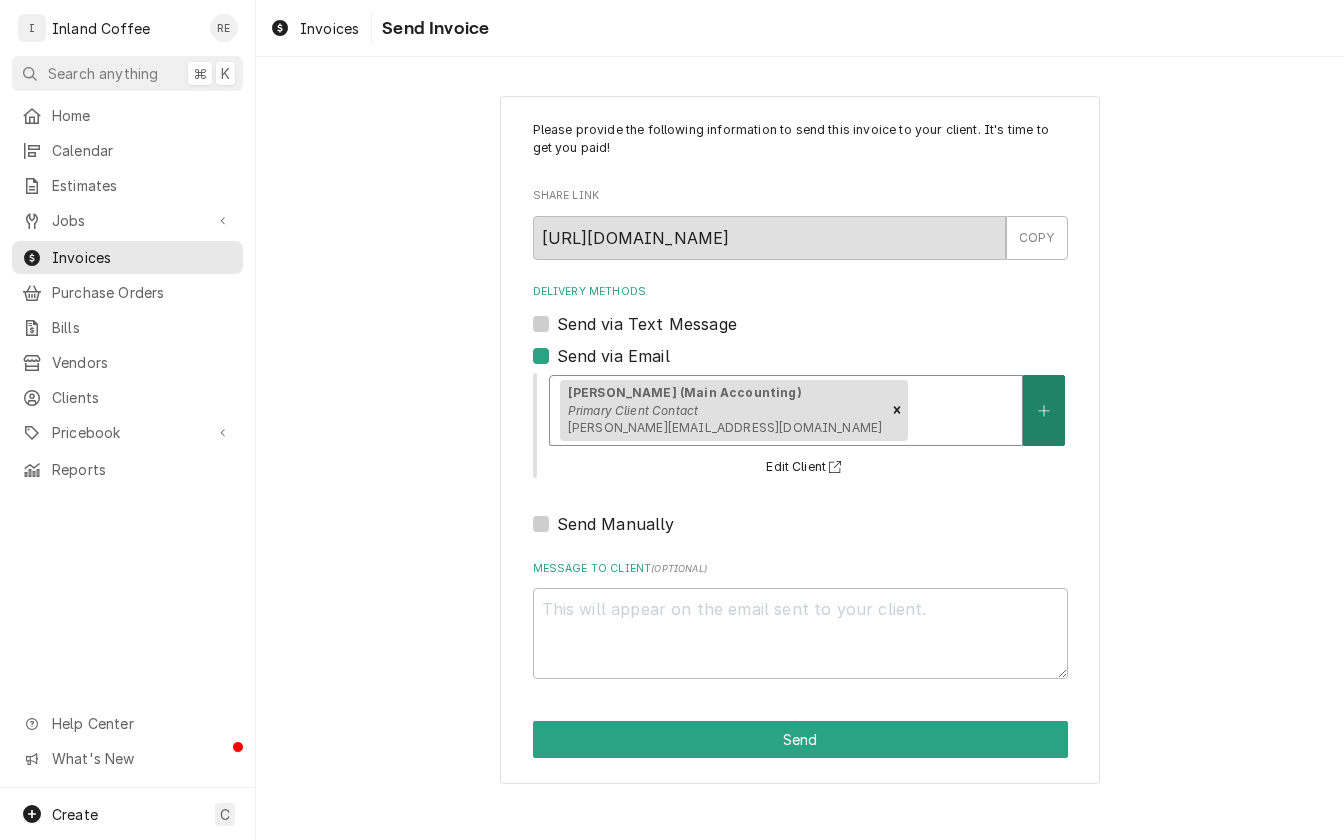 click at bounding box center (1044, 410) 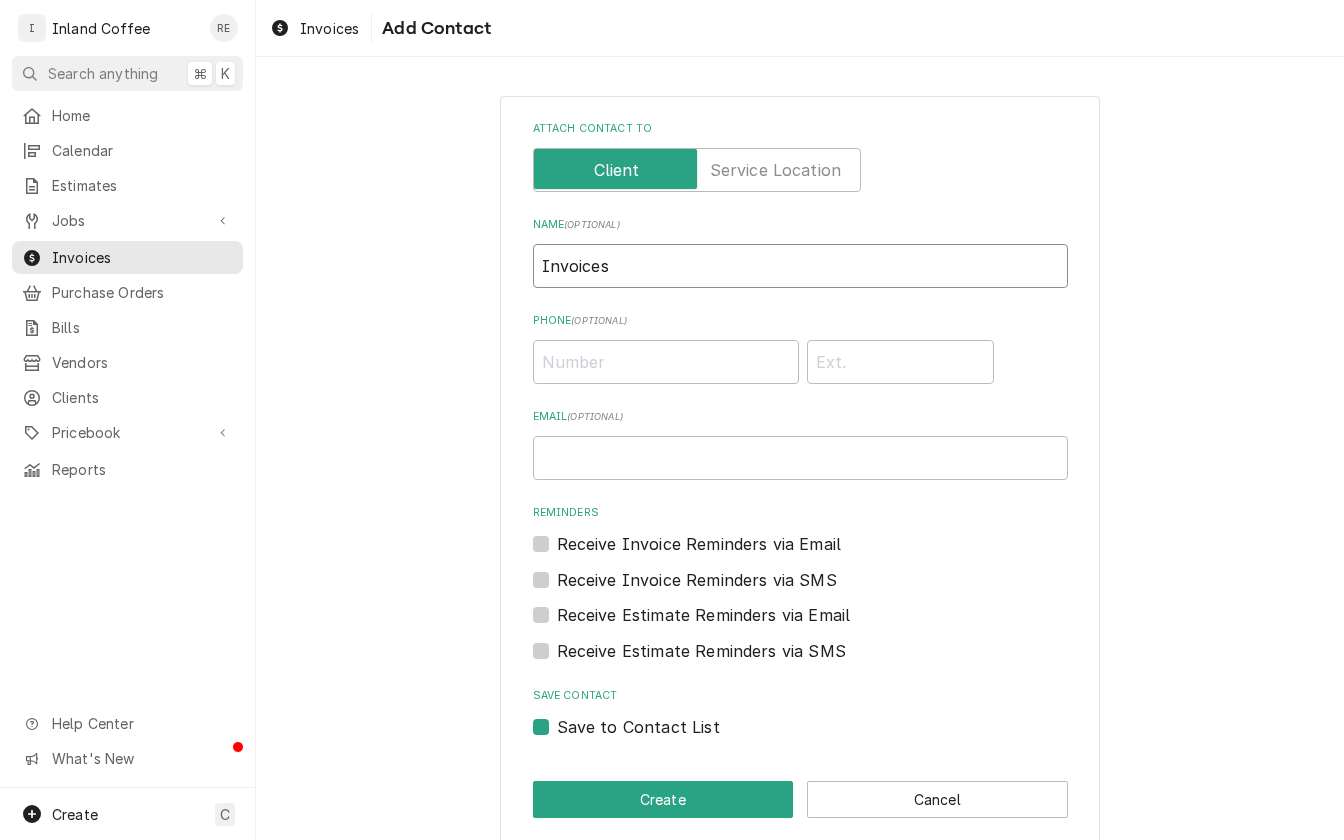 type on "Invoices" 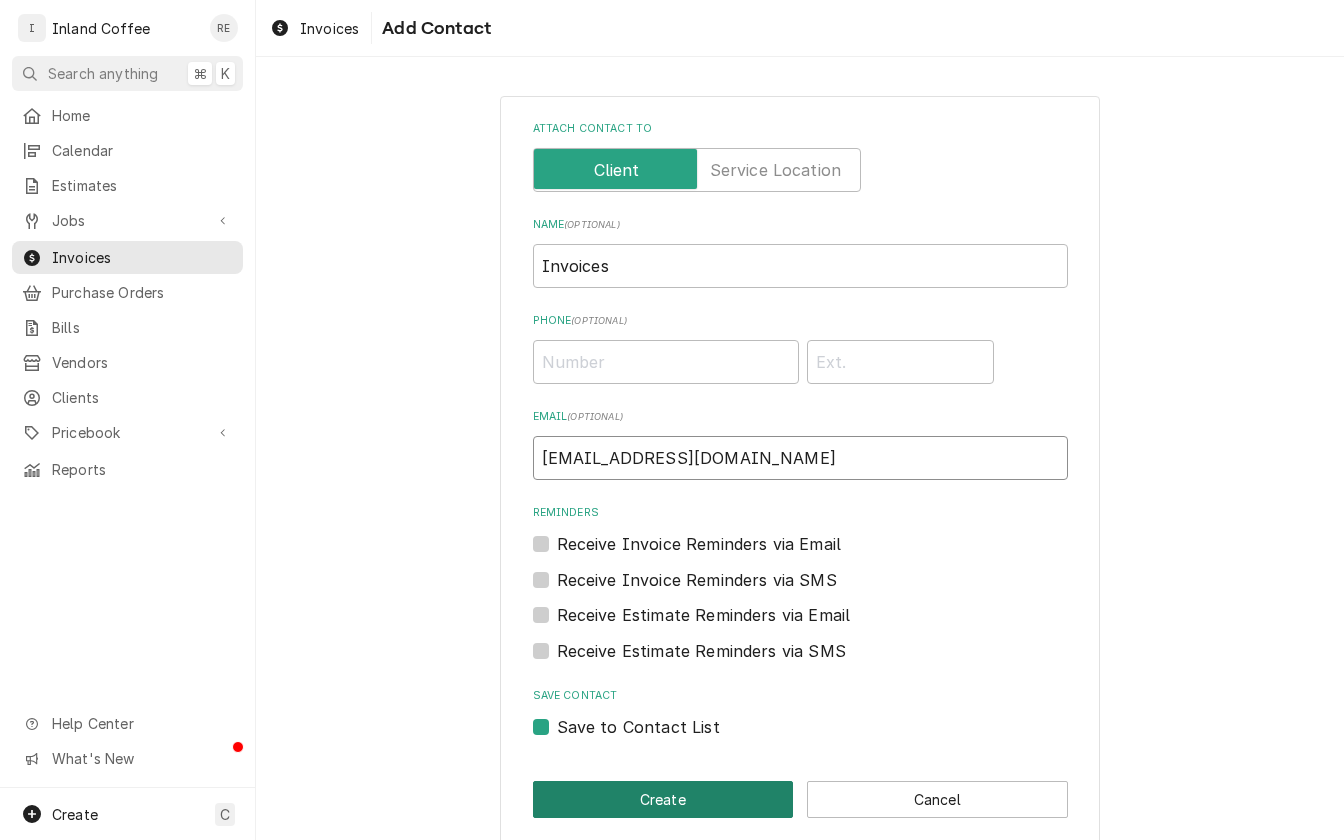 type on "invoices@inlandcoffee.com" 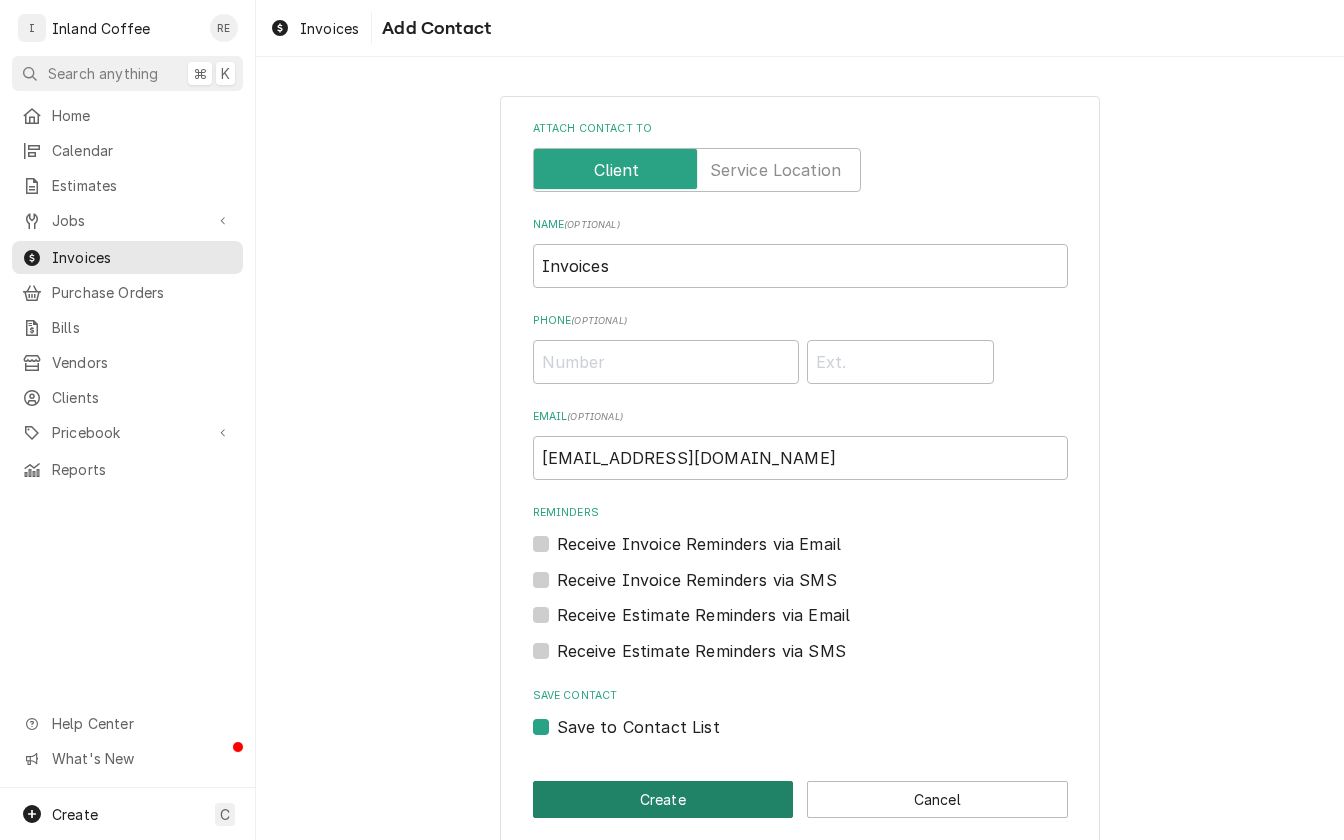 click on "Create" at bounding box center [663, 799] 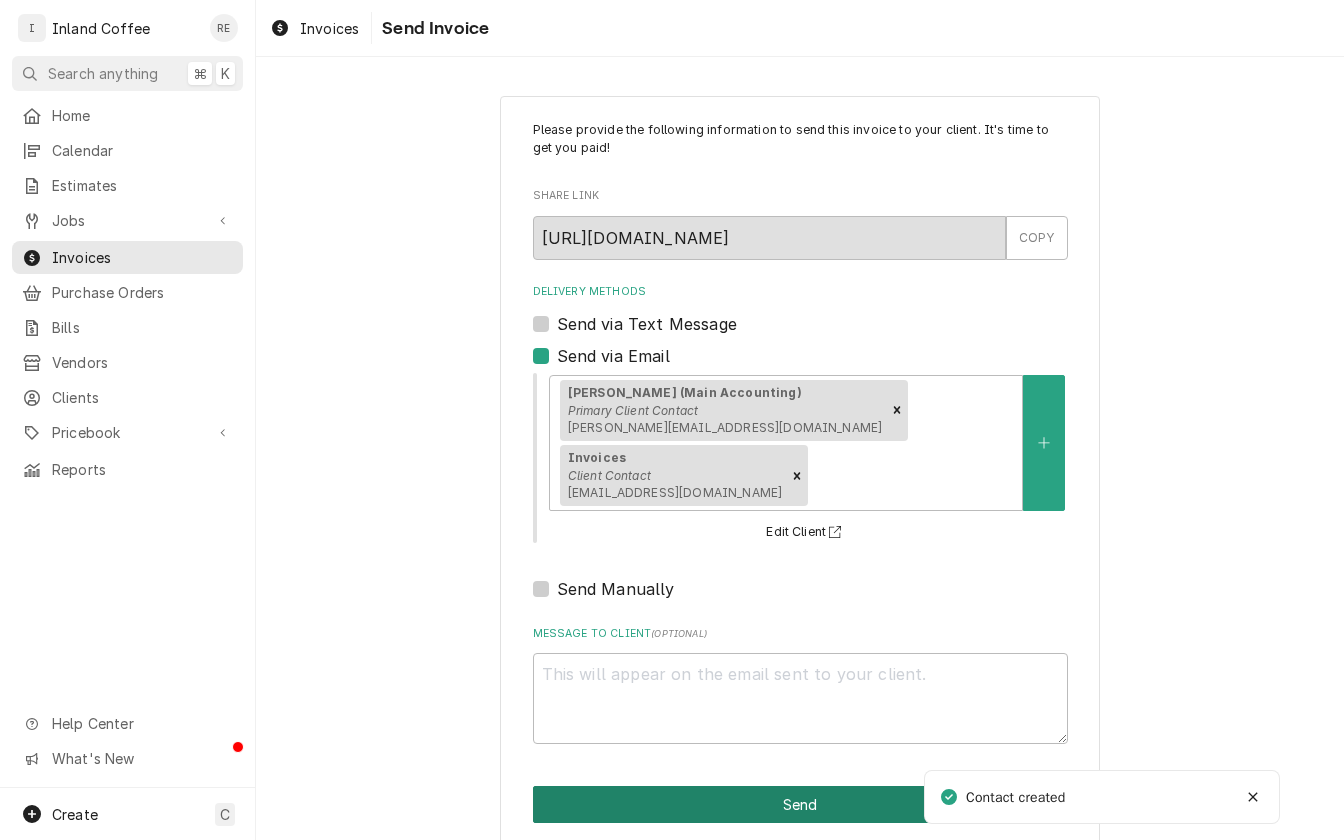 click on "Send" at bounding box center (800, 804) 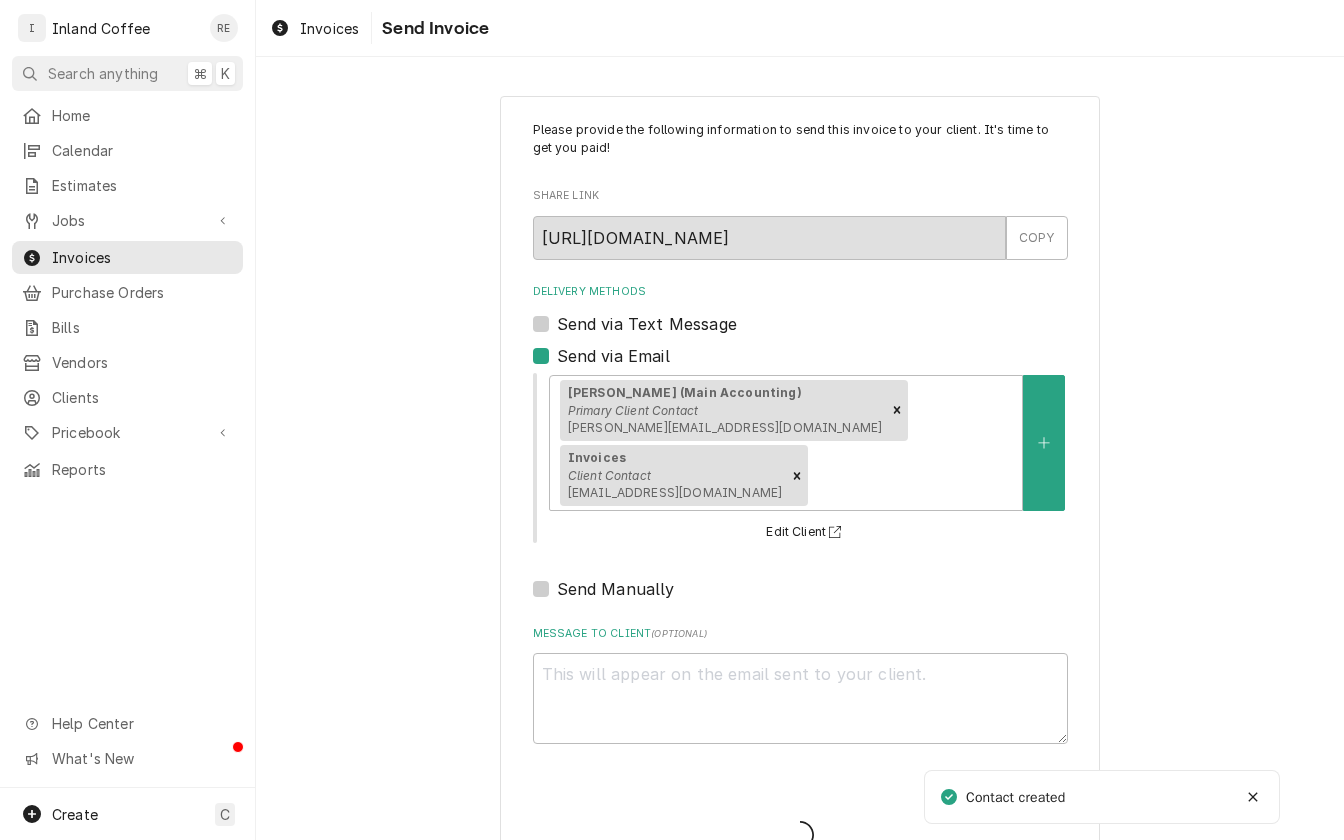 type on "x" 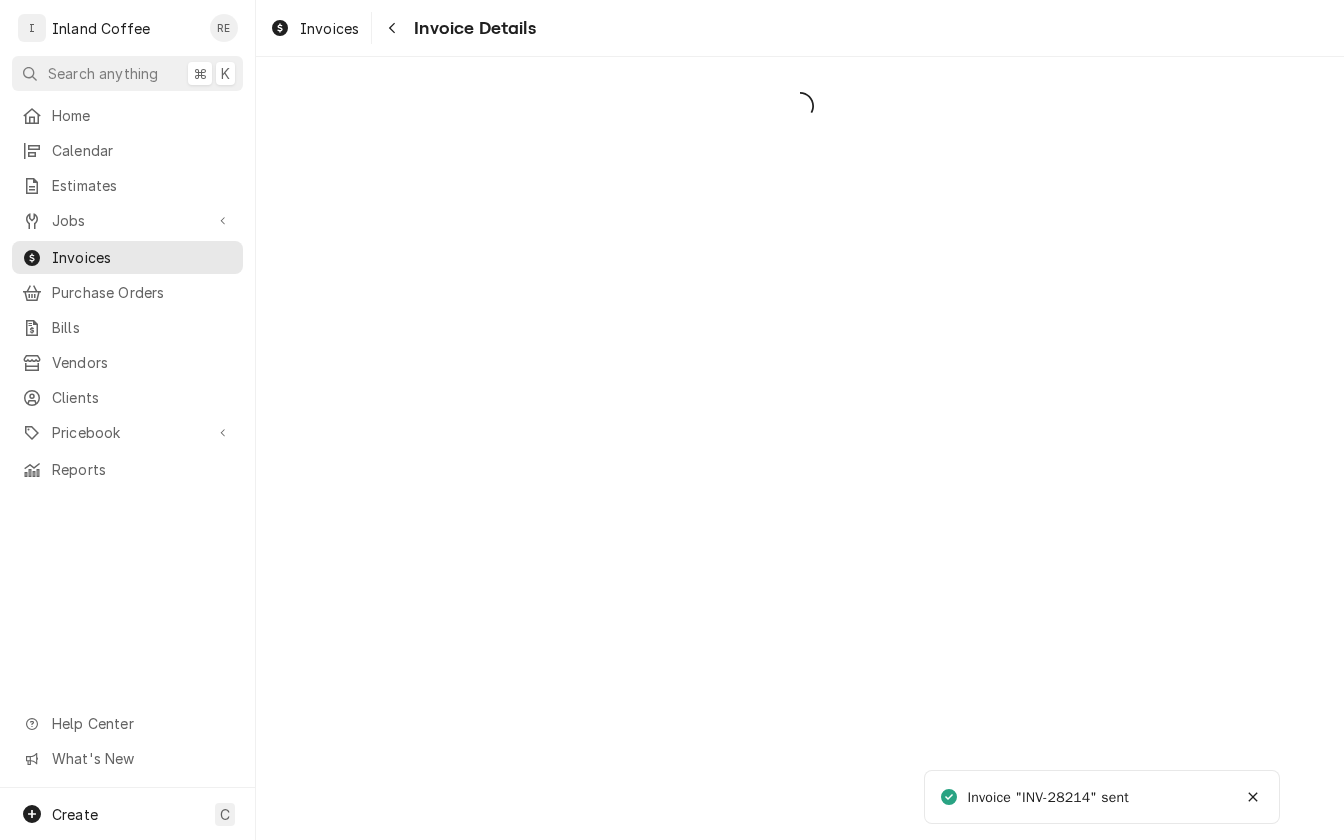 scroll, scrollTop: 0, scrollLeft: 0, axis: both 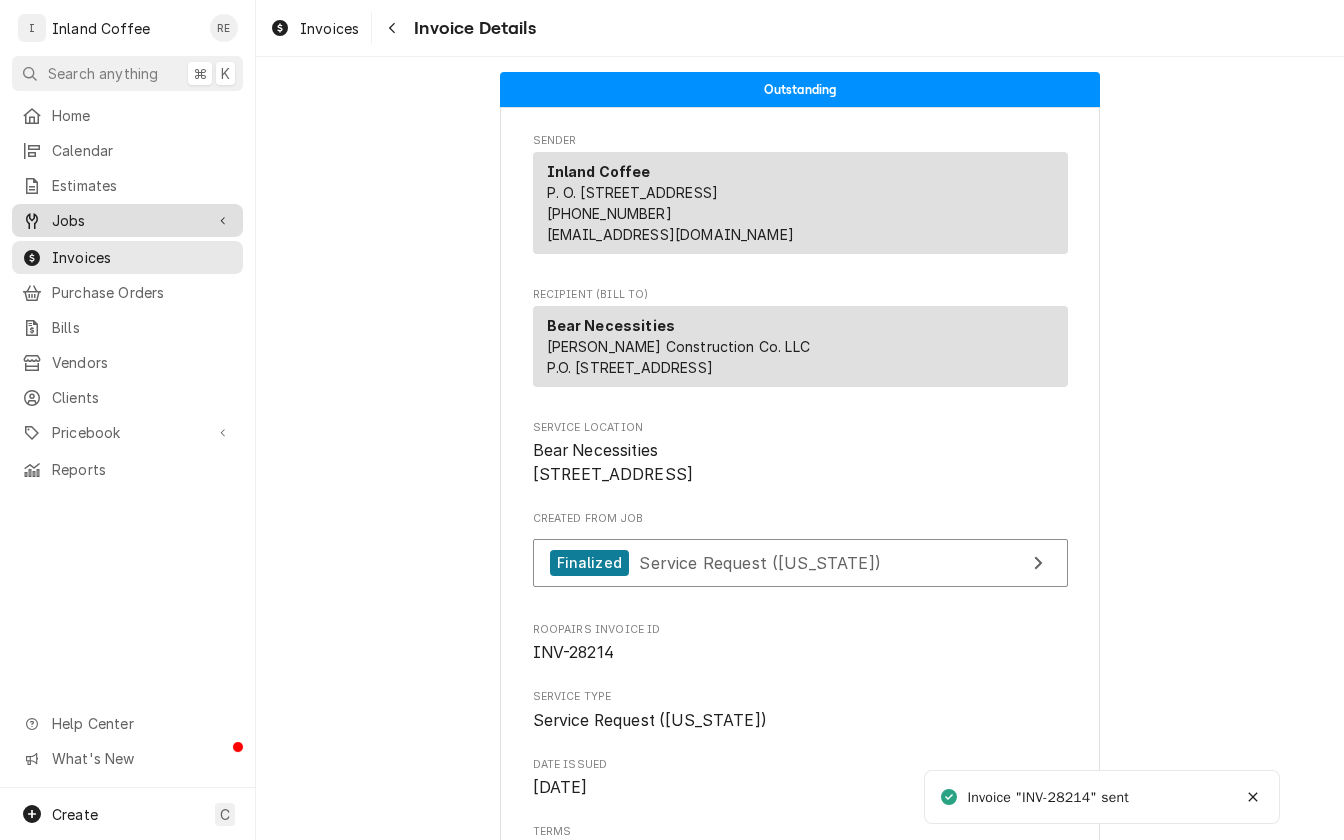 click on "Jobs" at bounding box center [127, 220] 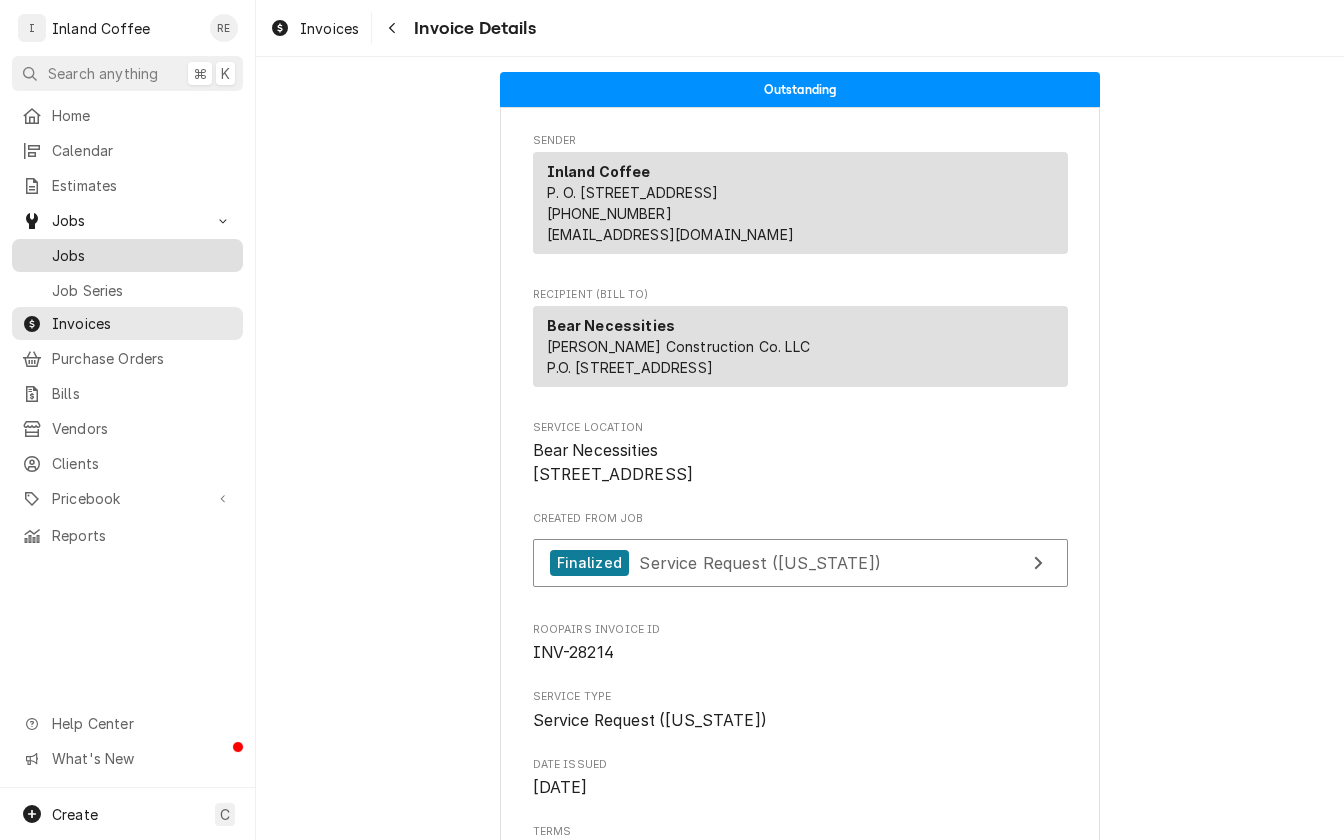 click on "Jobs" at bounding box center (142, 255) 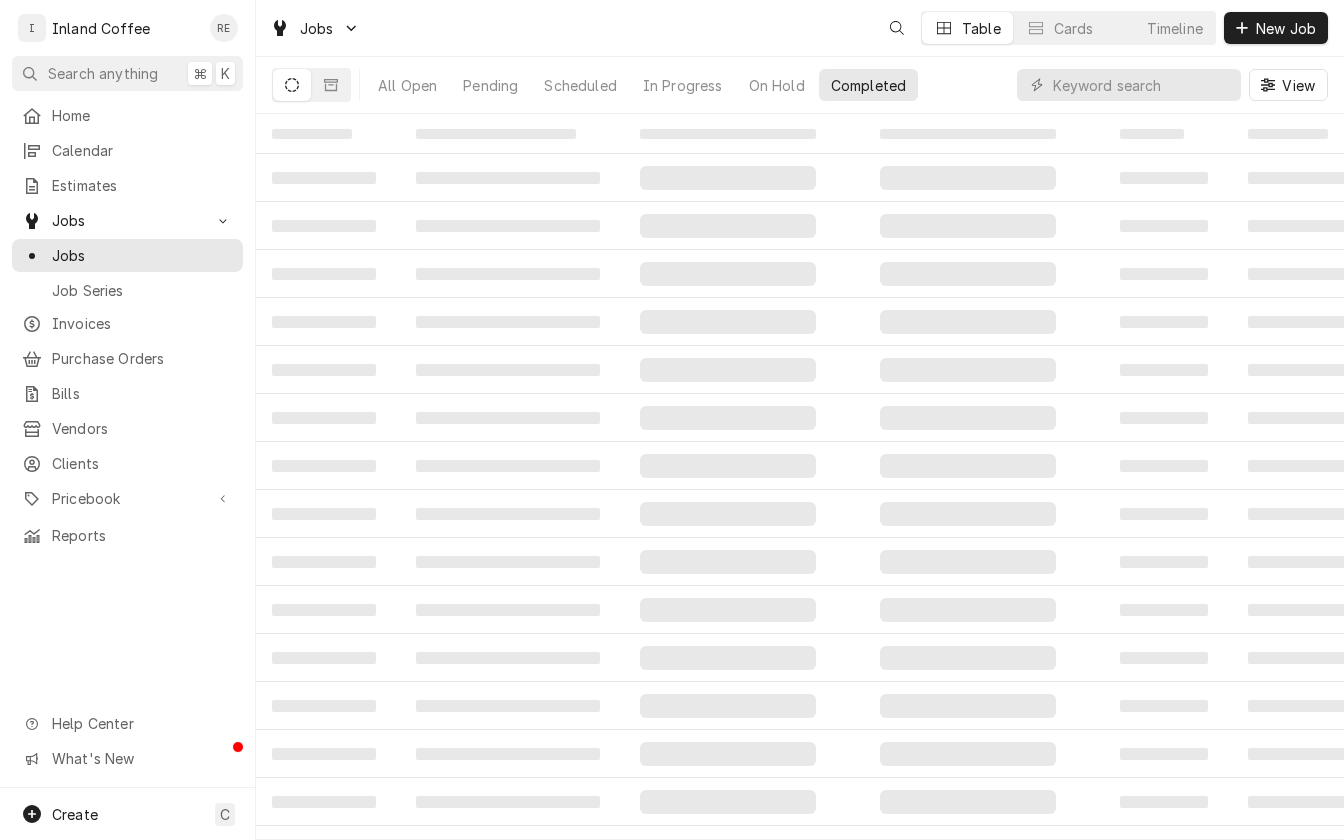 scroll, scrollTop: 0, scrollLeft: 0, axis: both 